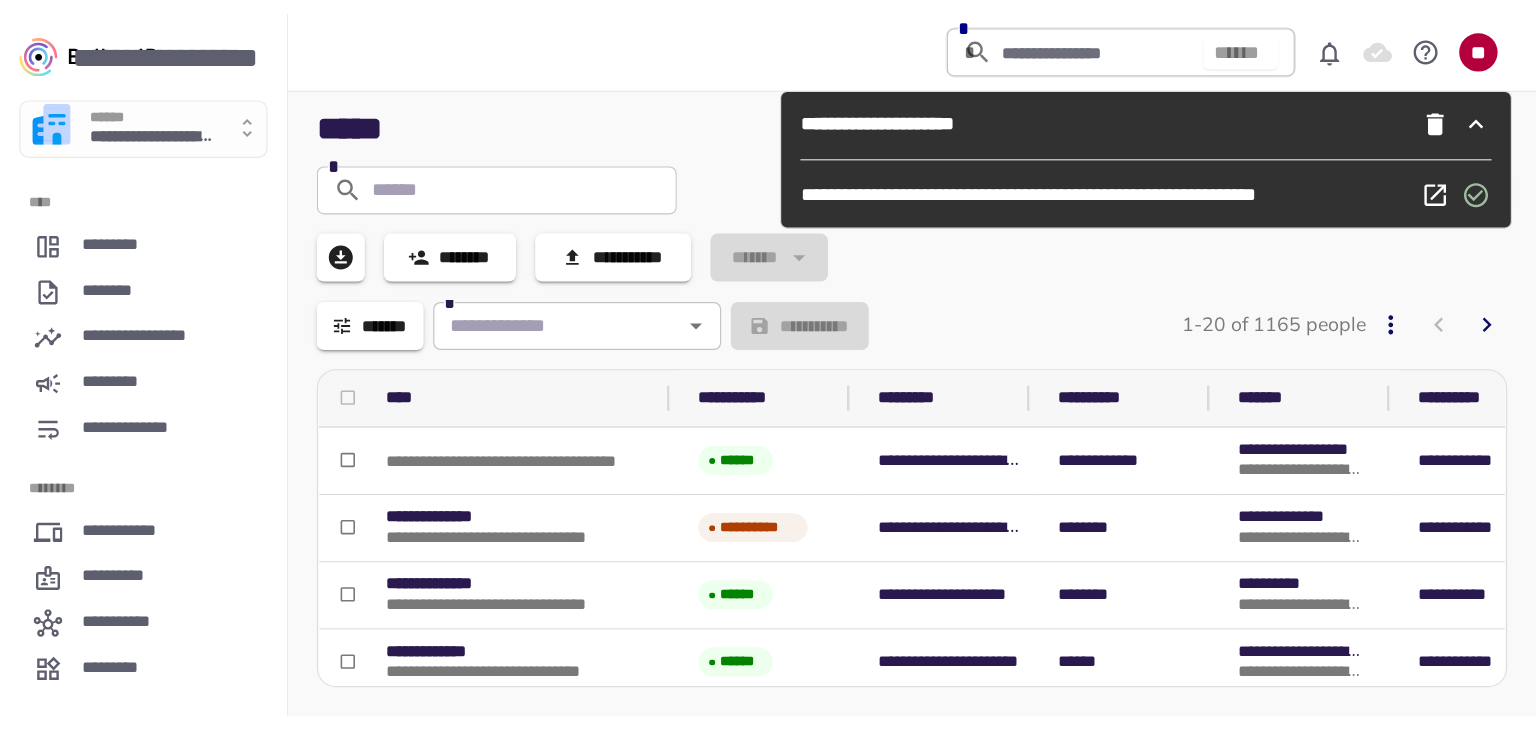 scroll, scrollTop: 0, scrollLeft: 0, axis: both 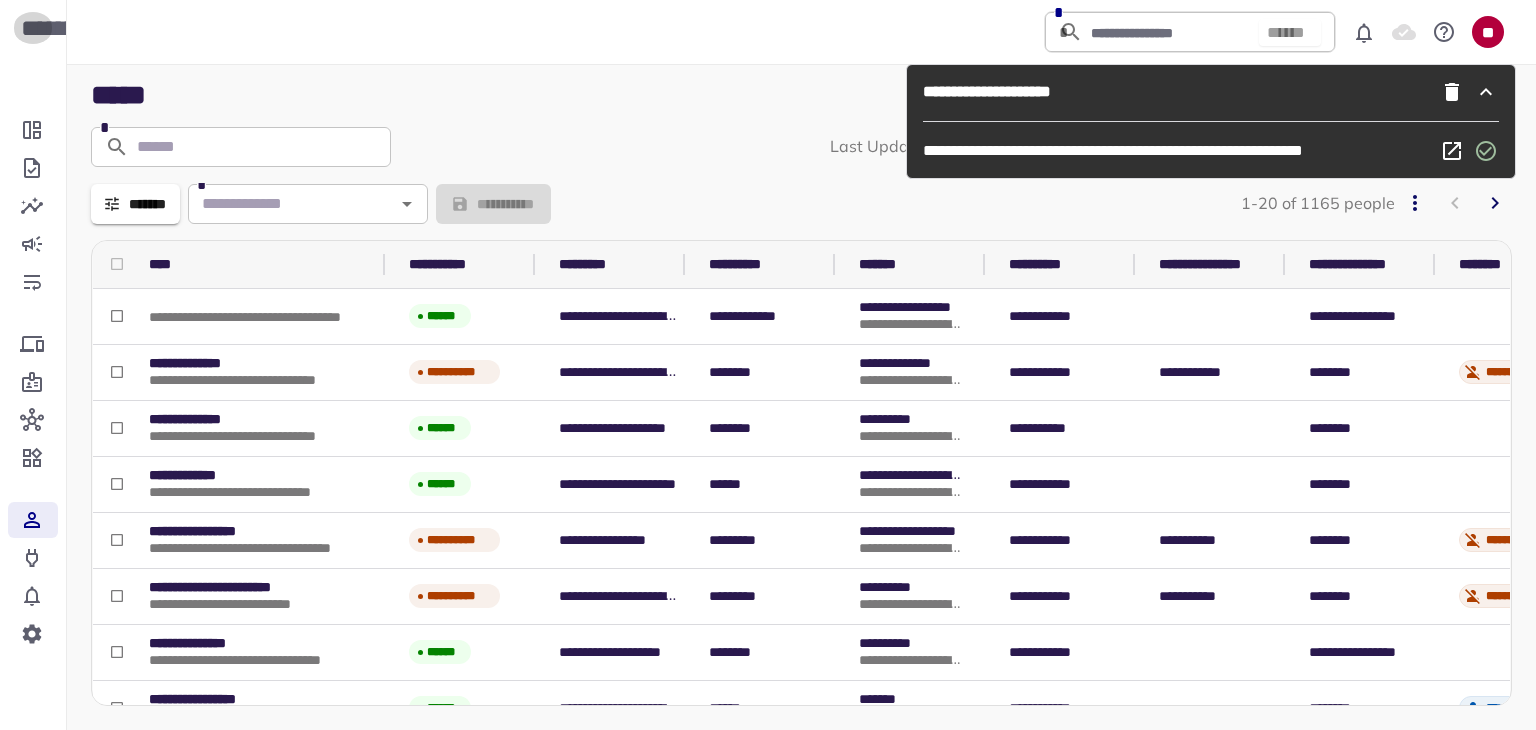 click on "**********" at bounding box center (33, 28) 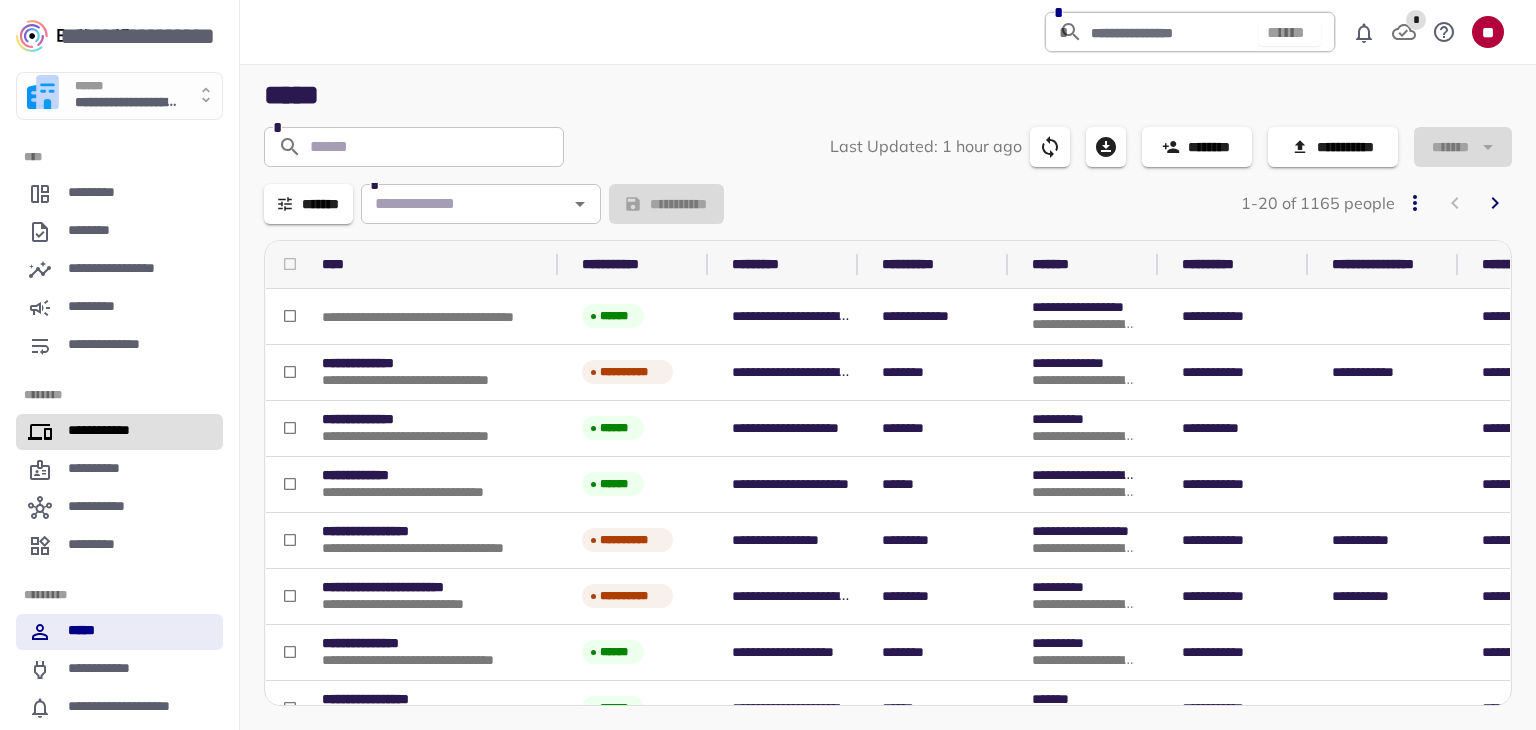 click on "**********" at bounding box center (119, 432) 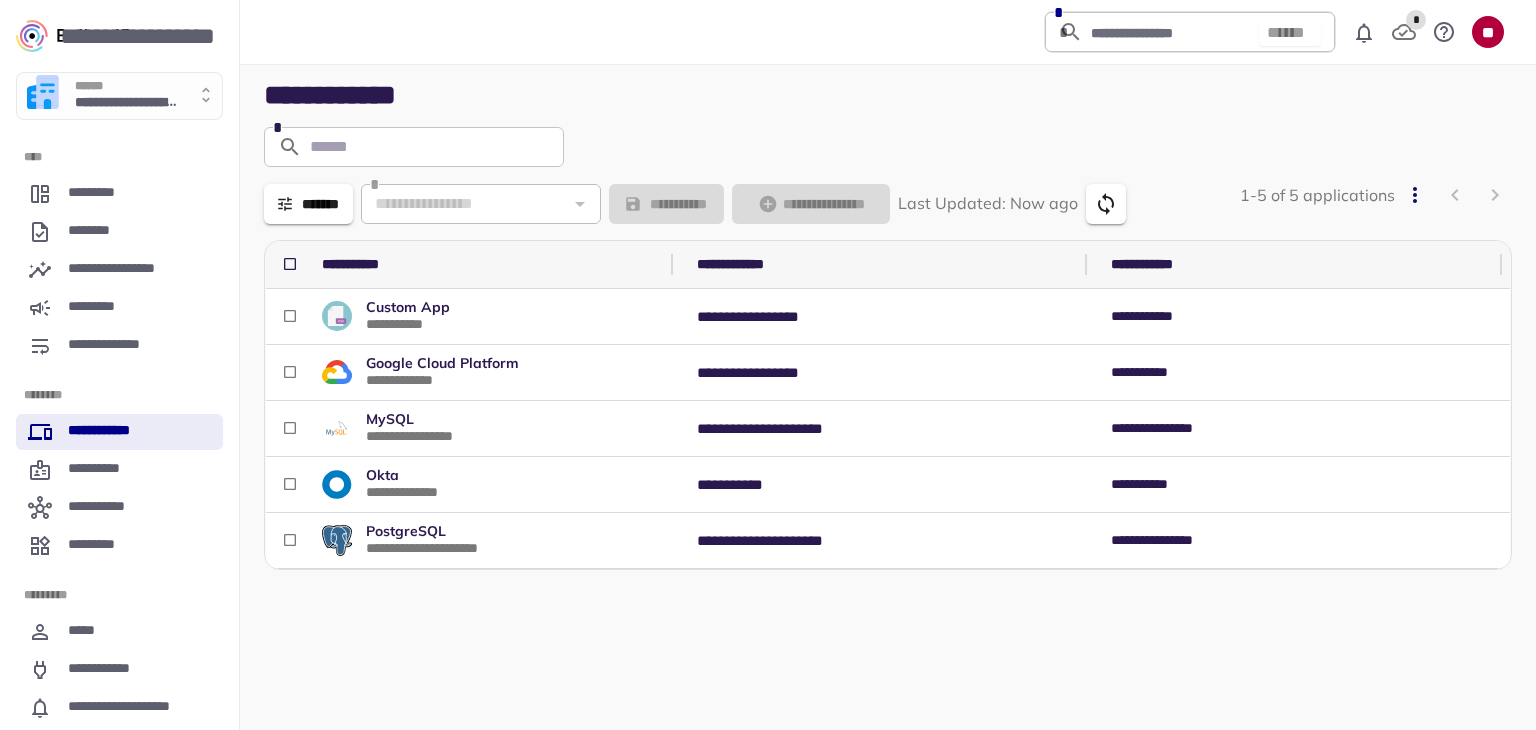 click on "**********" at bounding box center (127, 104) 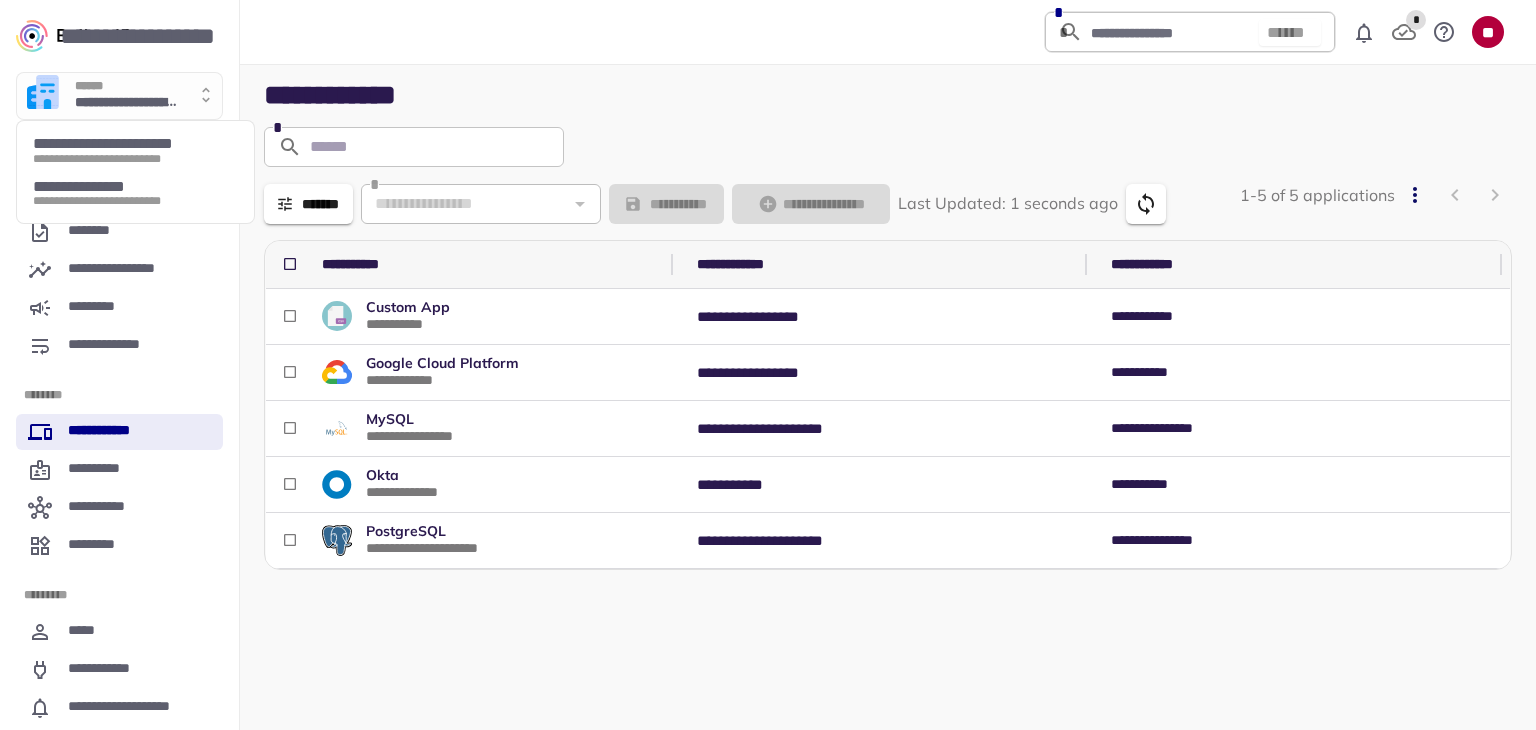 click on "**********" at bounding box center (129, 144) 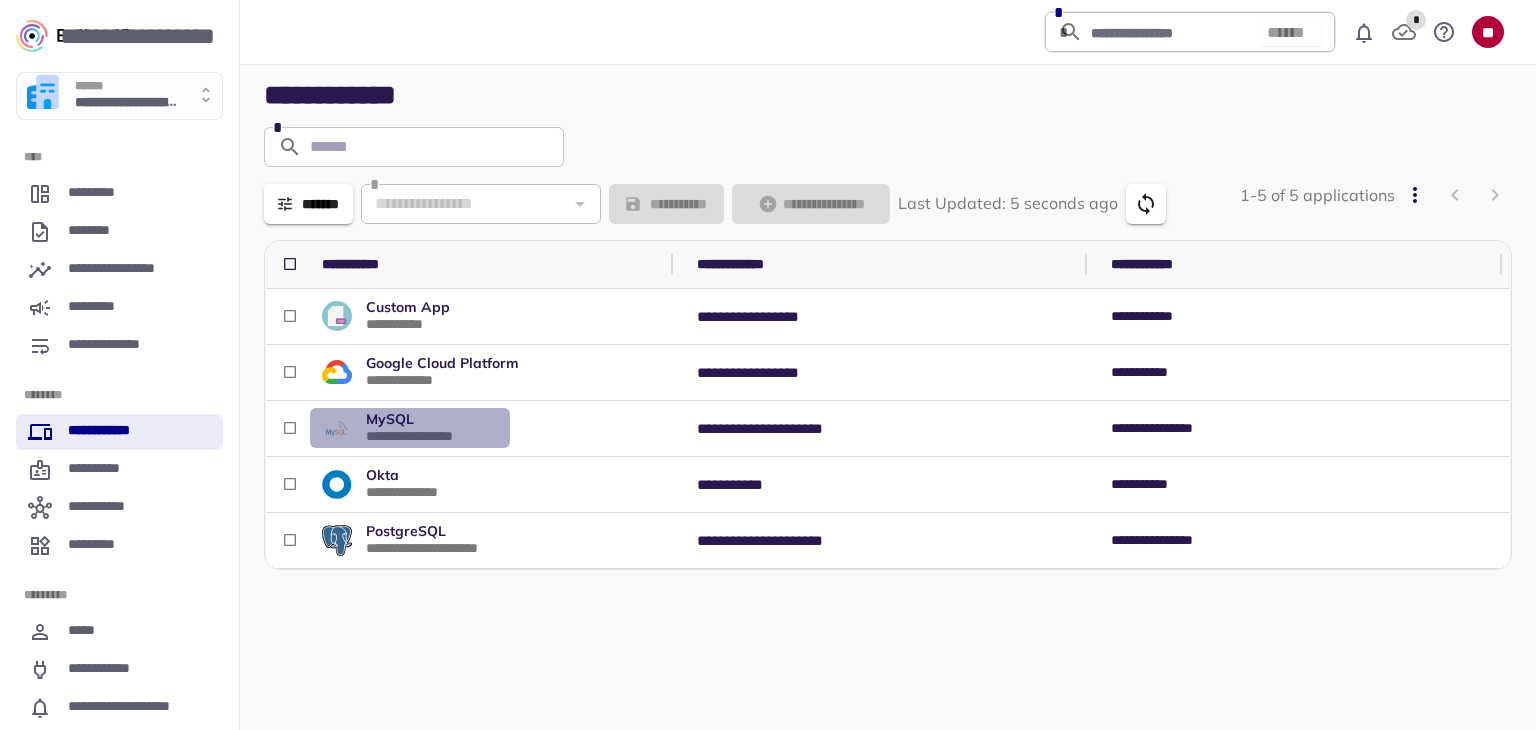 click on "**********" at bounding box center (432, 436) 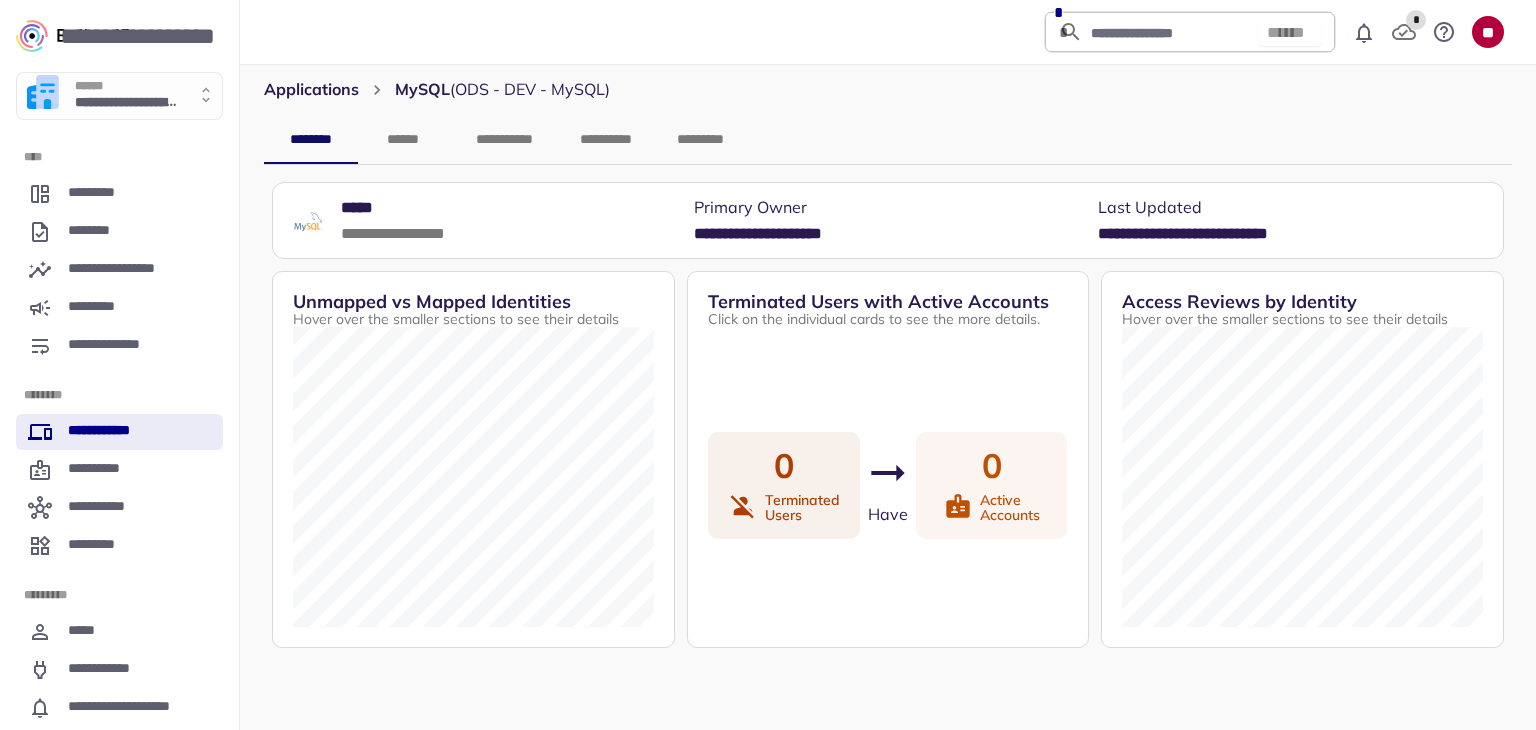 click on "******" at bounding box center (403, 140) 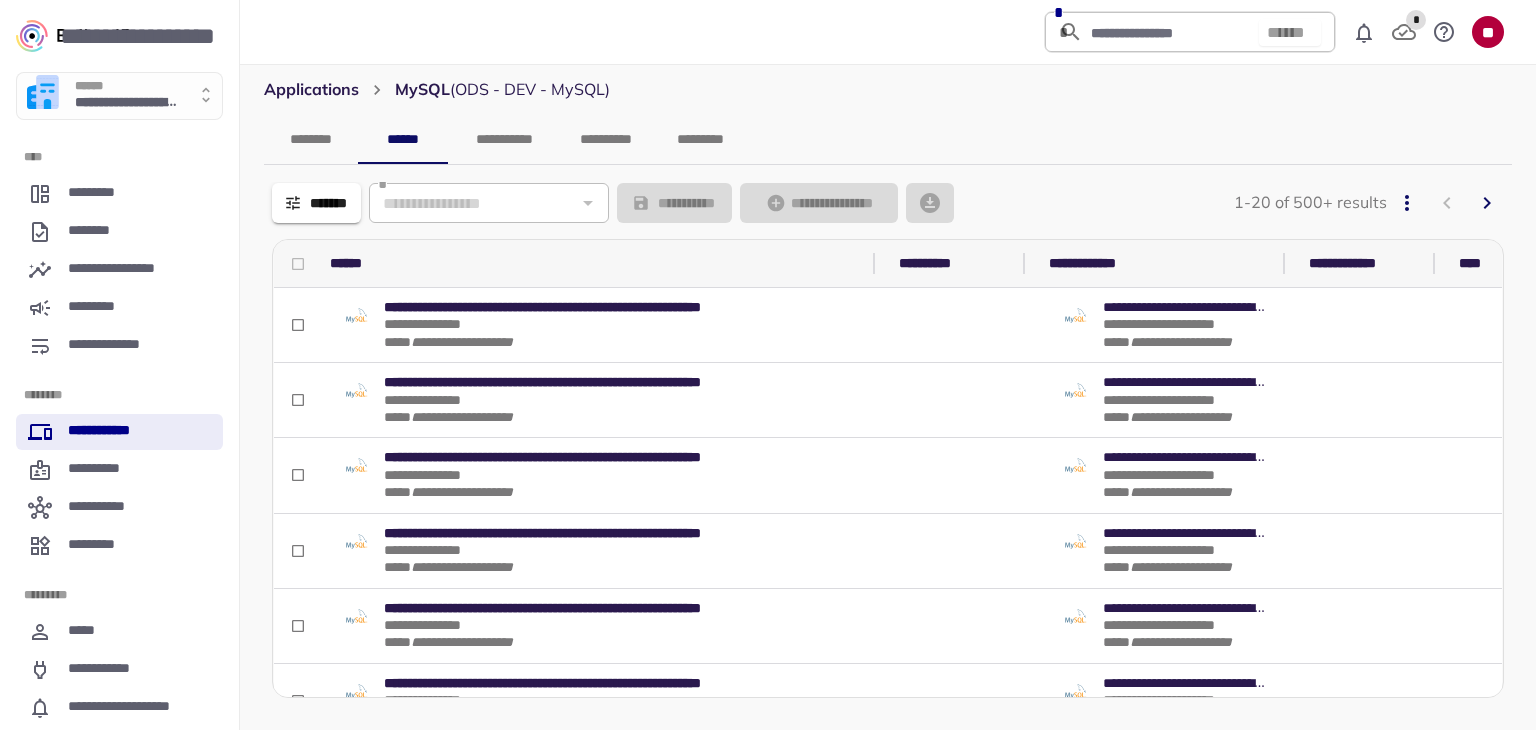 drag, startPoint x: 523, startPoint y: 265, endPoint x: 883, endPoint y: 321, distance: 364.32953 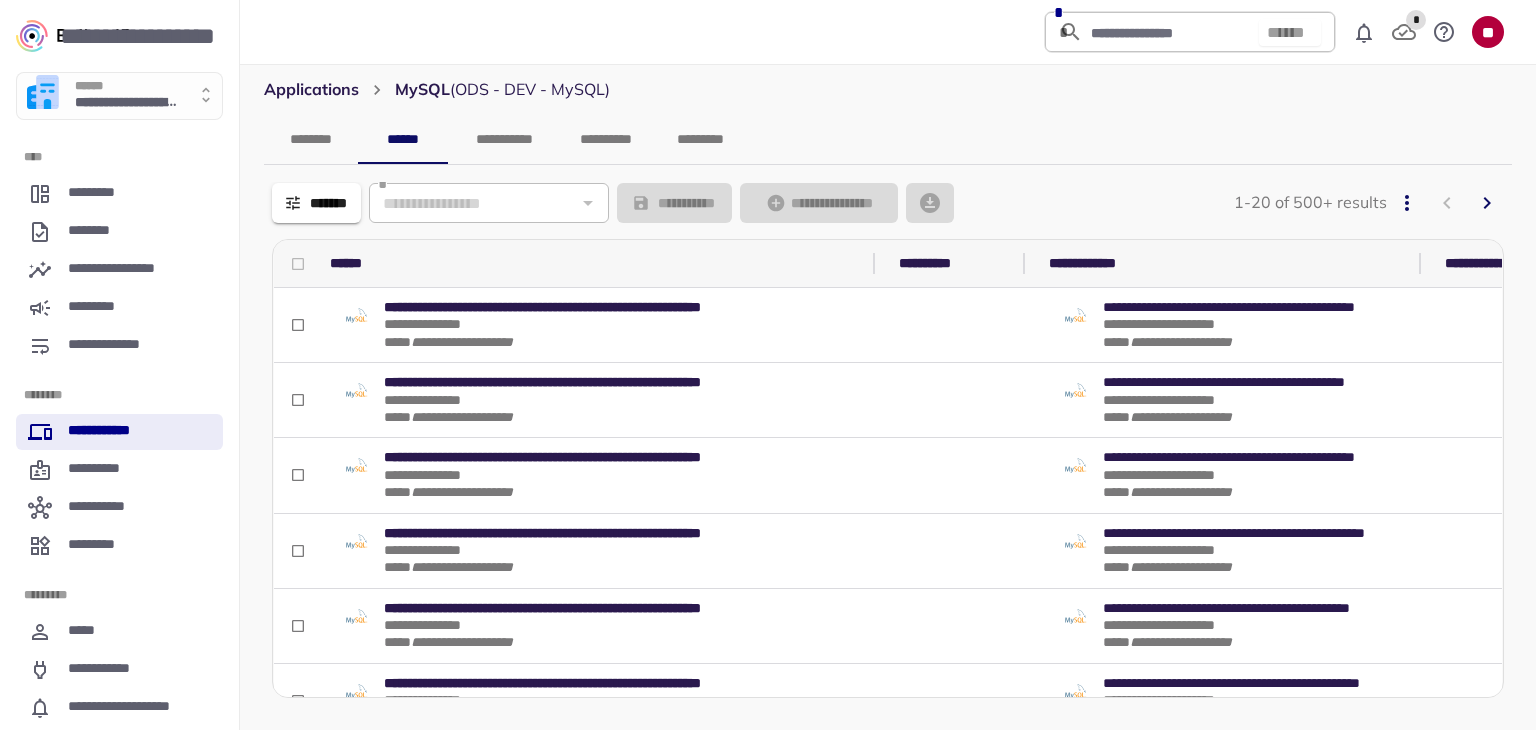click on "**********" at bounding box center [1504, 264] 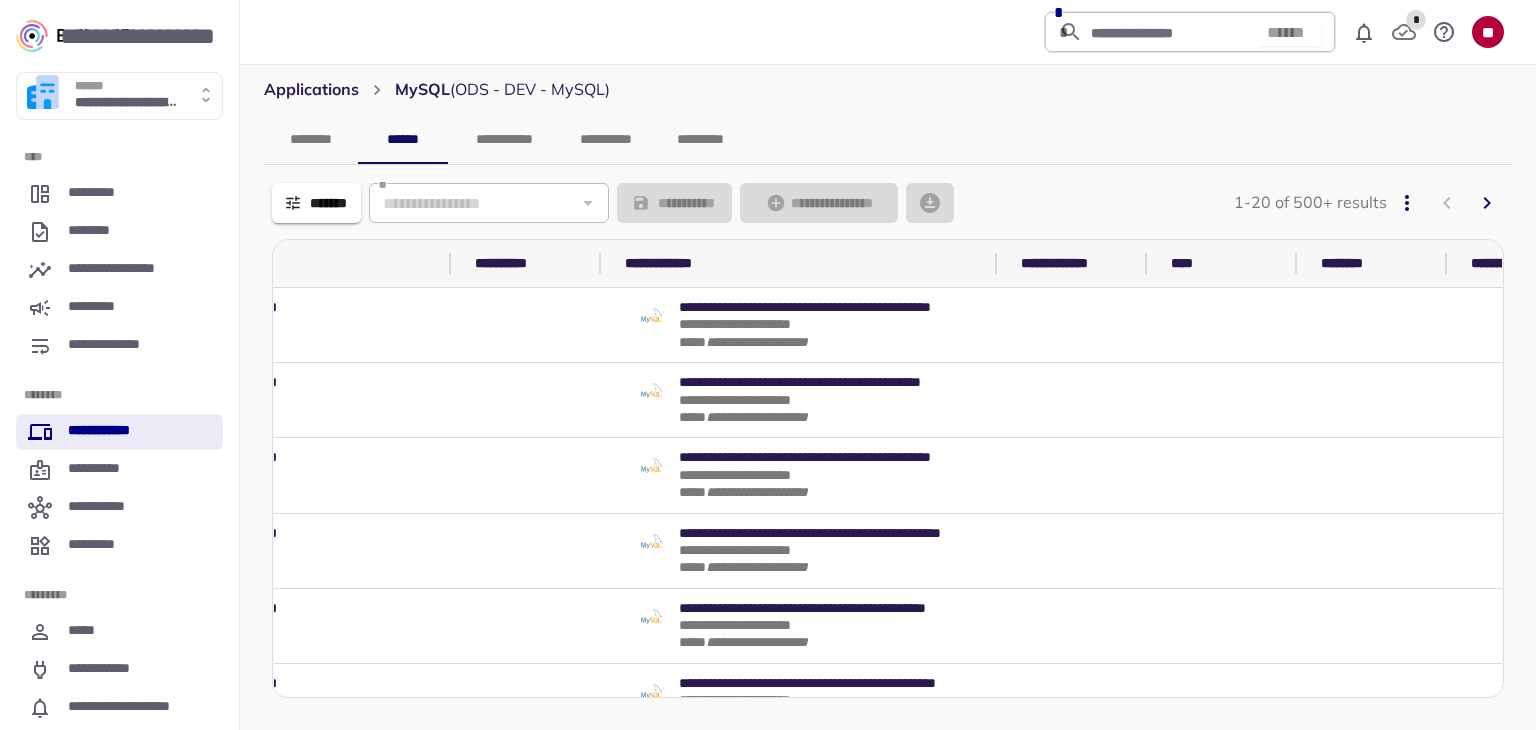 scroll, scrollTop: 0, scrollLeft: 480, axis: horizontal 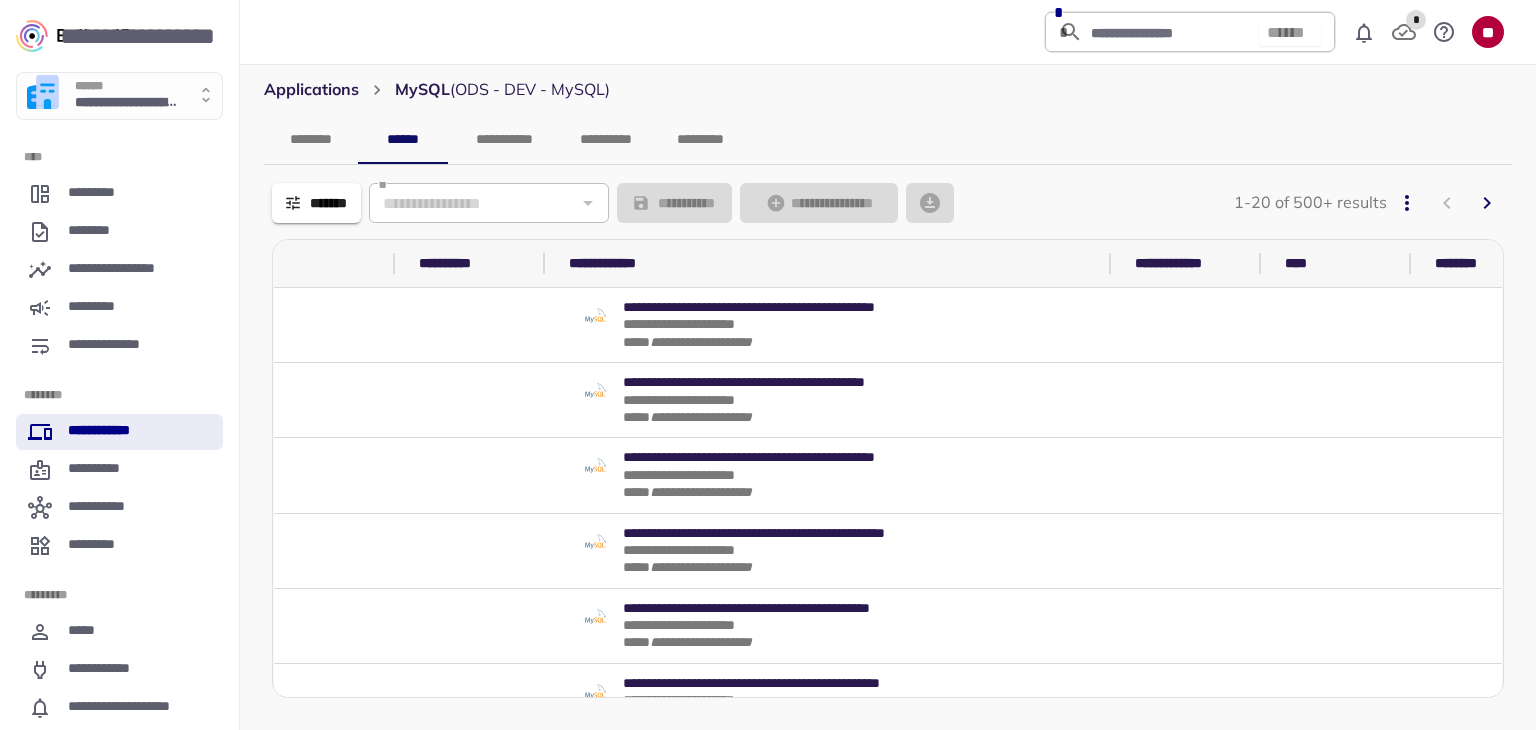 drag, startPoint x: 936, startPoint y: 267, endPoint x: 1117, endPoint y: 286, distance: 181.9945 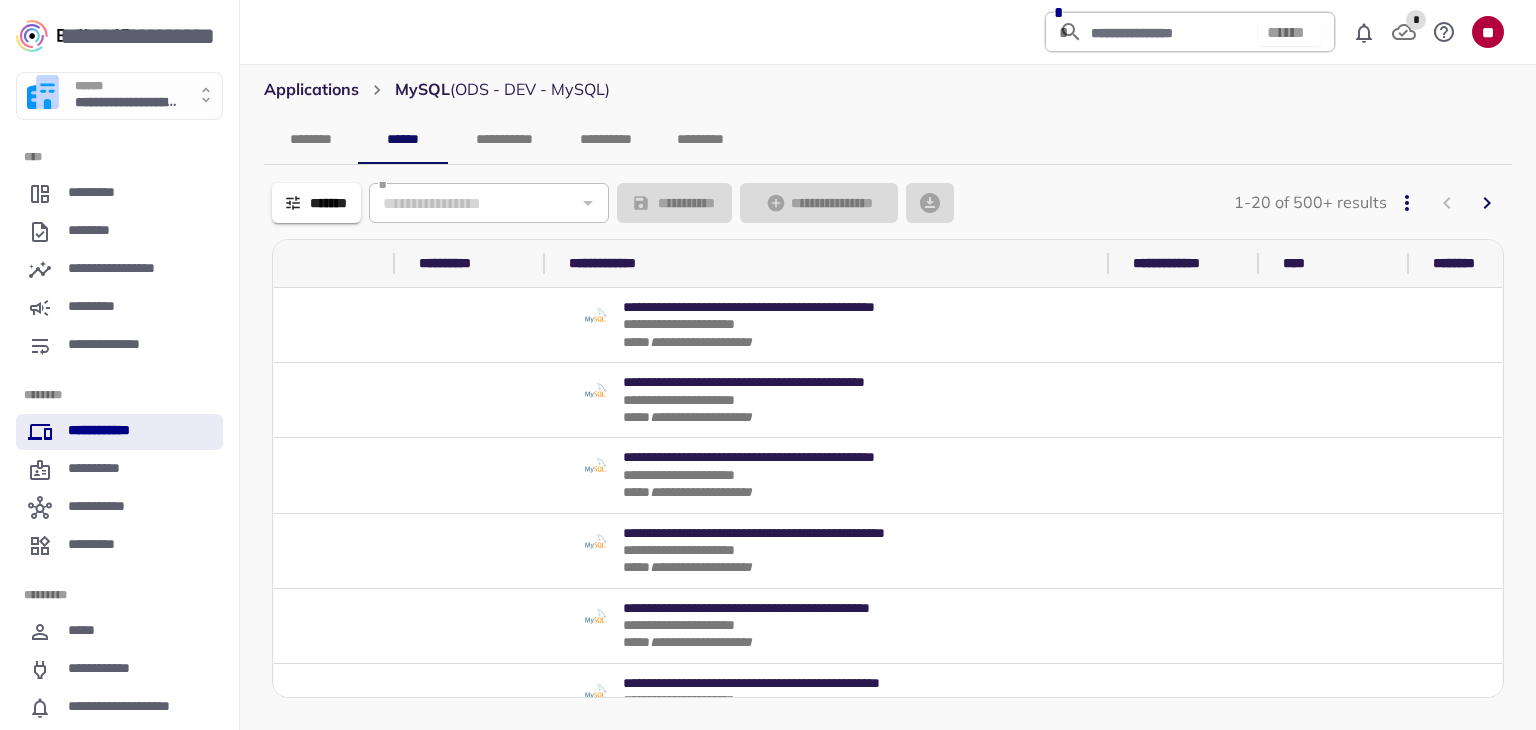 drag, startPoint x: 1084, startPoint y: 163, endPoint x: 1083, endPoint y: 184, distance: 21.023796 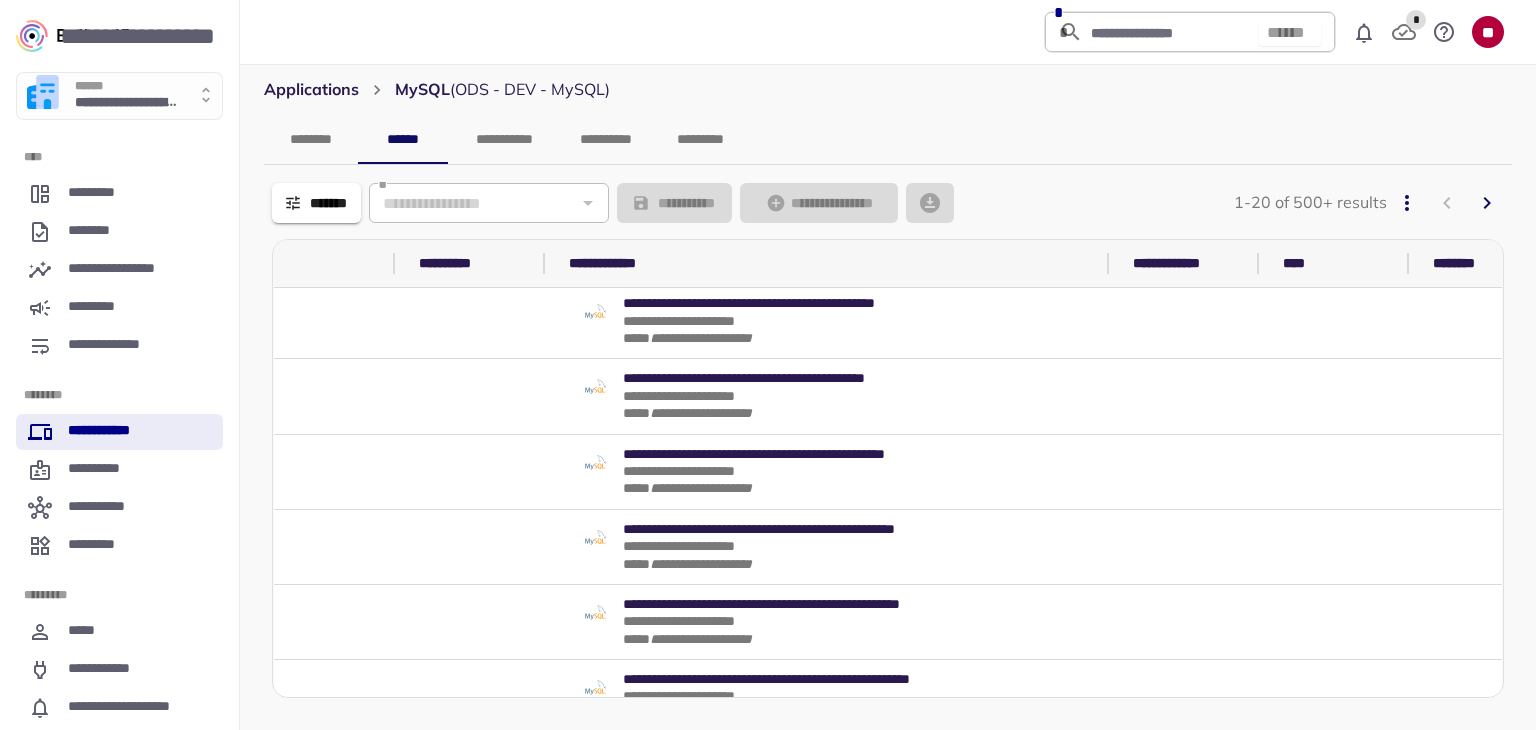 scroll, scrollTop: 1000, scrollLeft: 480, axis: both 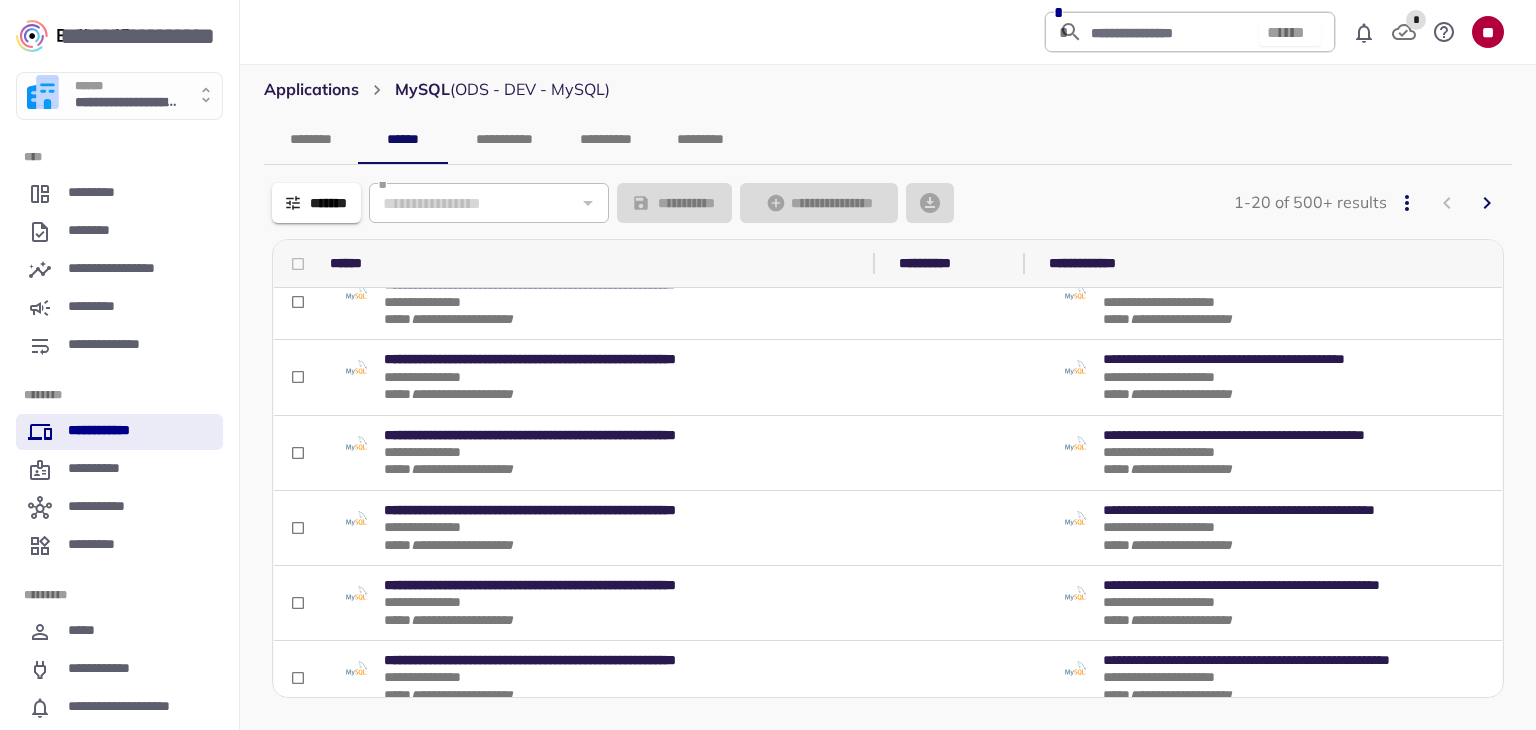drag, startPoint x: 803, startPoint y: 437, endPoint x: 502, endPoint y: 433, distance: 301.02658 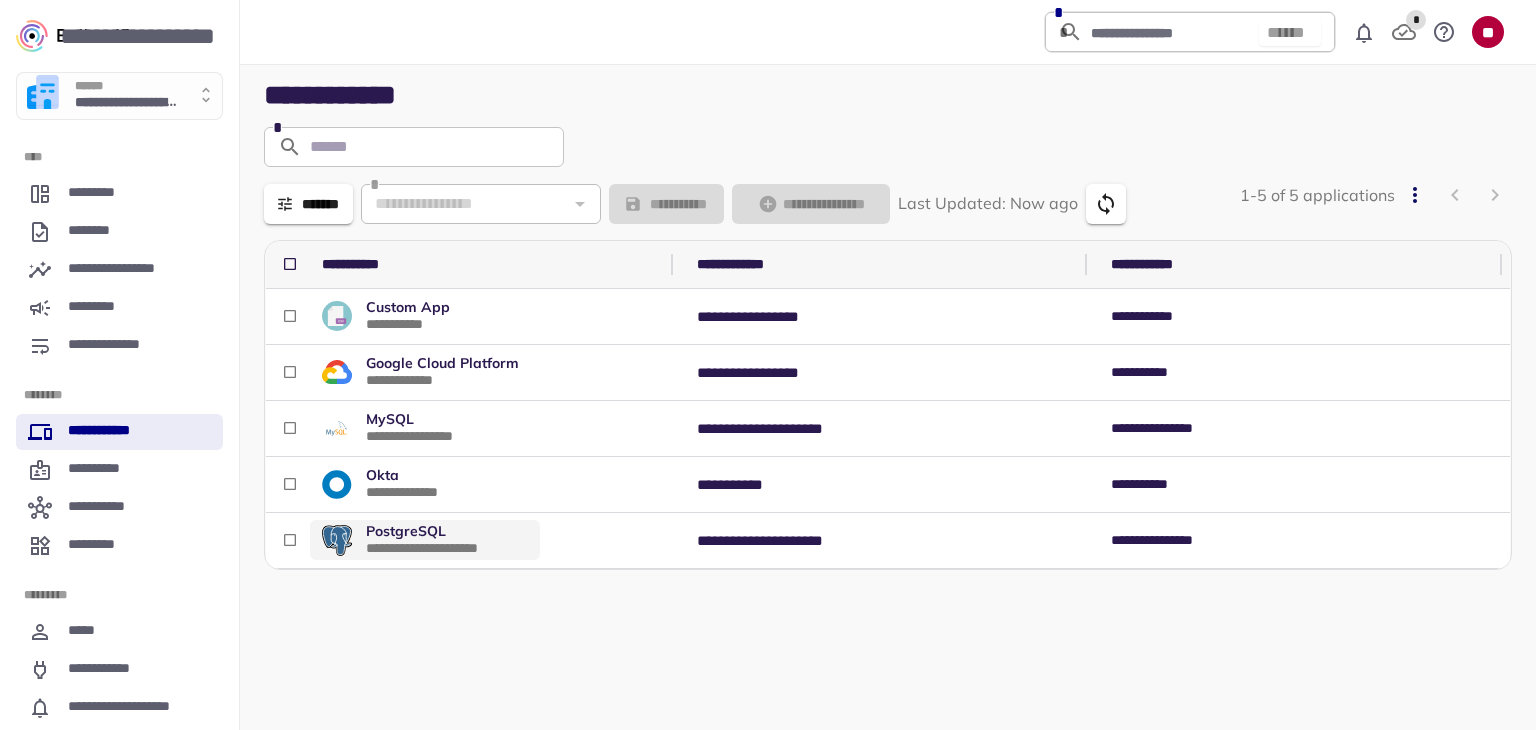 click on "**********" at bounding box center (447, 548) 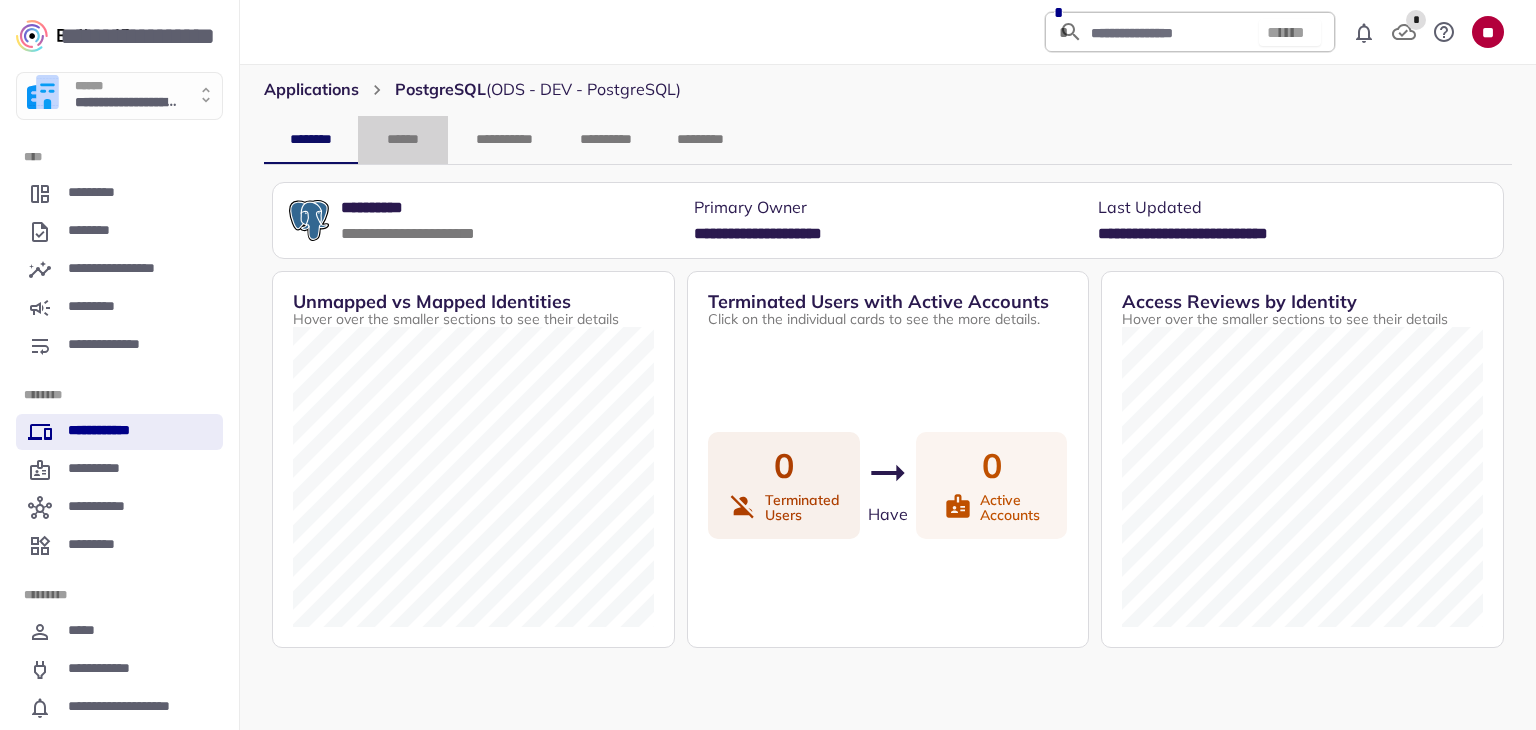 click on "******" at bounding box center [403, 140] 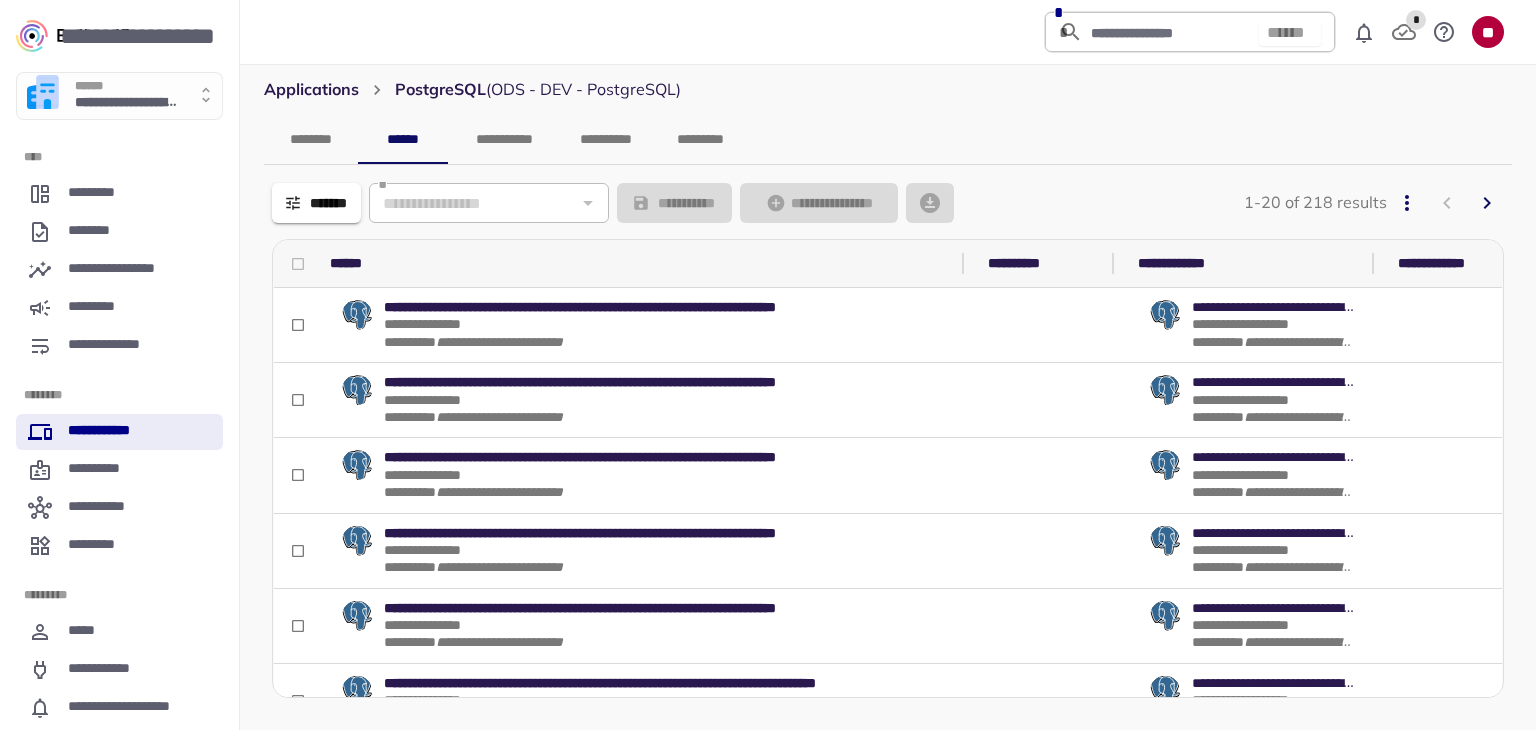 drag, startPoint x: 524, startPoint y: 269, endPoint x: 972, endPoint y: 303, distance: 449.28833 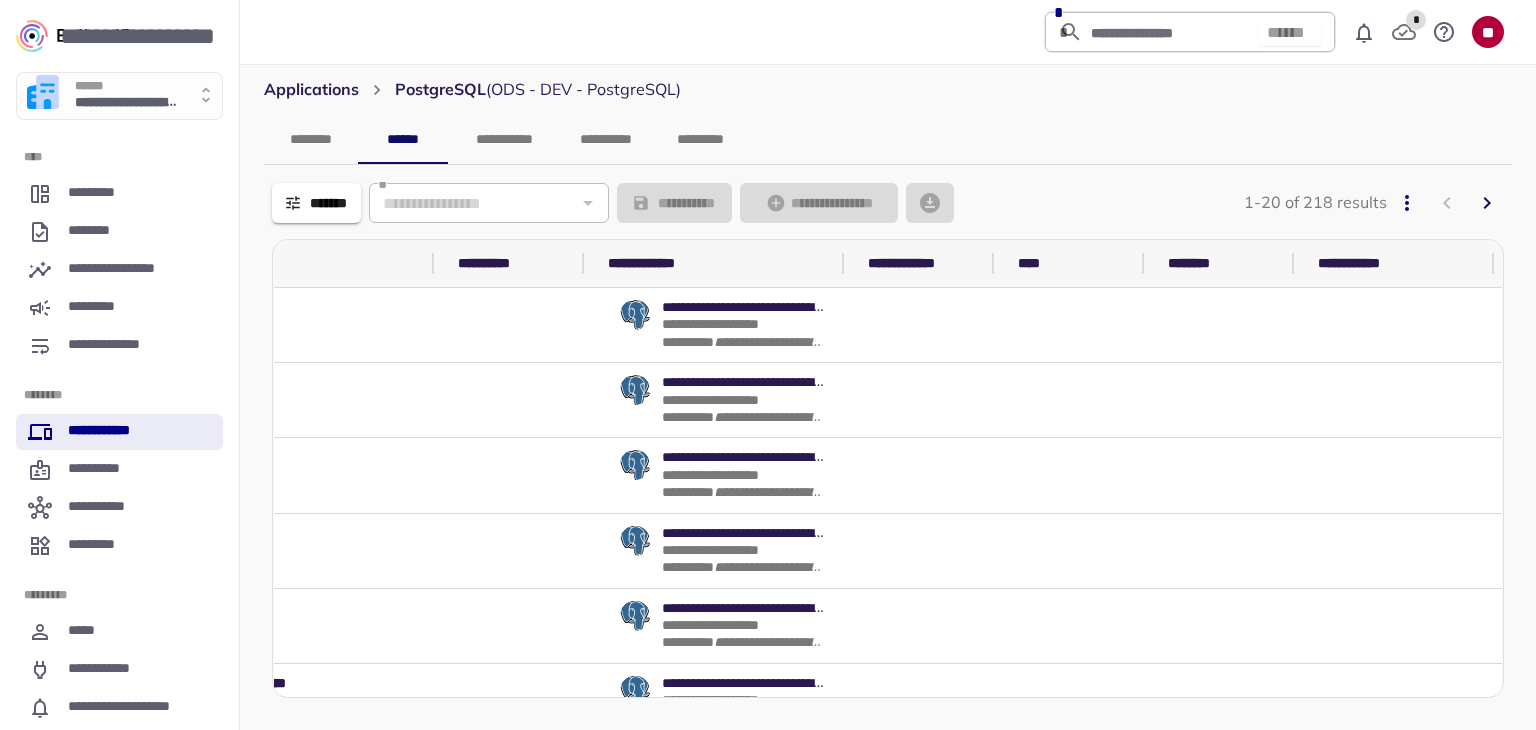 scroll, scrollTop: 0, scrollLeft: 544, axis: horizontal 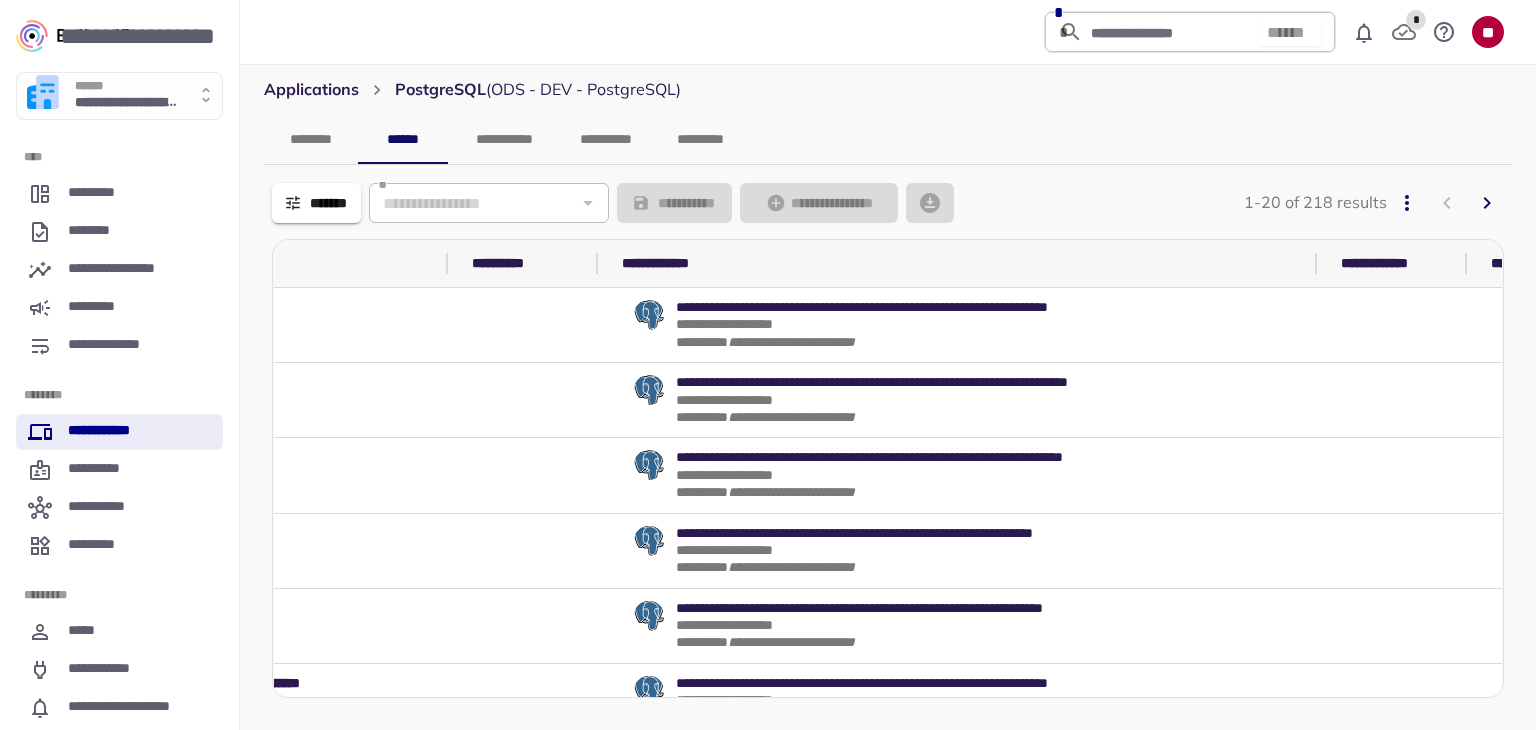 click on "**********" at bounding box center (1400, 264) 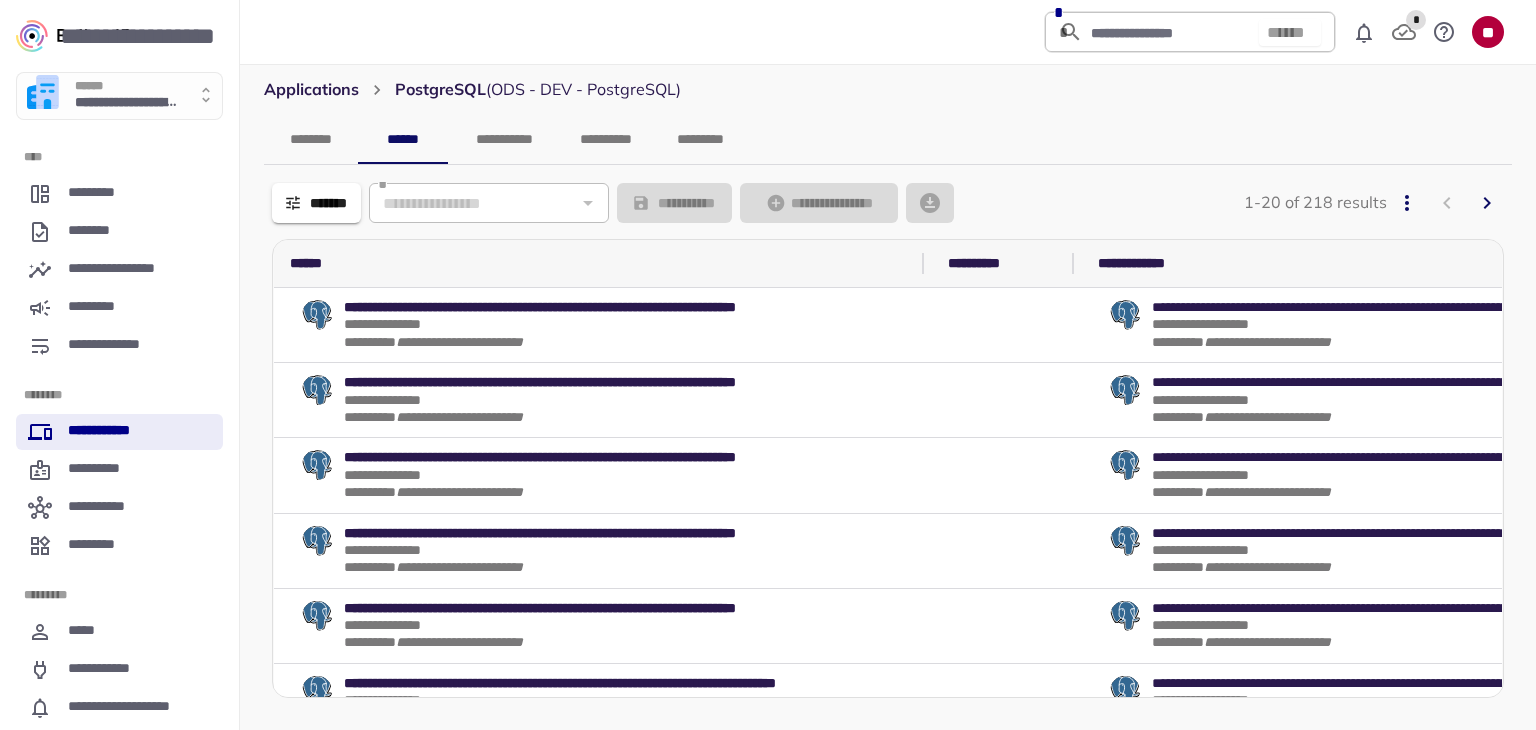 scroll, scrollTop: 0, scrollLeft: 0, axis: both 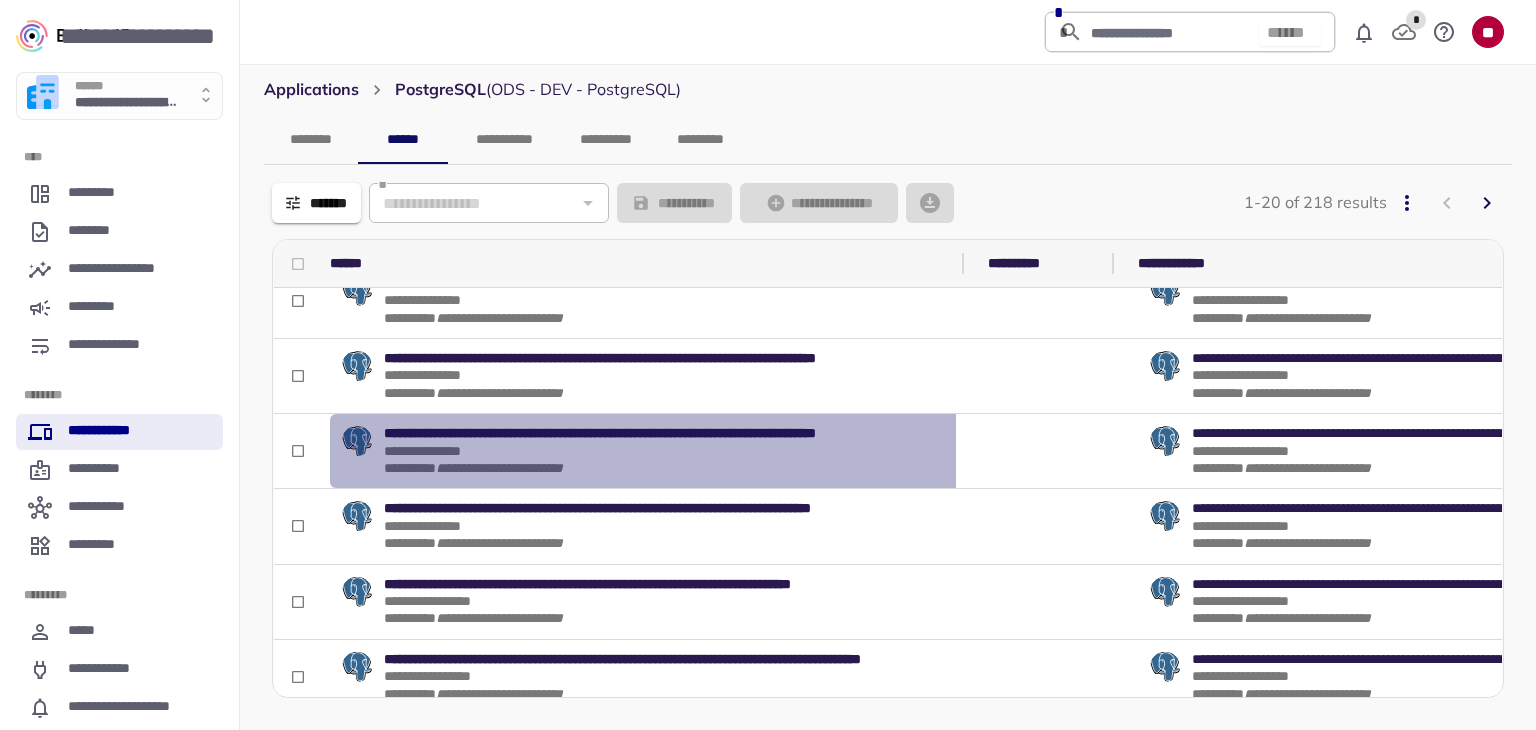 click on "**********" at bounding box center [684, 433] 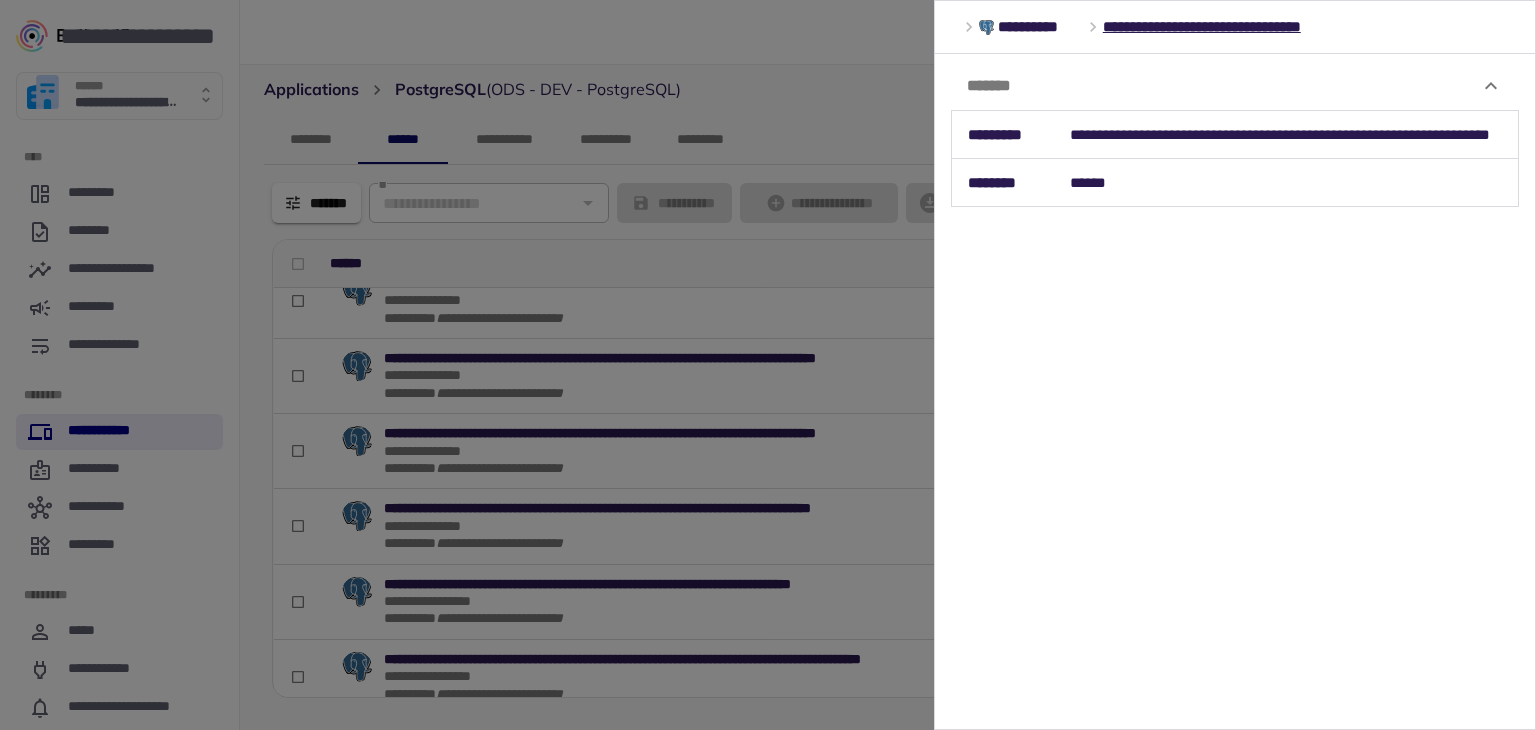click on "******" at bounding box center (1286, 183) 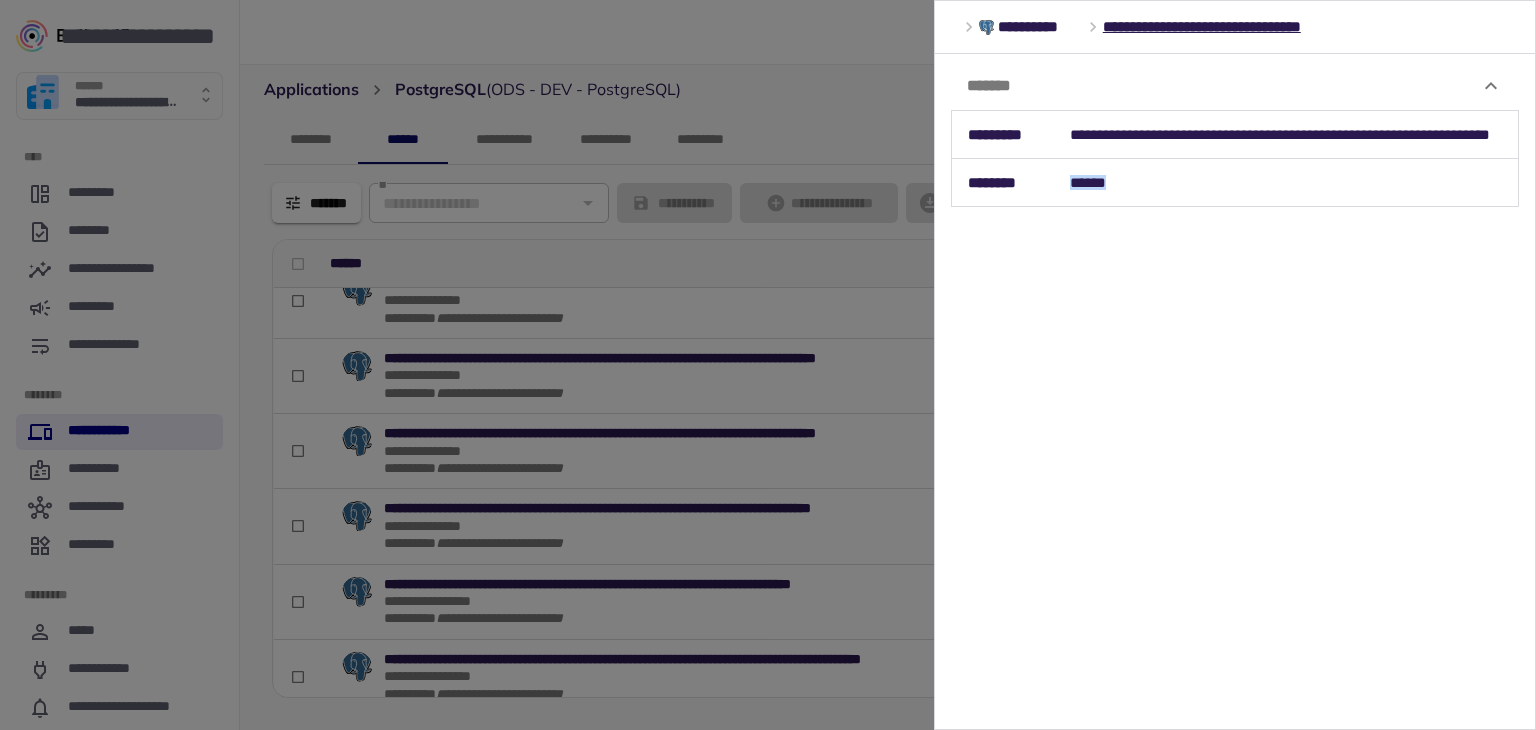 drag, startPoint x: 1094, startPoint y: 185, endPoint x: 1092, endPoint y: 213, distance: 28.071337 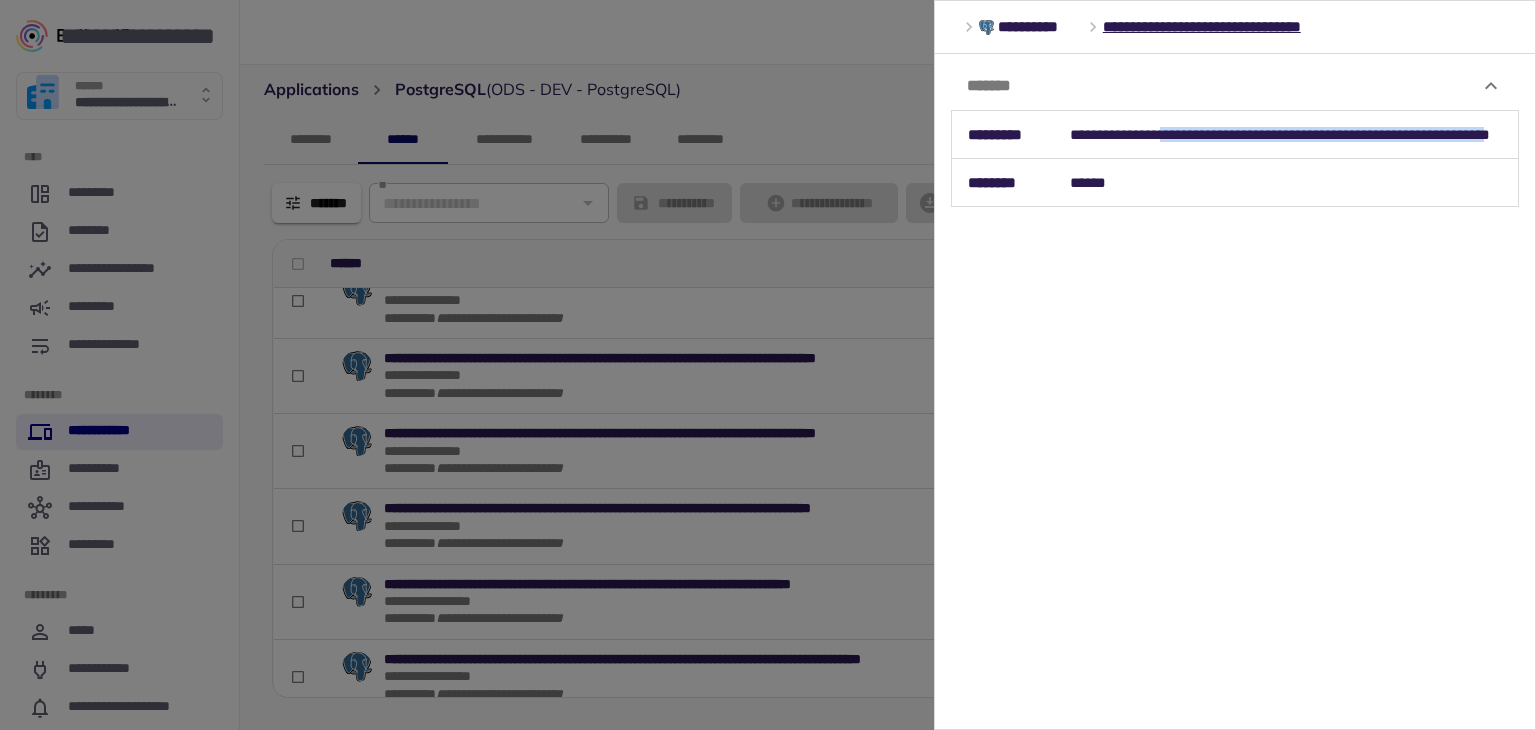 drag, startPoint x: 1180, startPoint y: 124, endPoint x: 1152, endPoint y: 147, distance: 36.23534 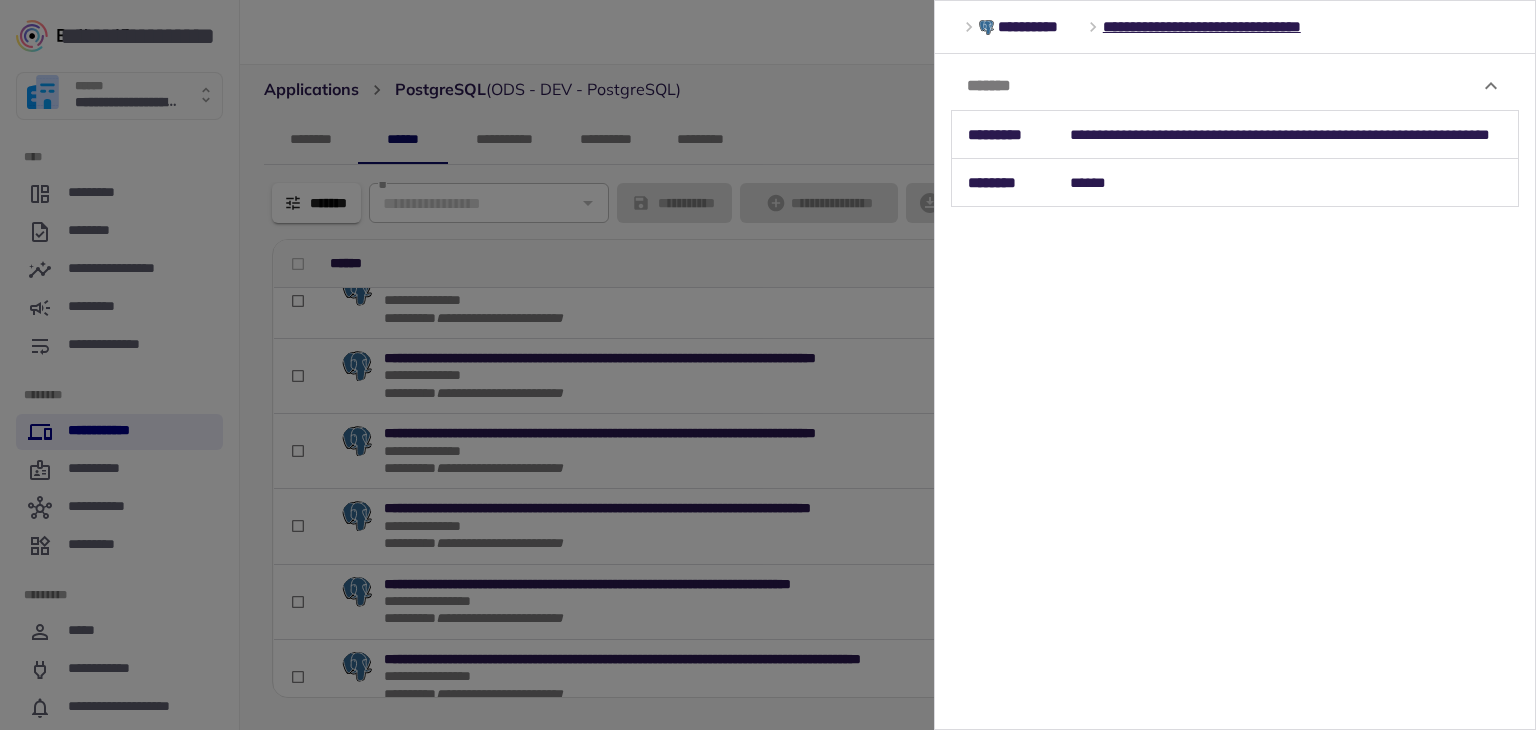 click at bounding box center [768, 365] 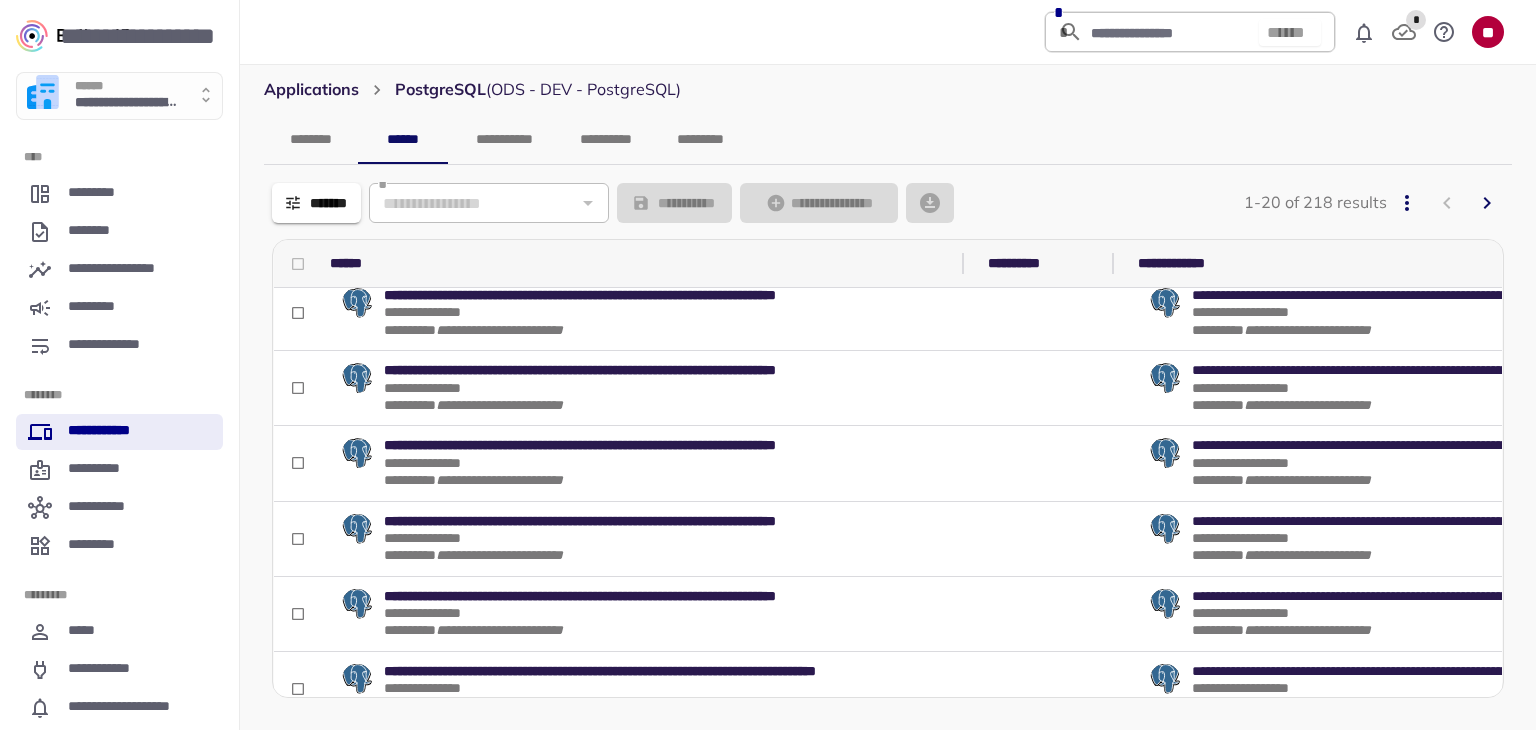 scroll, scrollTop: 0, scrollLeft: 0, axis: both 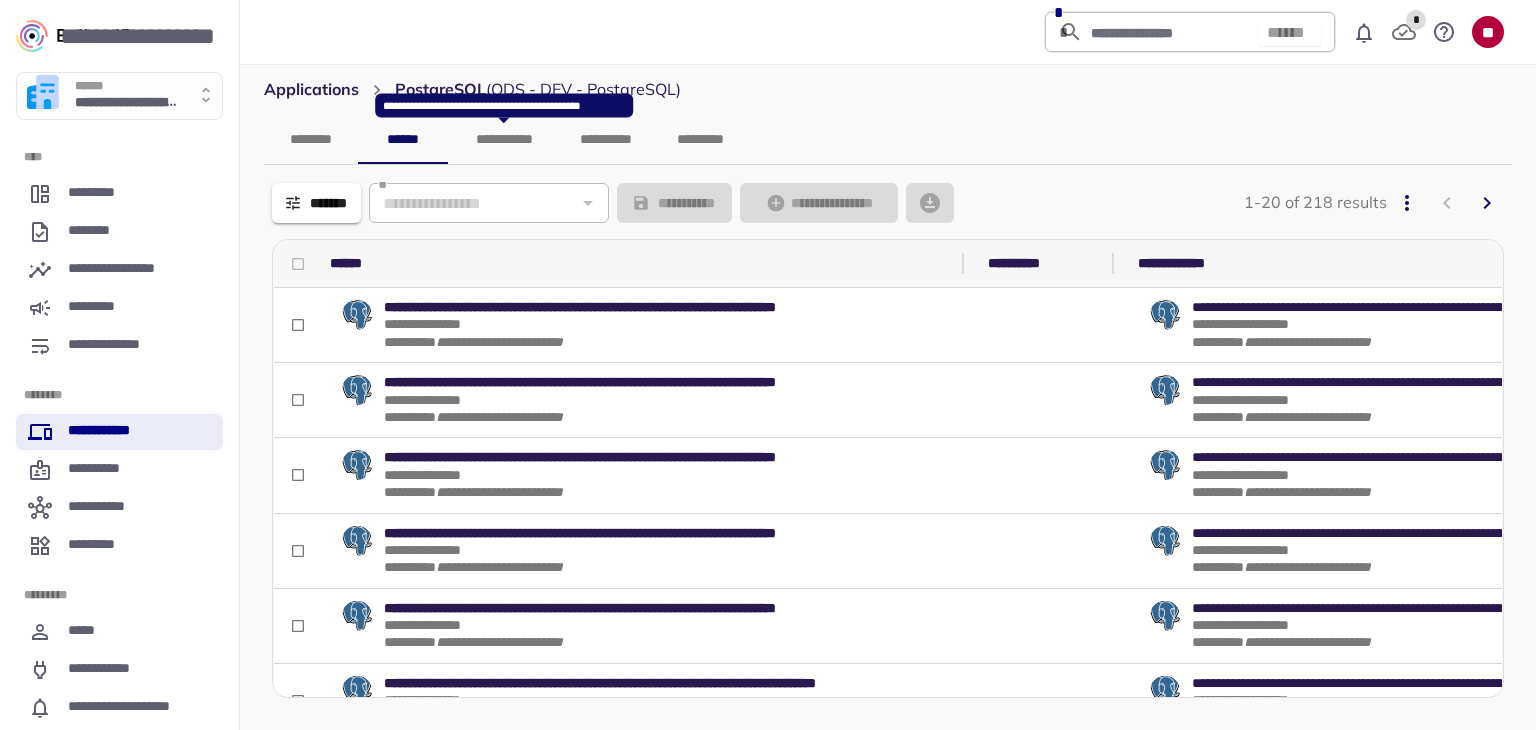 click on "**********" at bounding box center (504, 140) 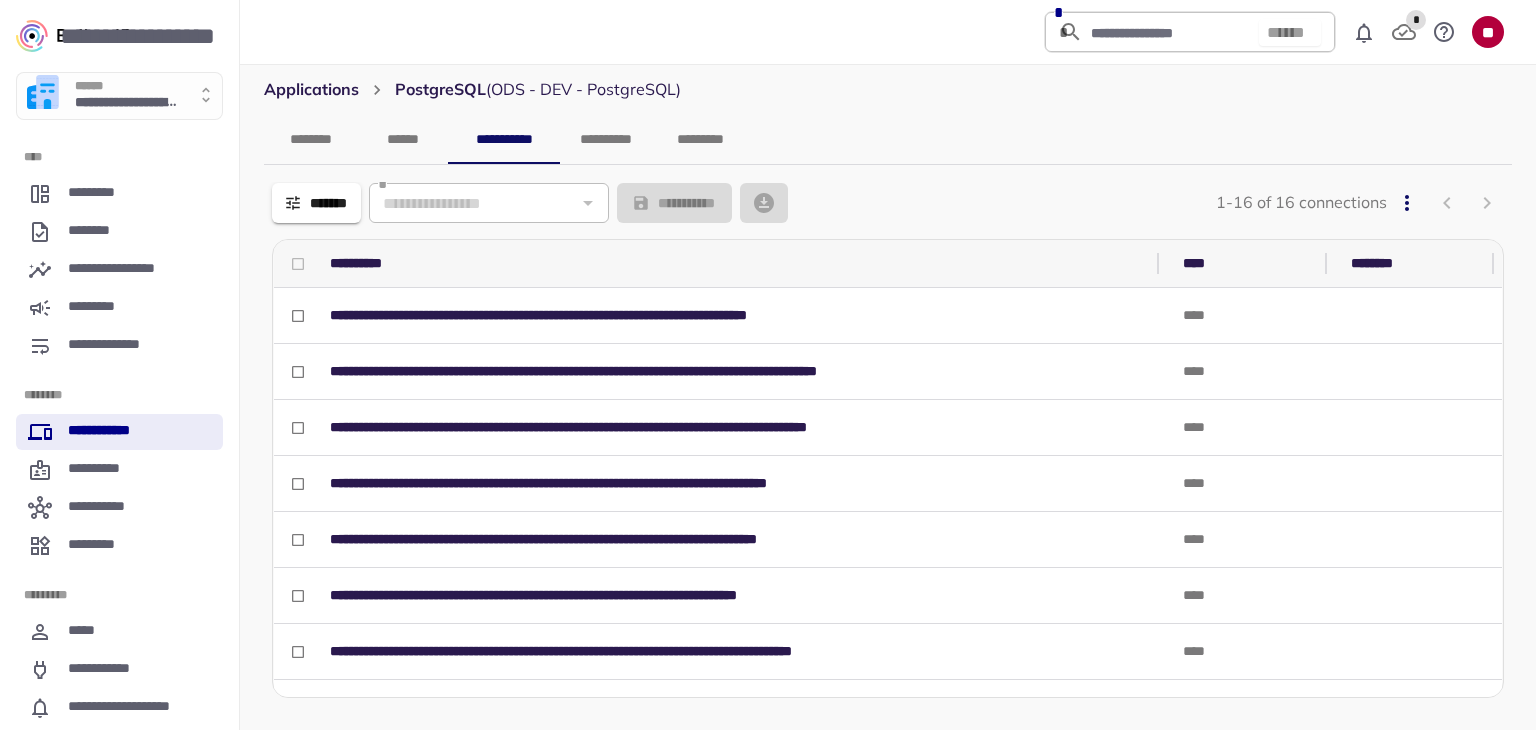 drag, startPoint x: 820, startPoint y: 264, endPoint x: 1076, endPoint y: 293, distance: 257.63733 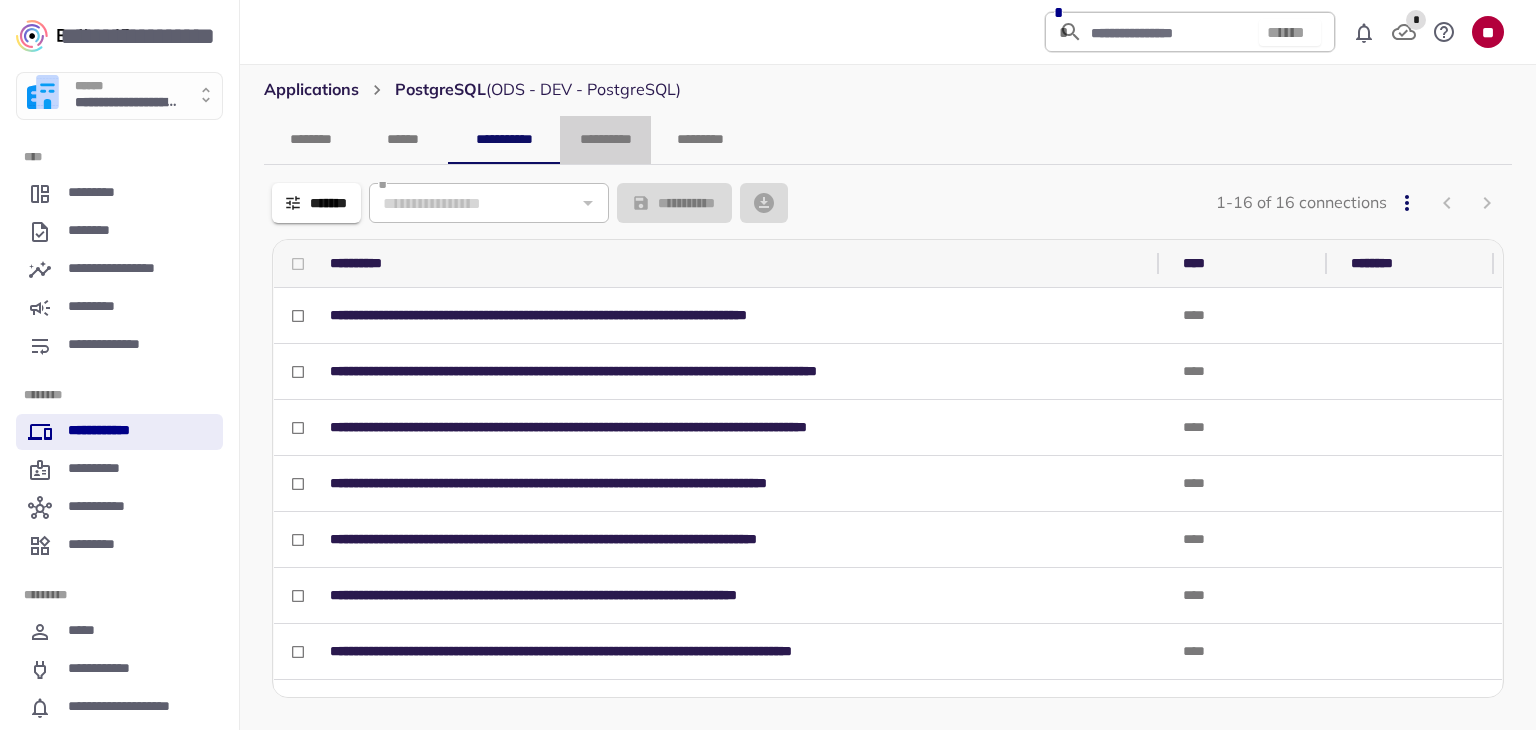 click on "**********" at bounding box center [605, 140] 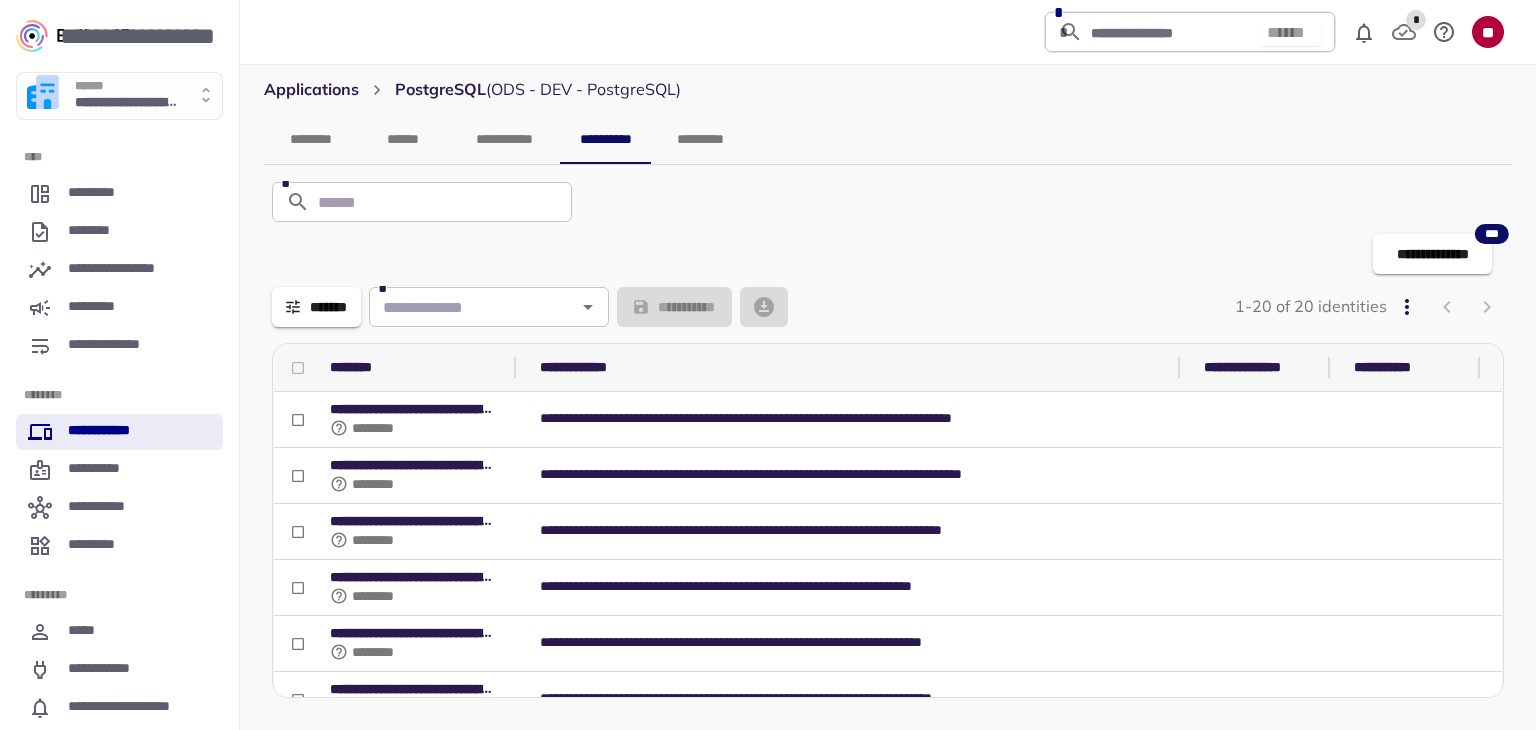 drag, startPoint x: 664, startPoint y: 370, endPoint x: 1168, endPoint y: 396, distance: 504.6702 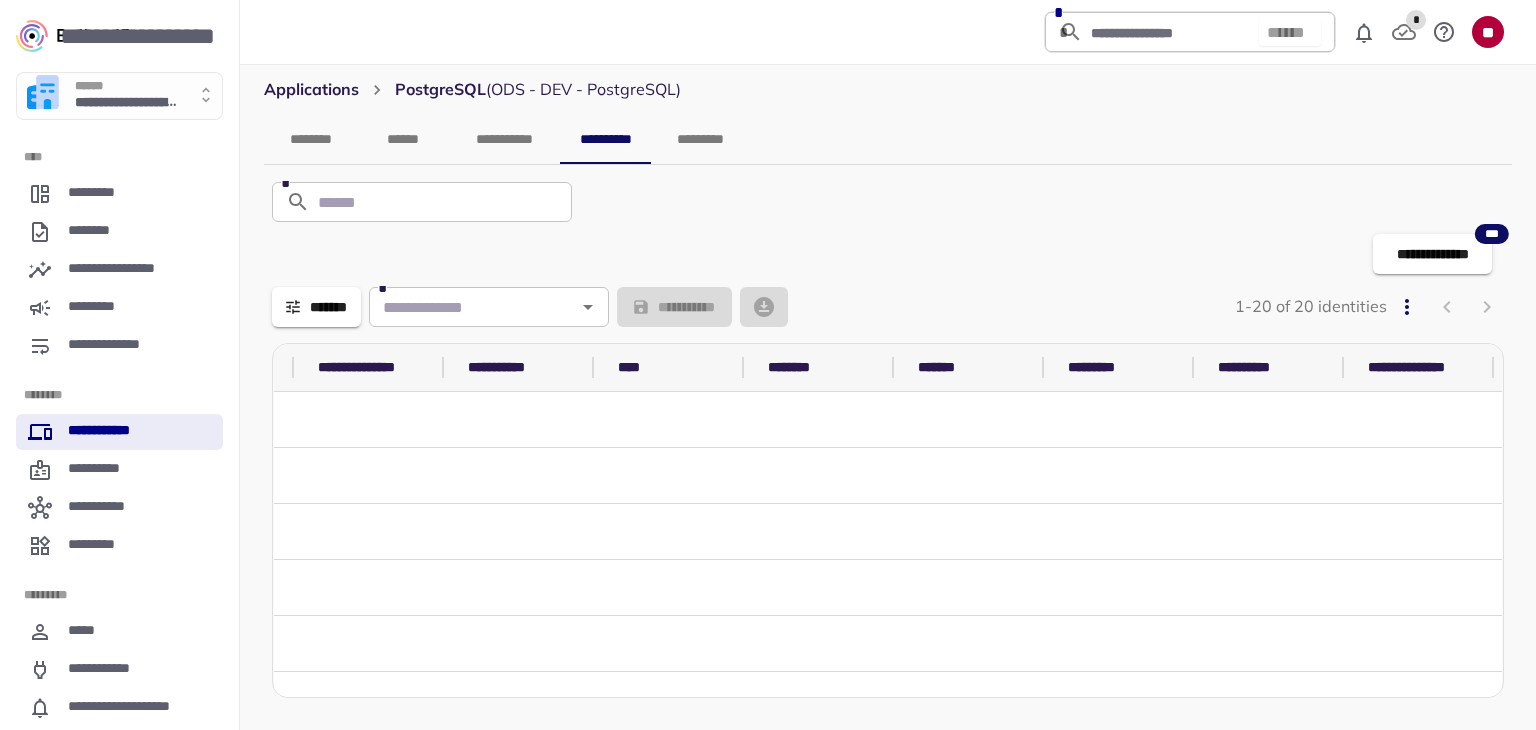 scroll, scrollTop: 0, scrollLeft: 0, axis: both 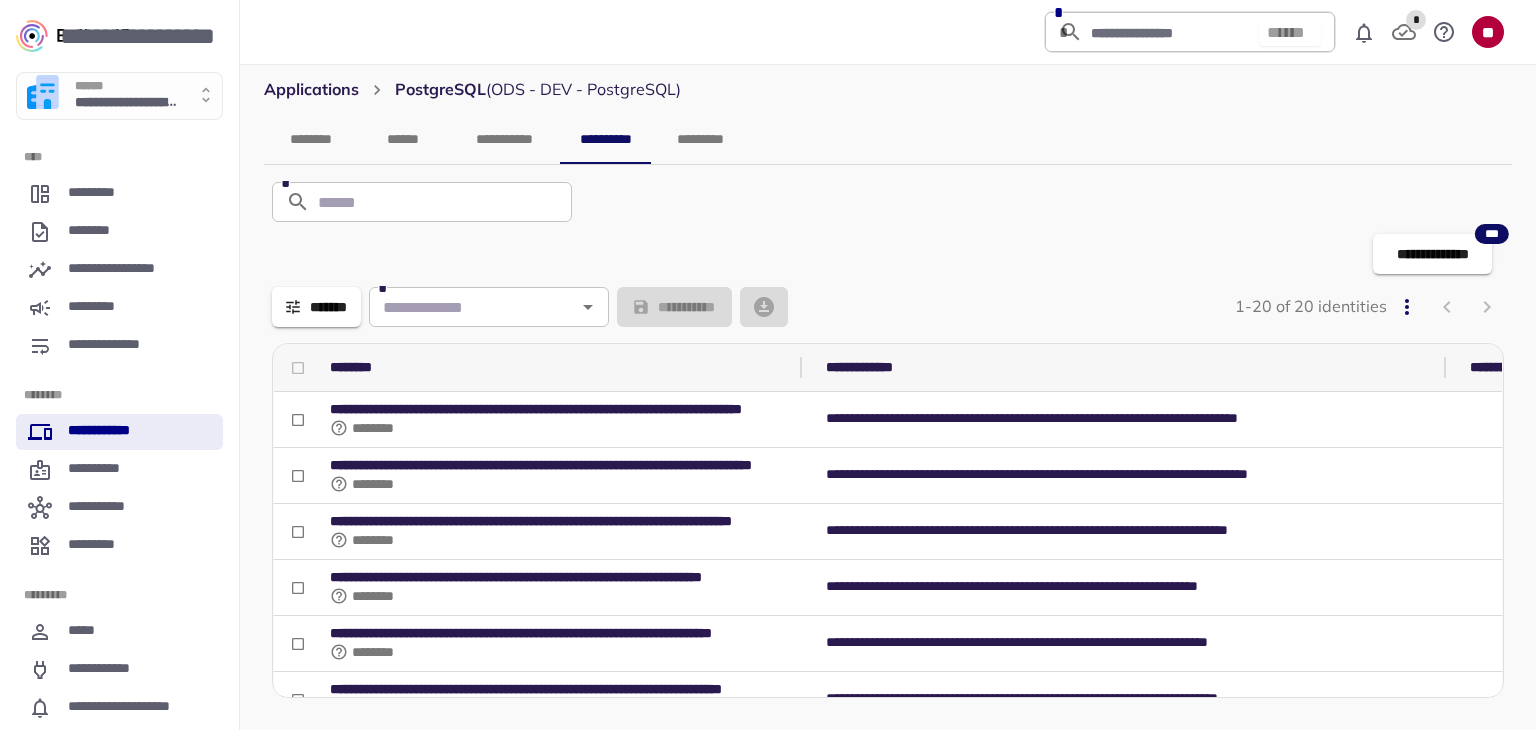 drag, startPoint x: 517, startPoint y: 366, endPoint x: 810, endPoint y: 401, distance: 295.08304 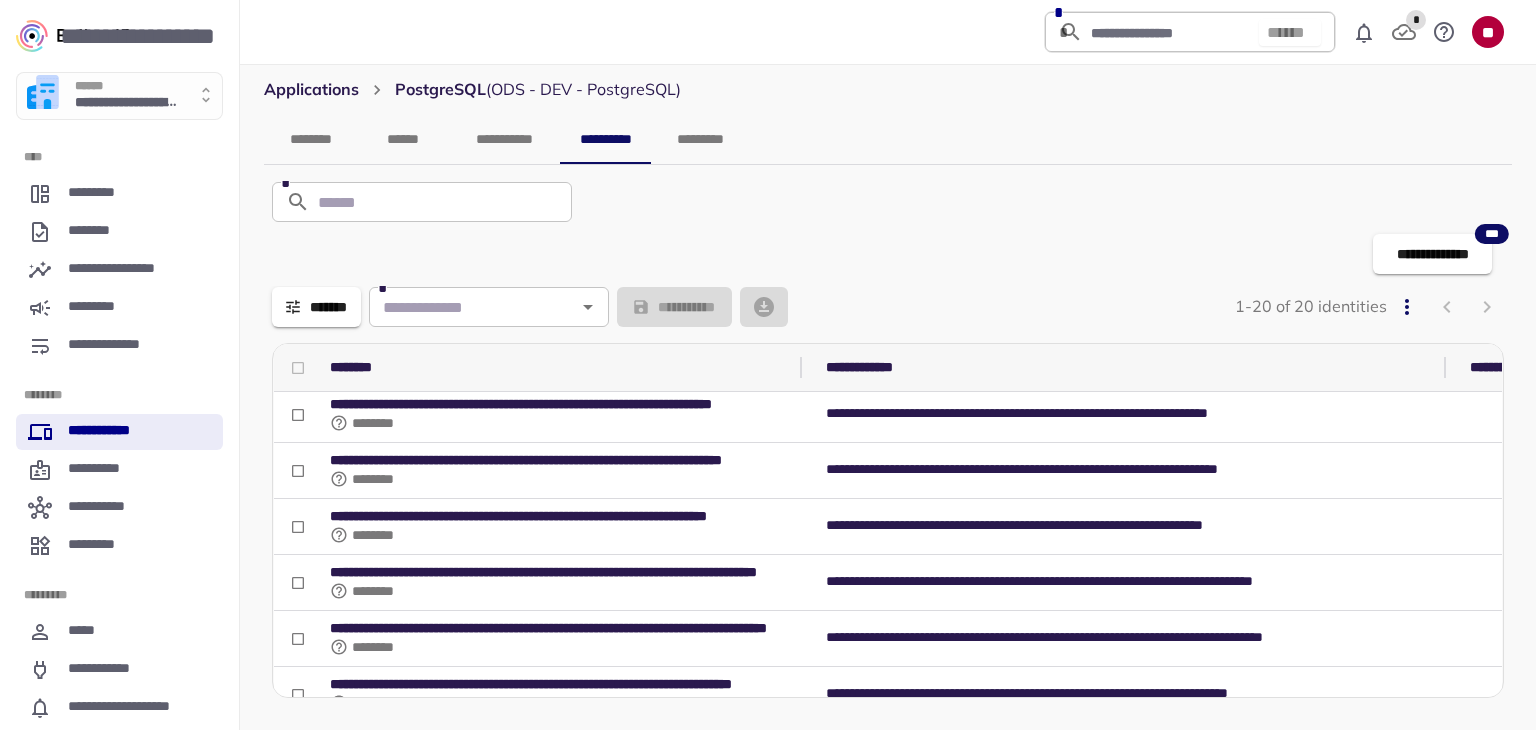 scroll, scrollTop: 0, scrollLeft: 0, axis: both 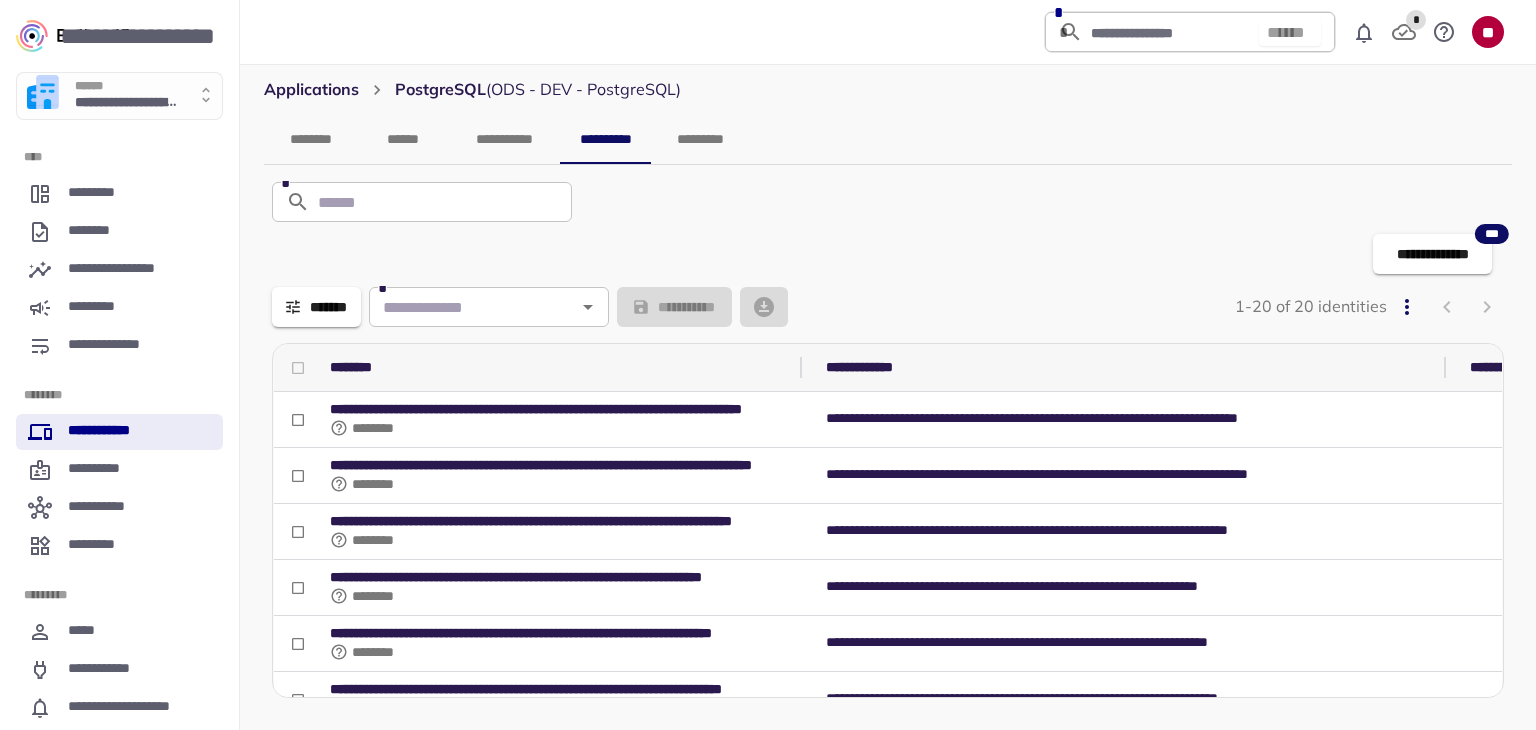 click on "*********" at bounding box center (700, 140) 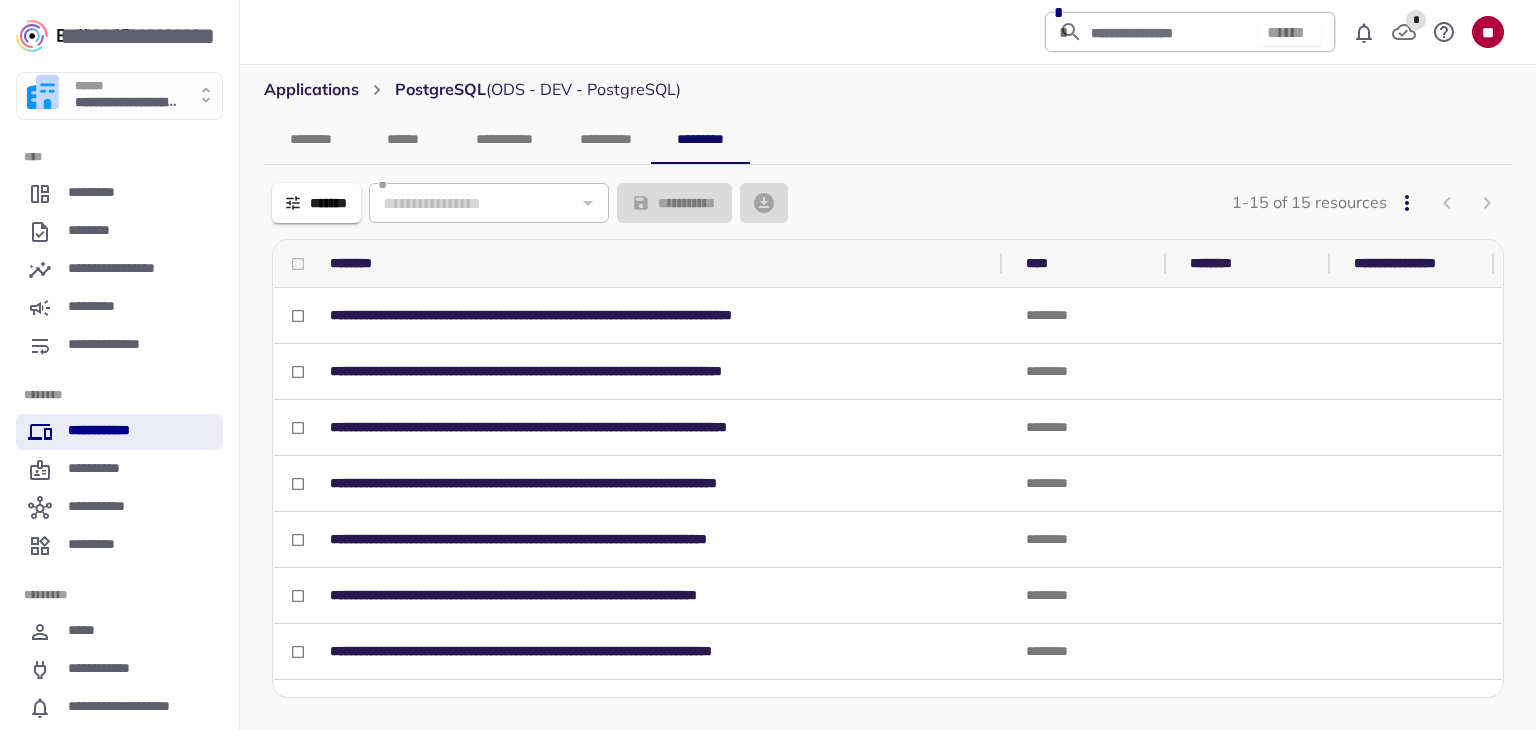 drag, startPoint x: 692, startPoint y: 268, endPoint x: 950, endPoint y: 310, distance: 261.39624 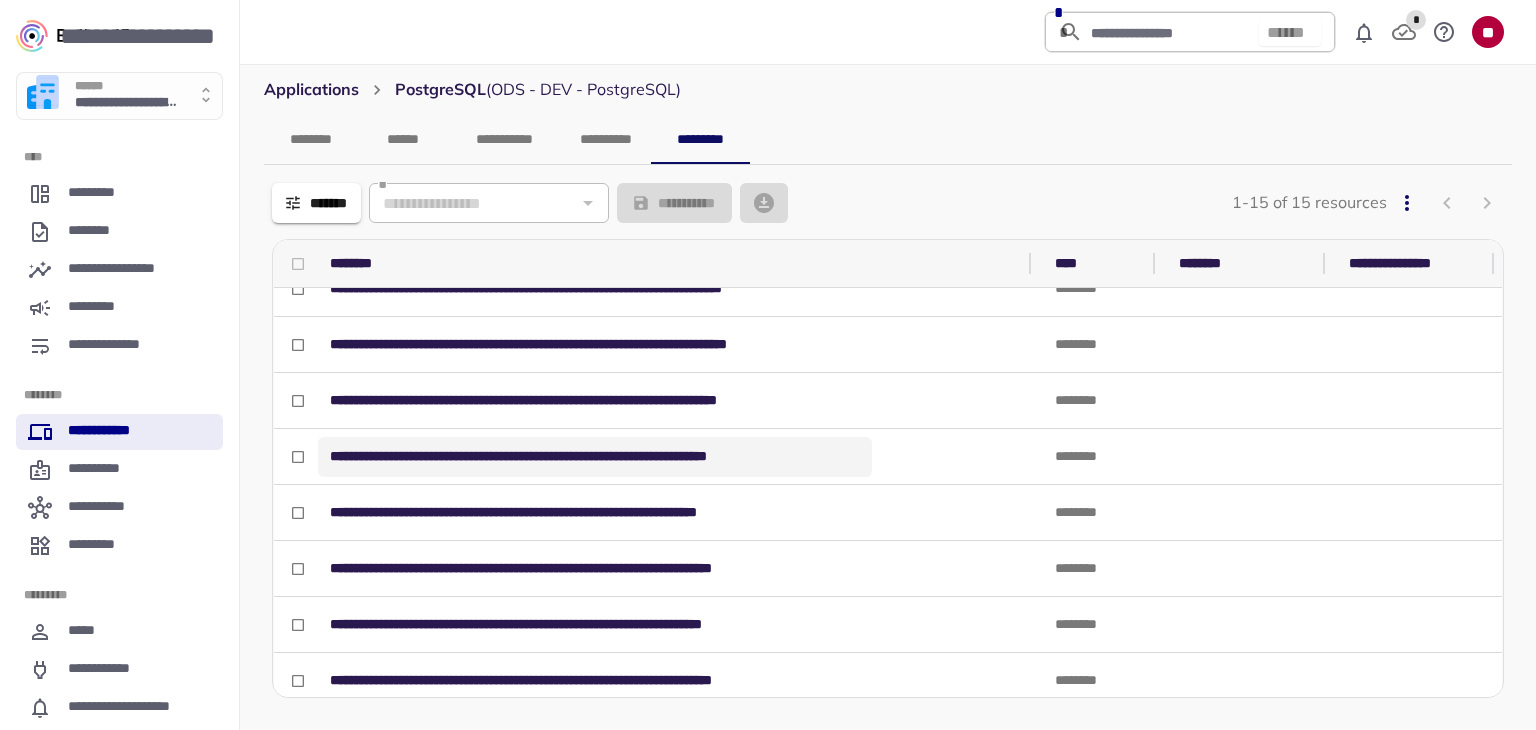 scroll, scrollTop: 0, scrollLeft: 0, axis: both 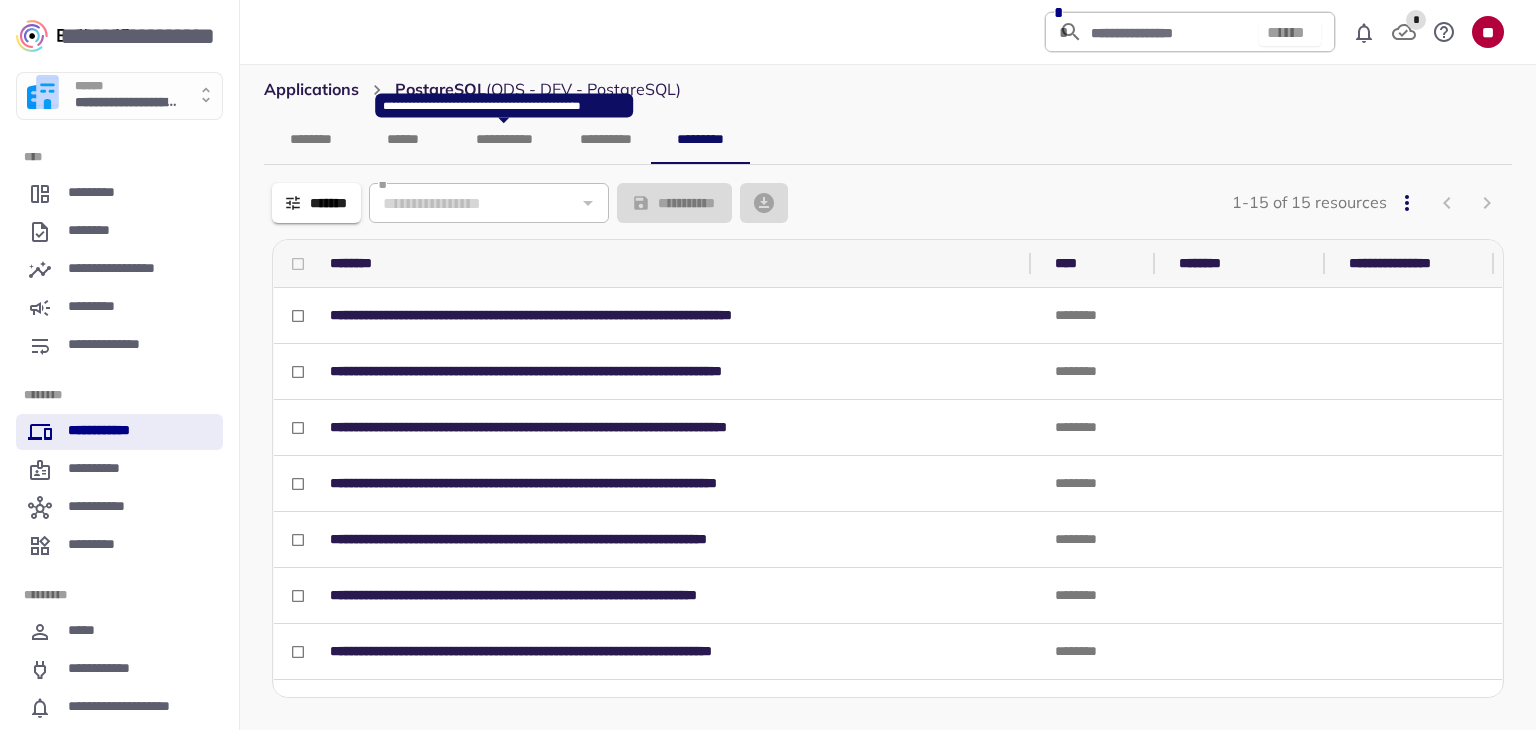 click on "**********" at bounding box center (504, 140) 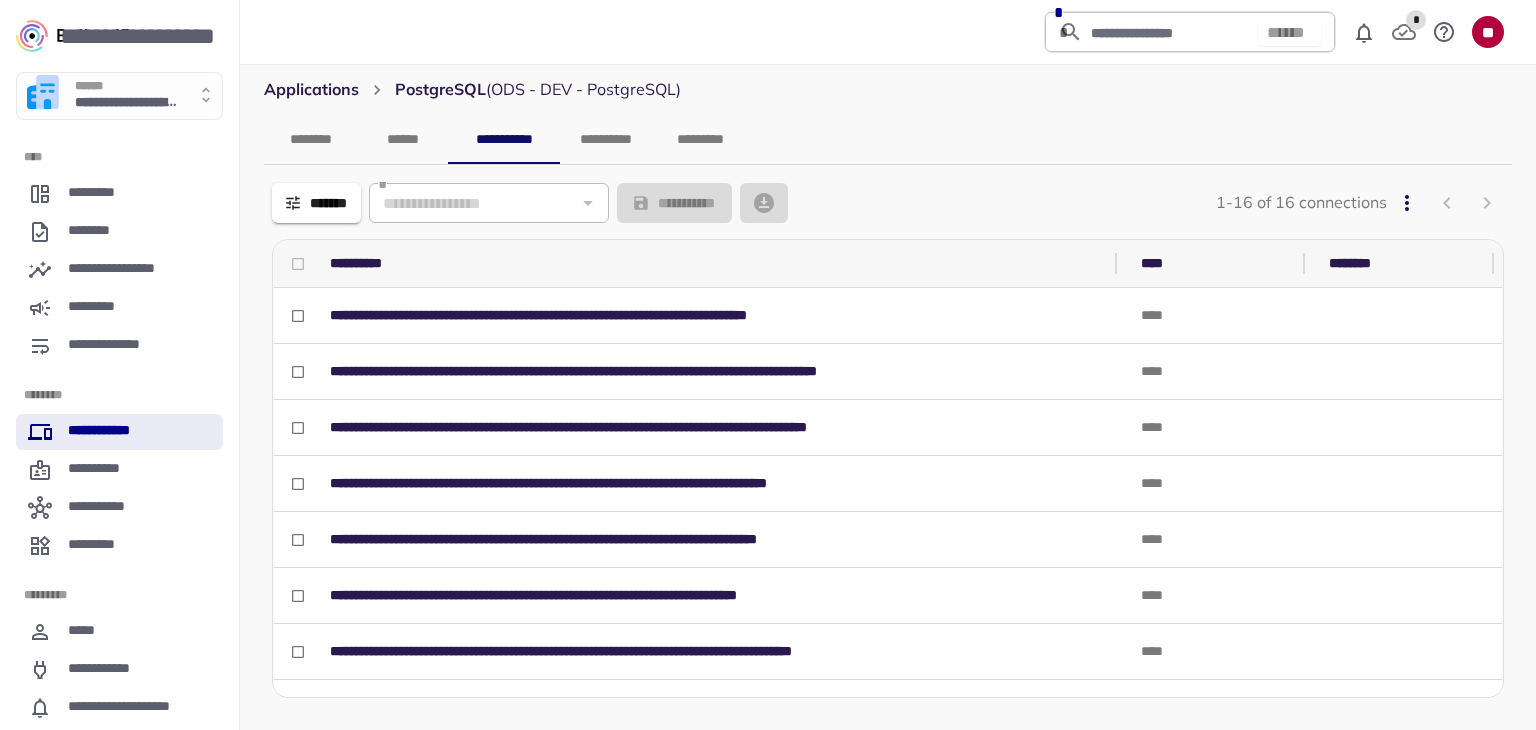drag, startPoint x: 819, startPoint y: 257, endPoint x: 1023, endPoint y: 259, distance: 204.0098 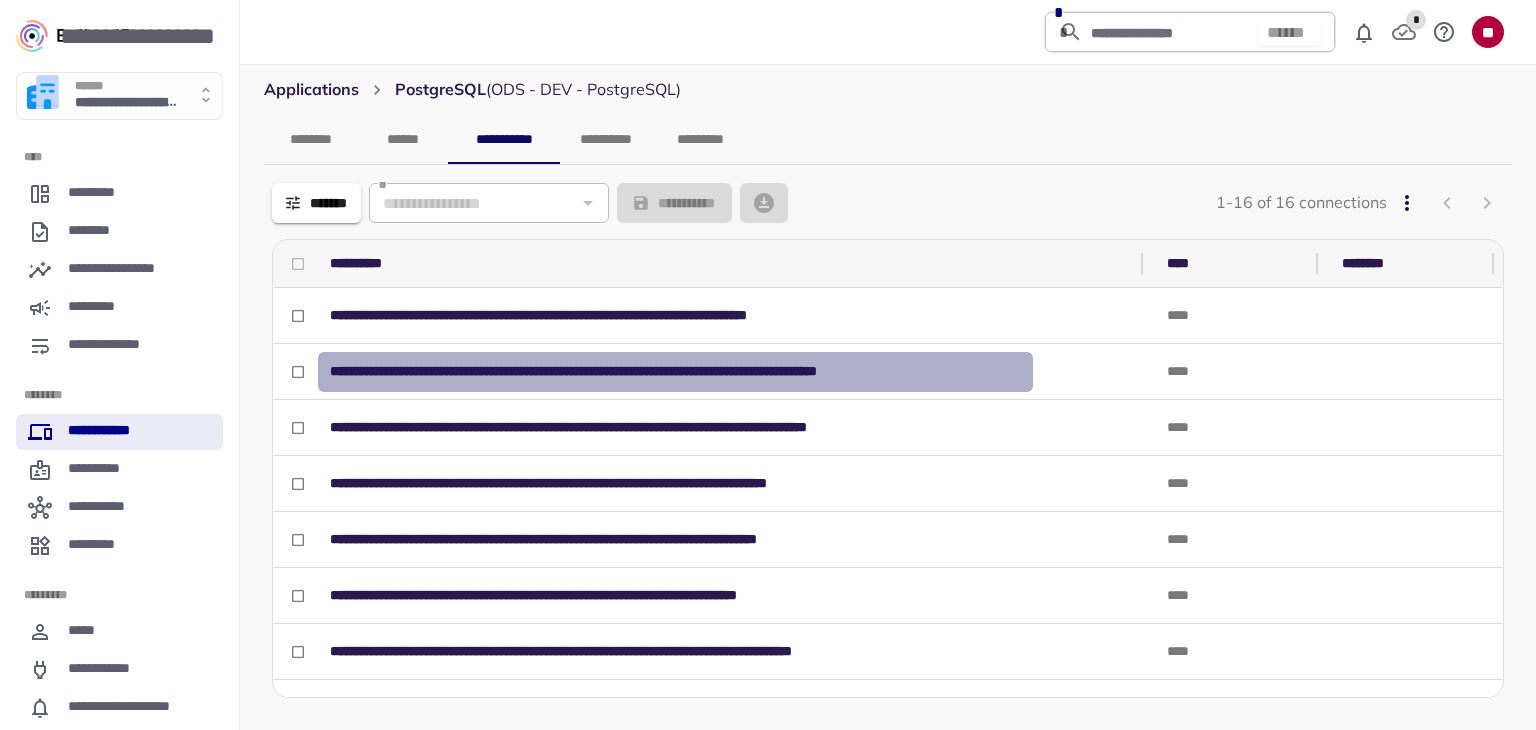 click on "**********" at bounding box center (675, 371) 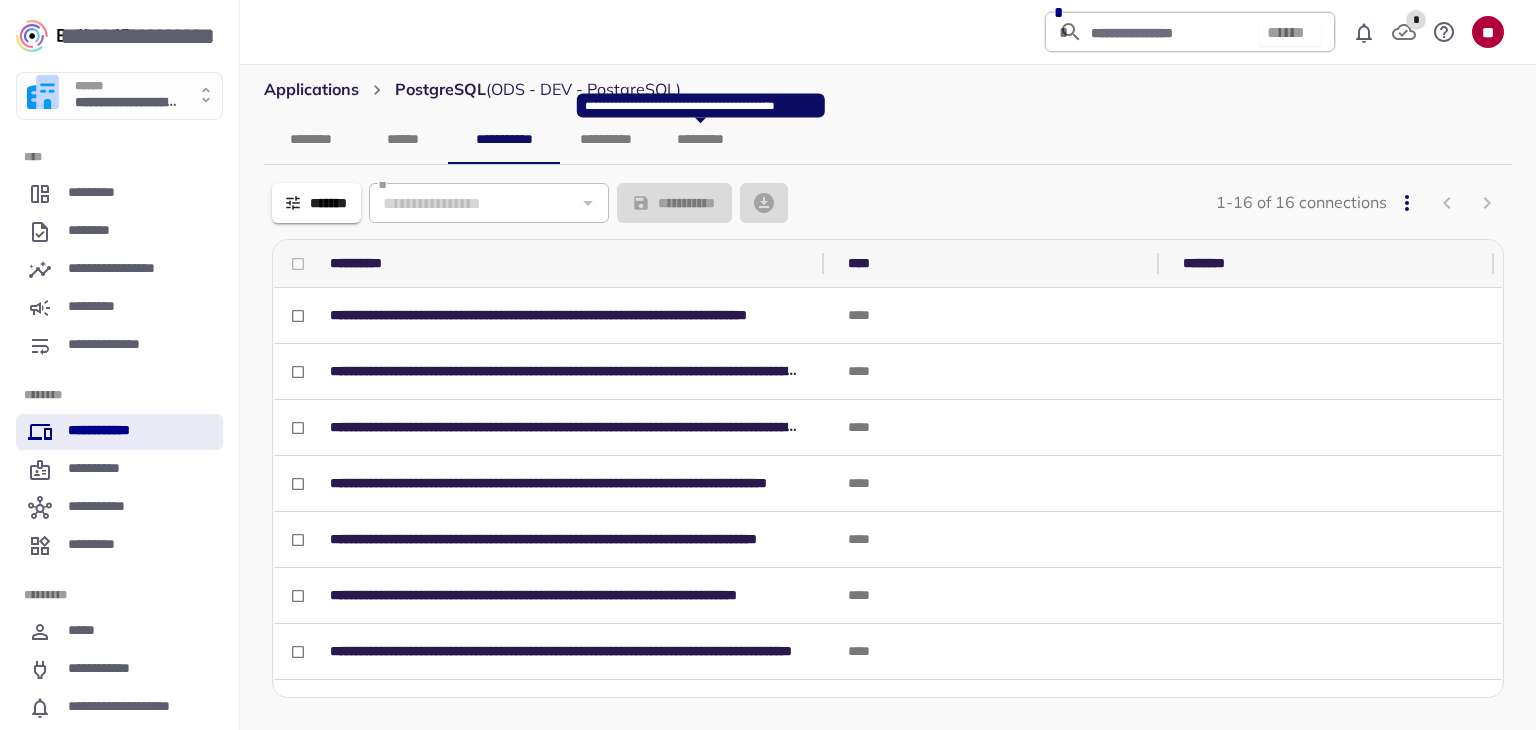 click on "*********" at bounding box center (700, 140) 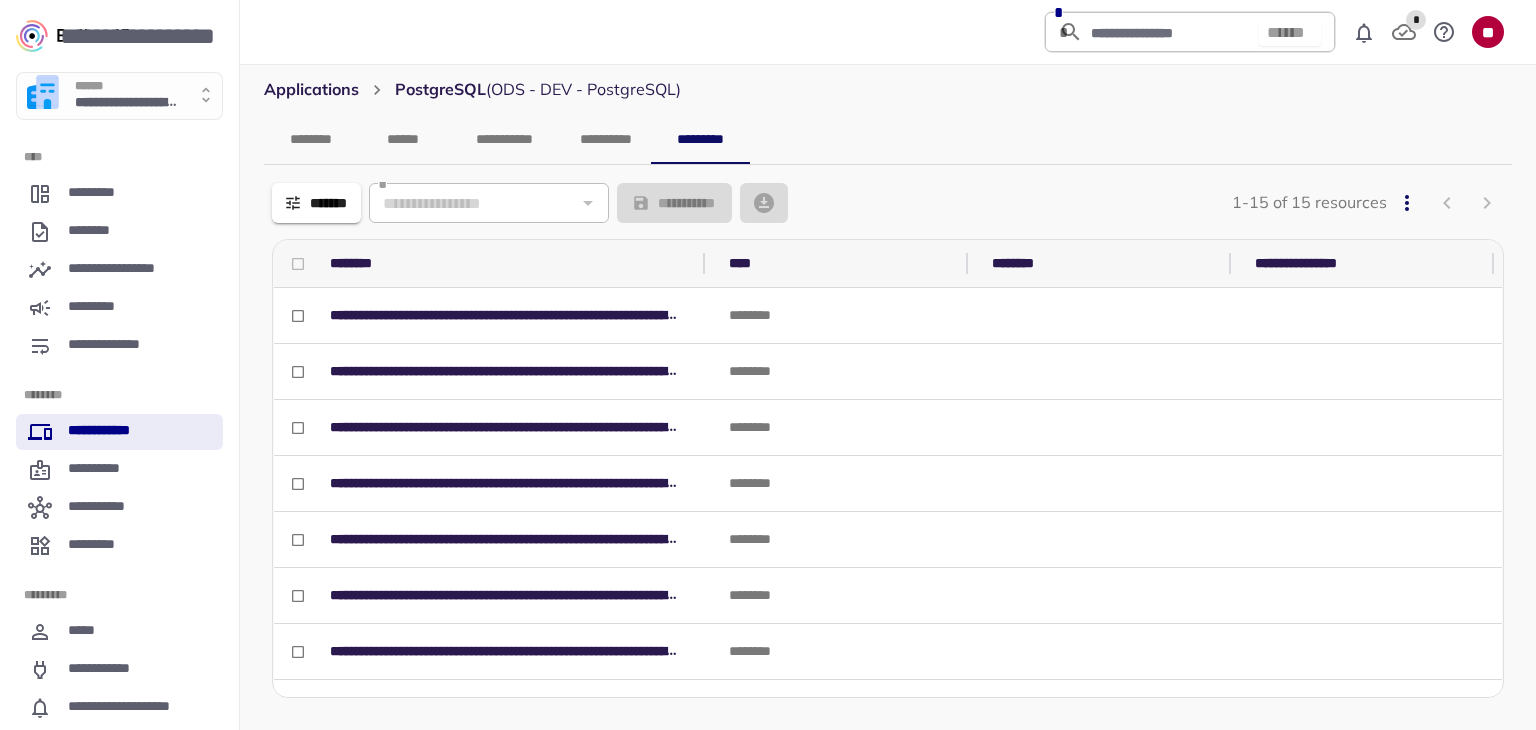click on "*******" at bounding box center [316, 203] 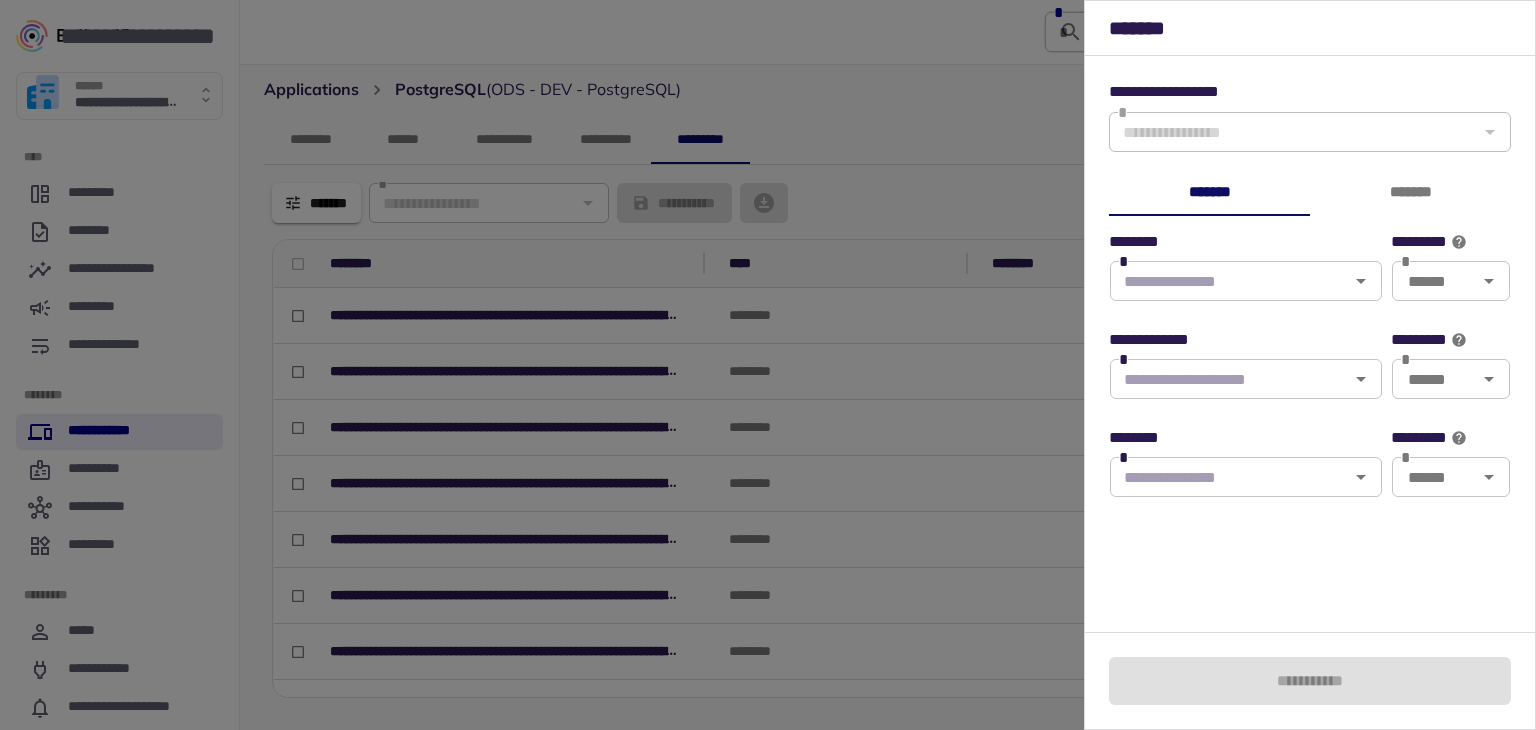 click at bounding box center (1229, 379) 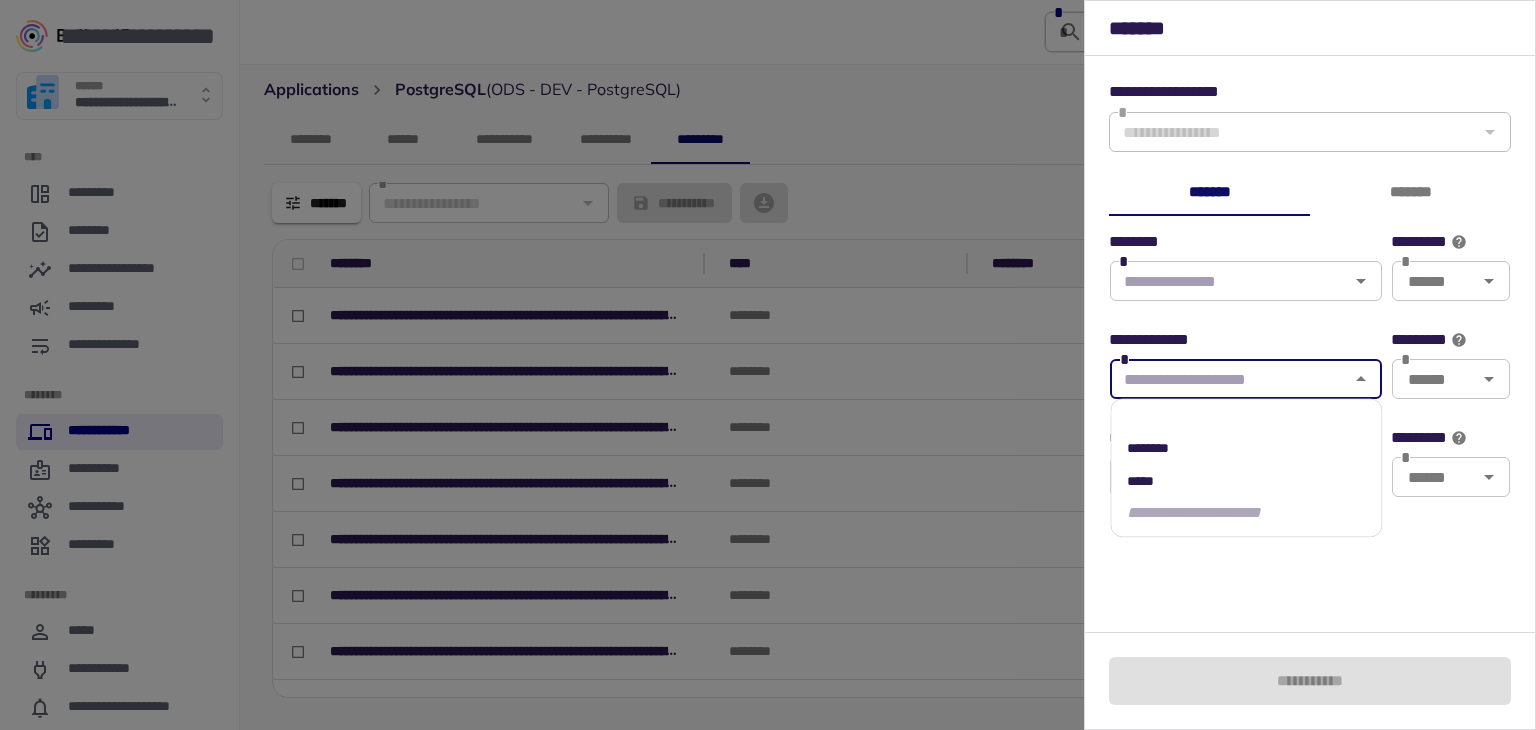 click on "********" at bounding box center [1246, 448] 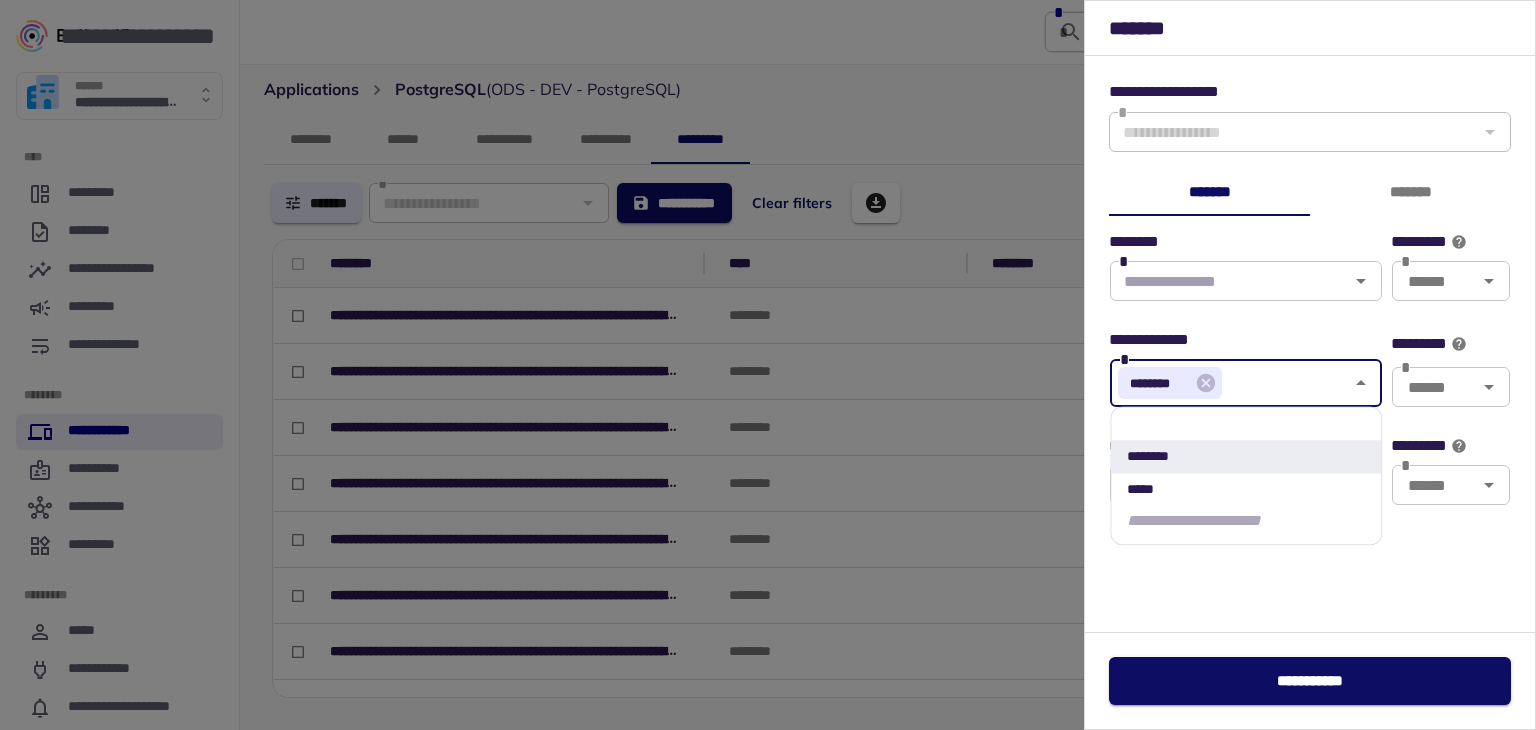 click at bounding box center (1229, 281) 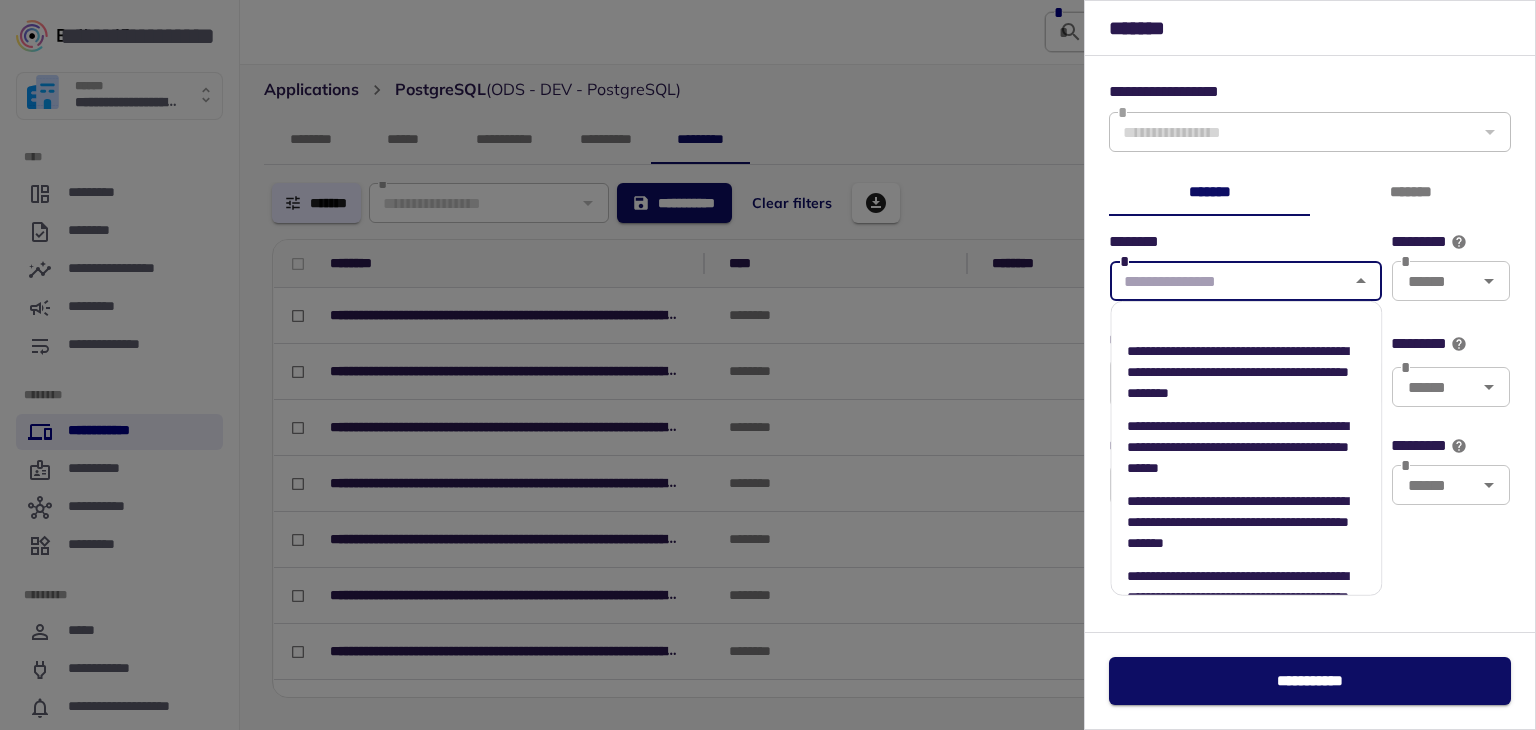 click on "**********" at bounding box center [1238, 446] 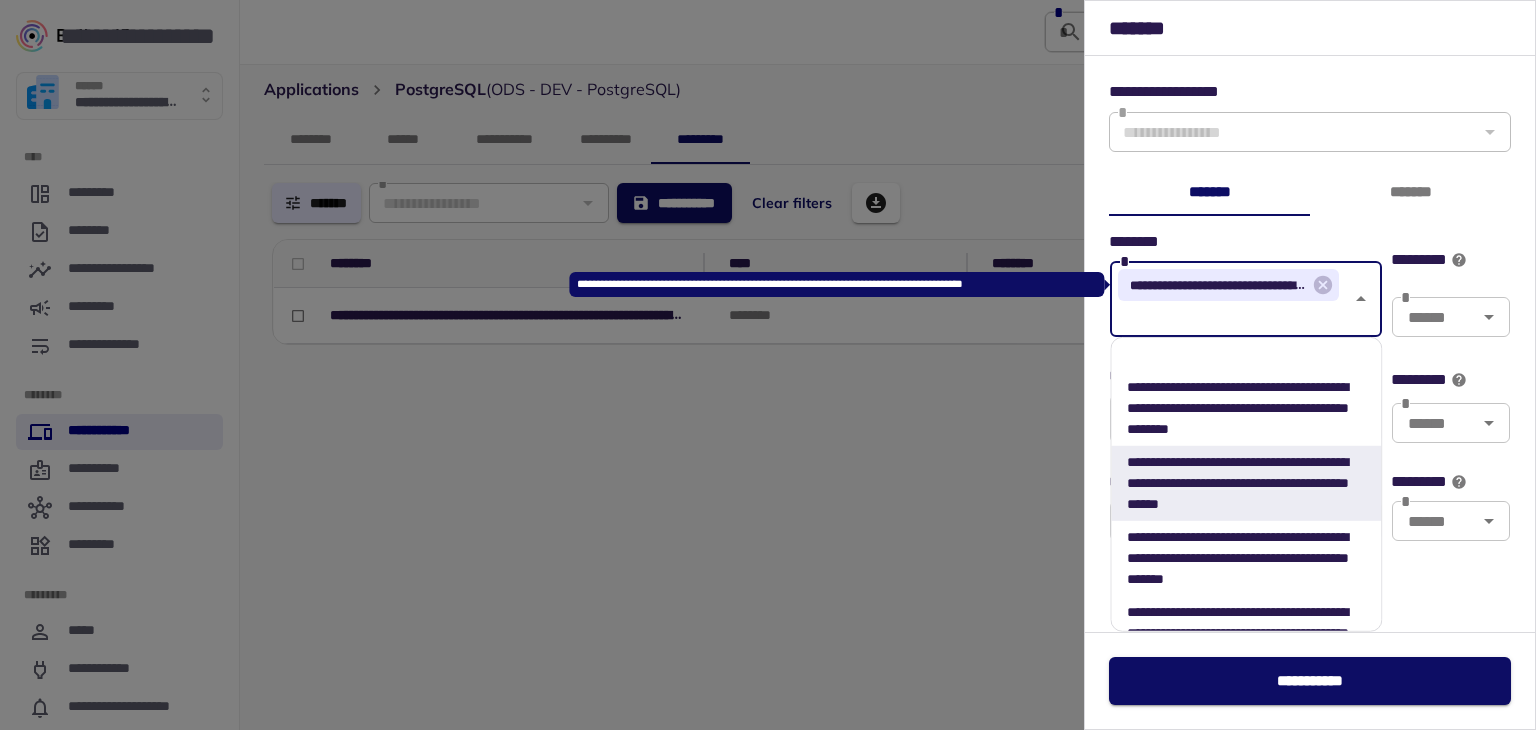 click 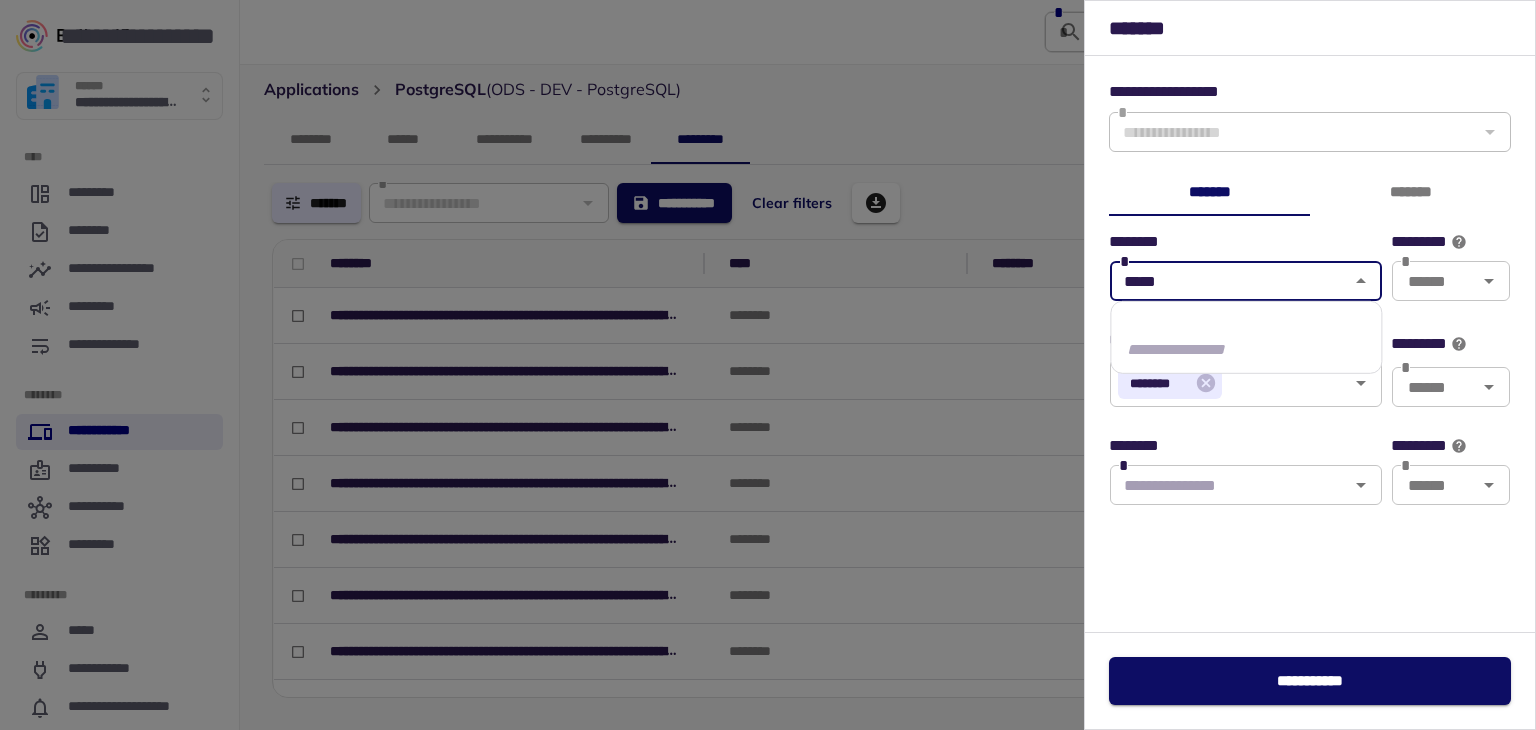 type on "*****" 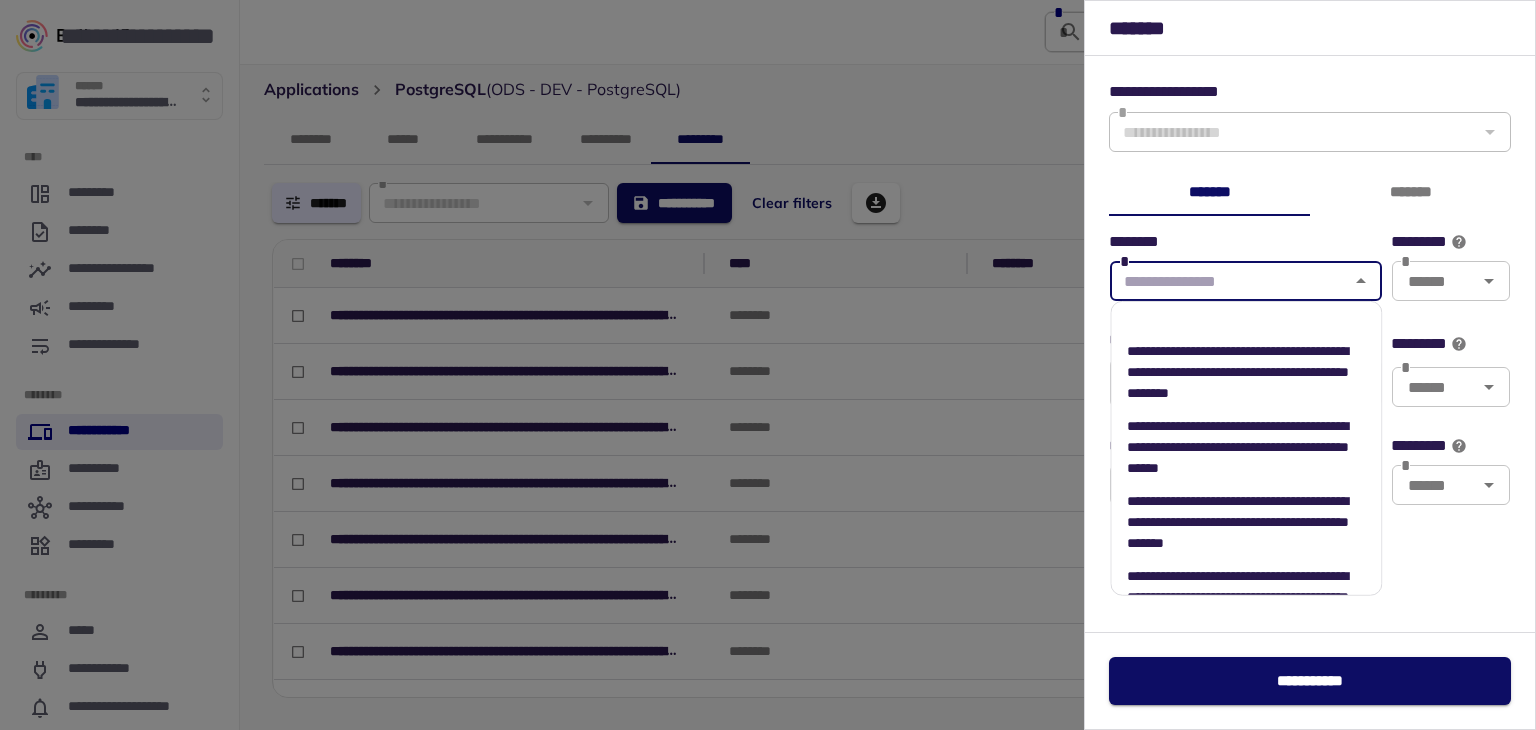 click at bounding box center [1229, 281] 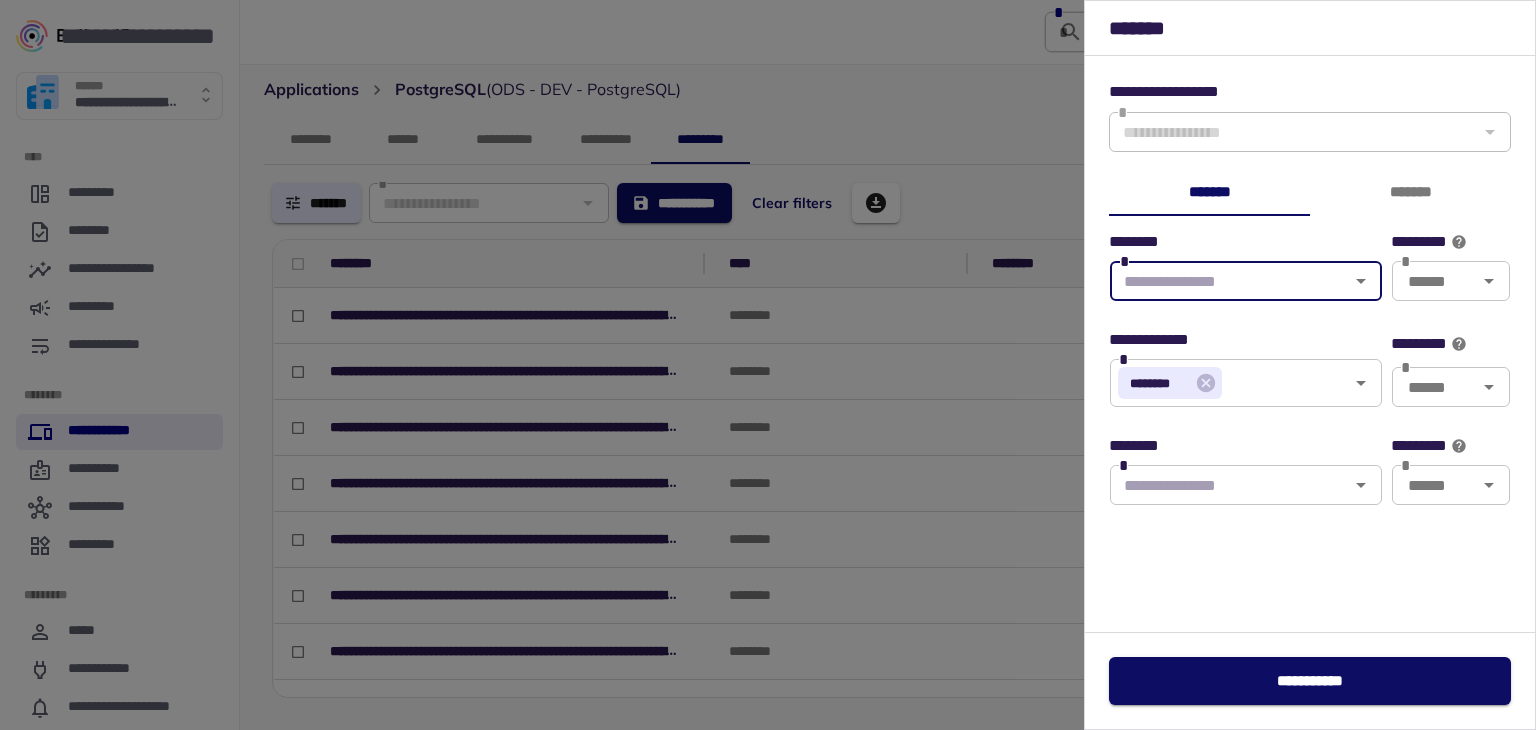 click at bounding box center [1229, 281] 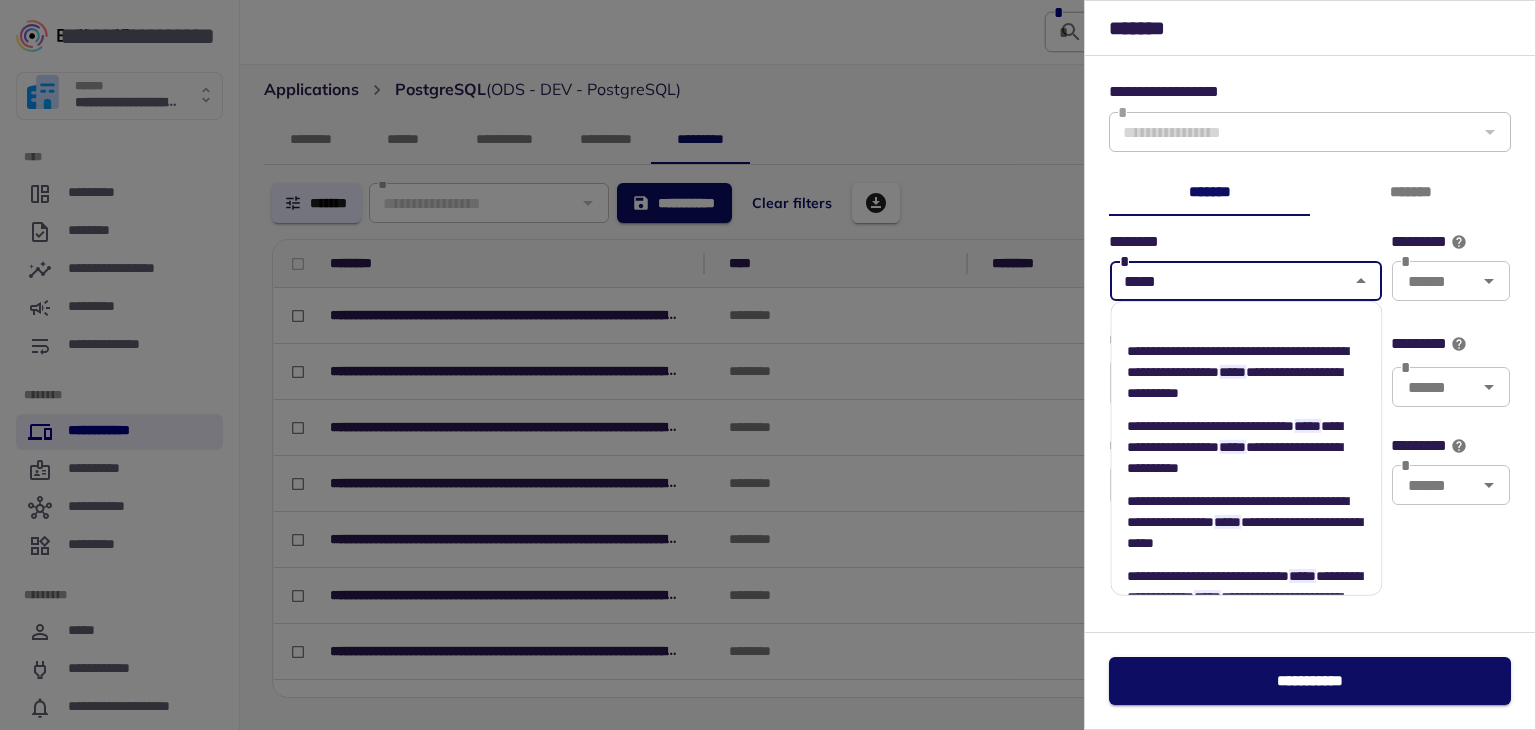 type on "******" 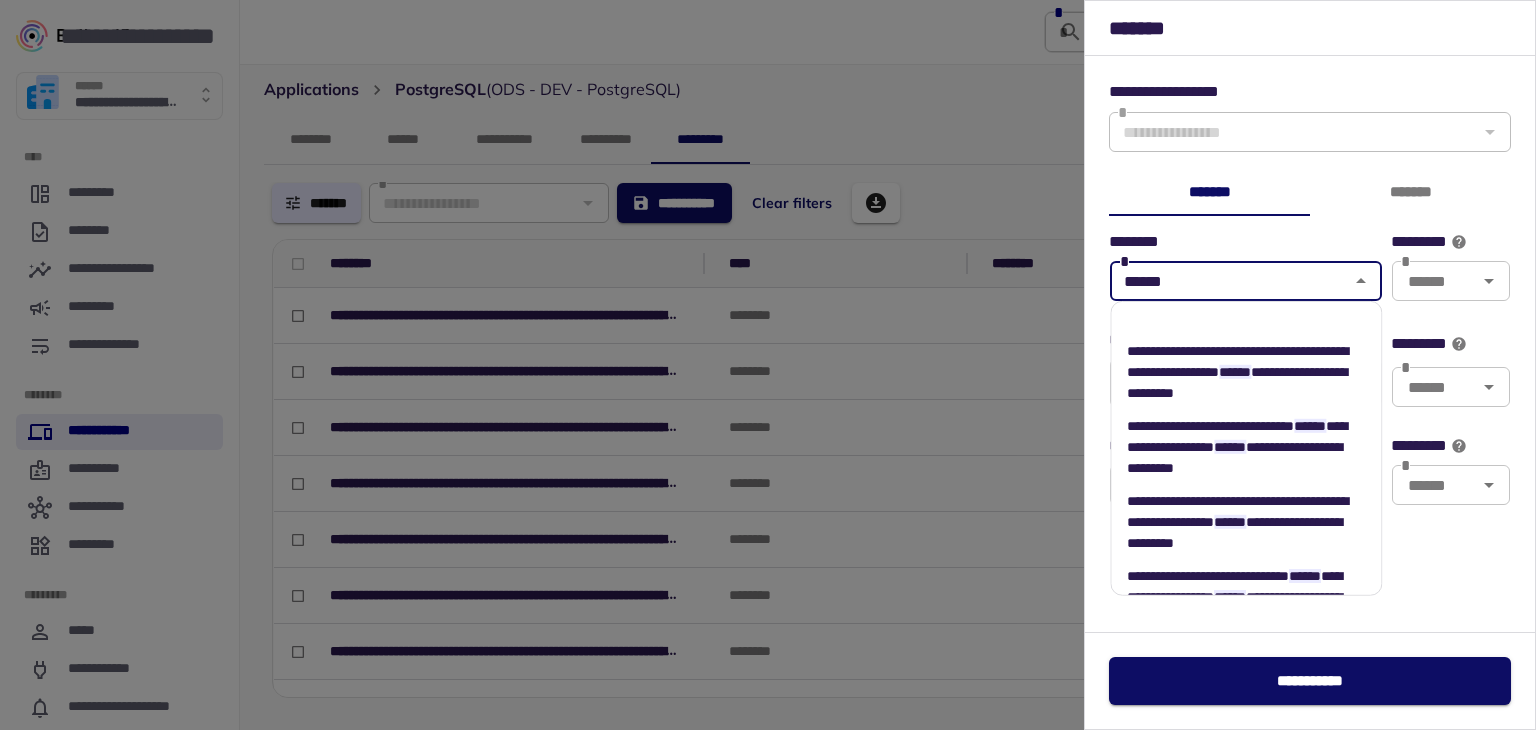 drag, startPoint x: 1190, startPoint y: 282, endPoint x: 1113, endPoint y: 292, distance: 77.64664 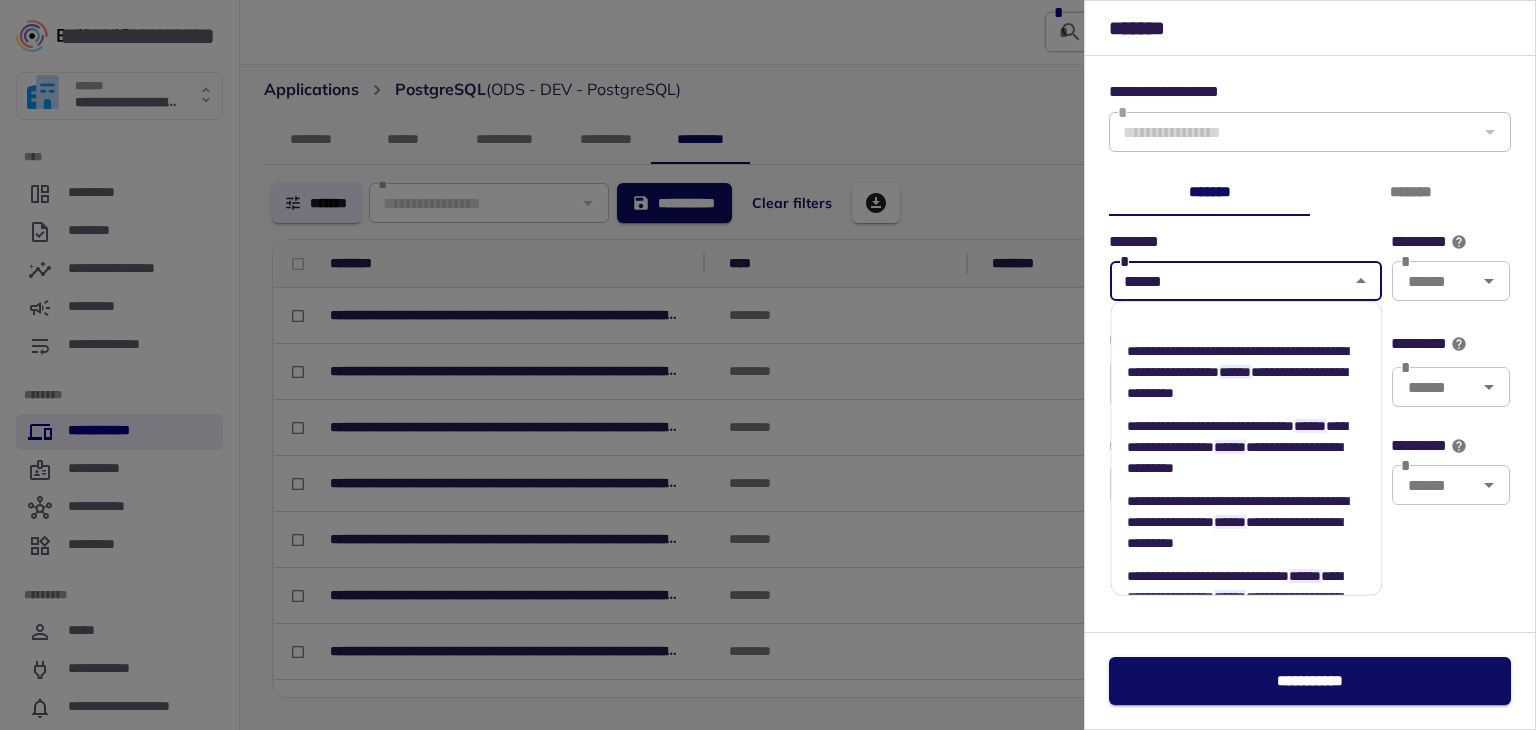 click on "**********" at bounding box center (1237, 360) 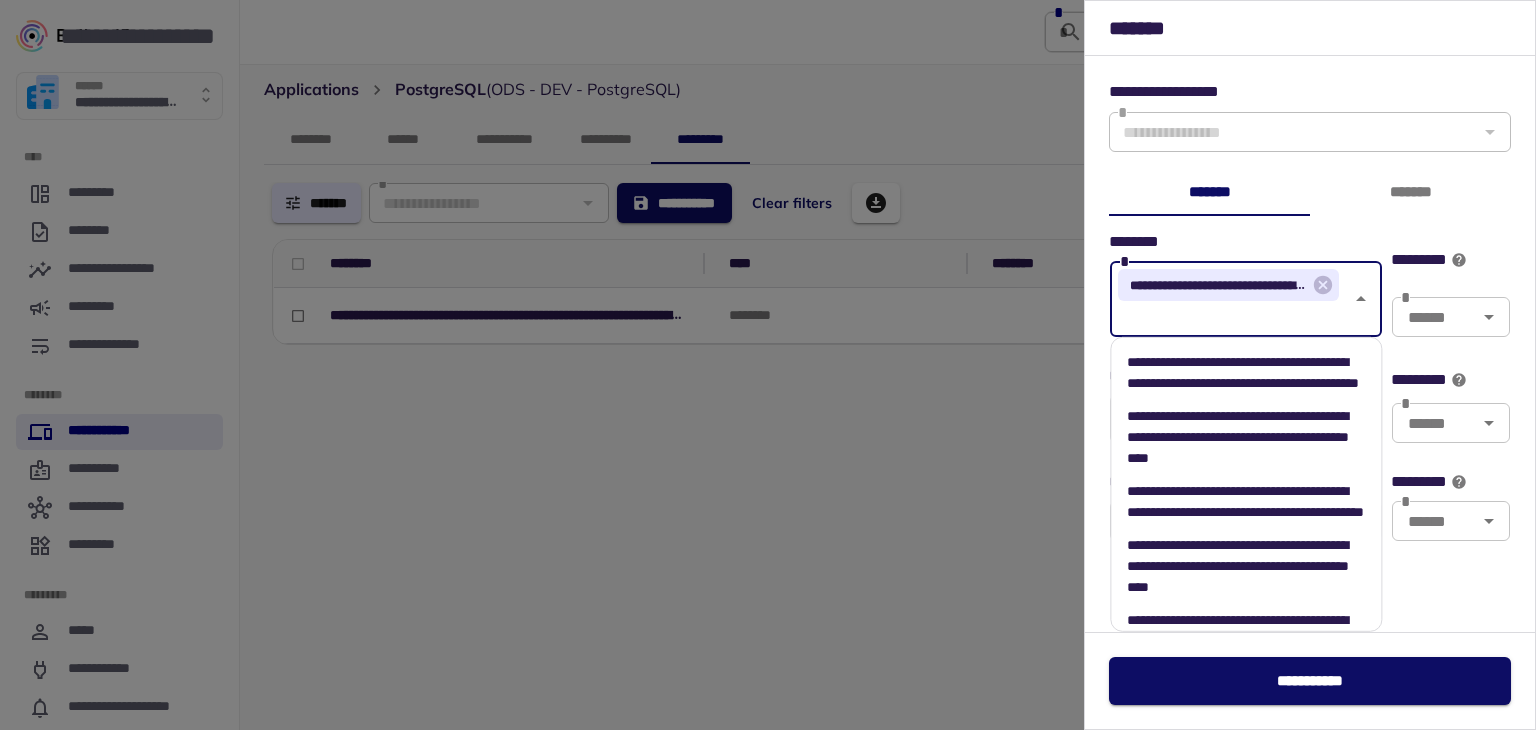 scroll, scrollTop: 500, scrollLeft: 0, axis: vertical 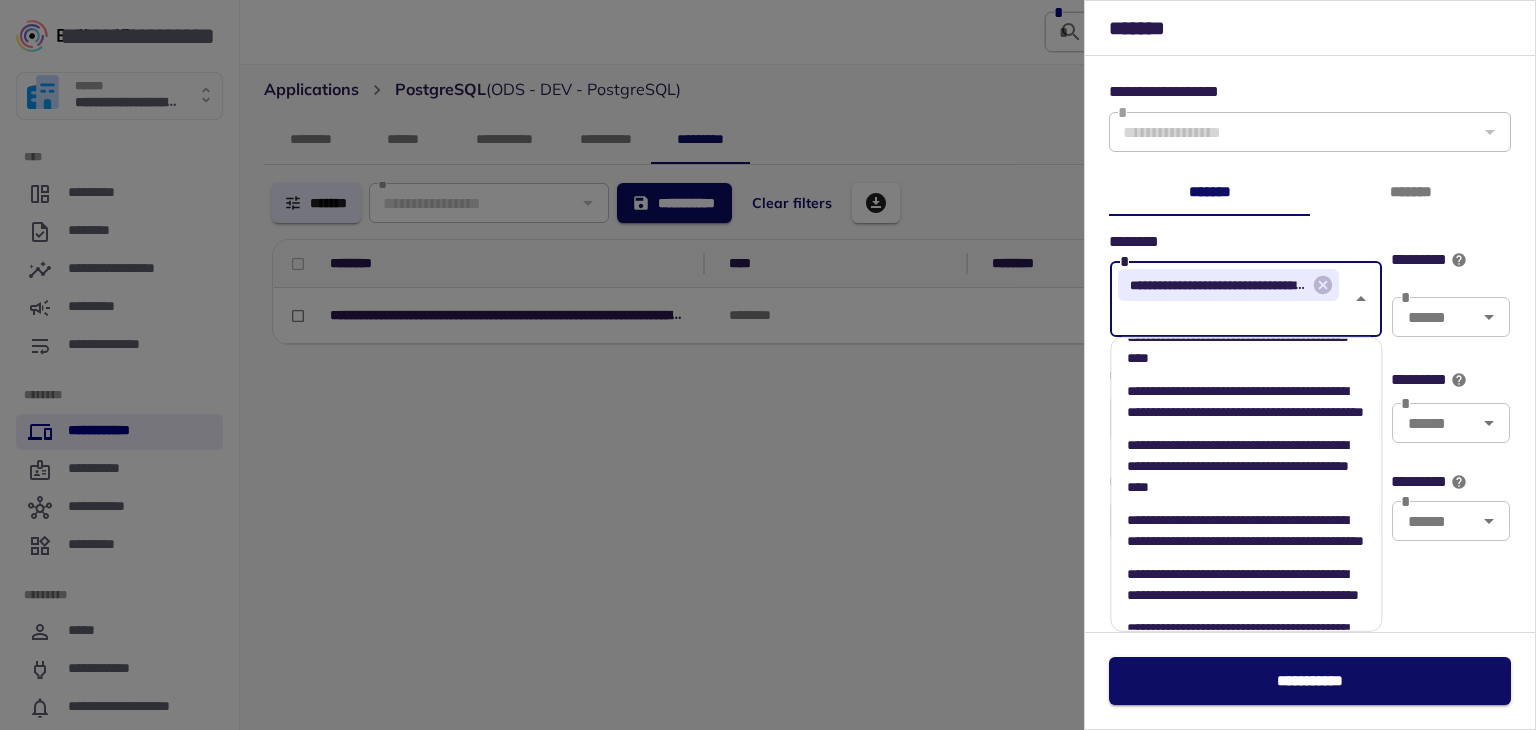 click on "**********" at bounding box center [1238, 336] 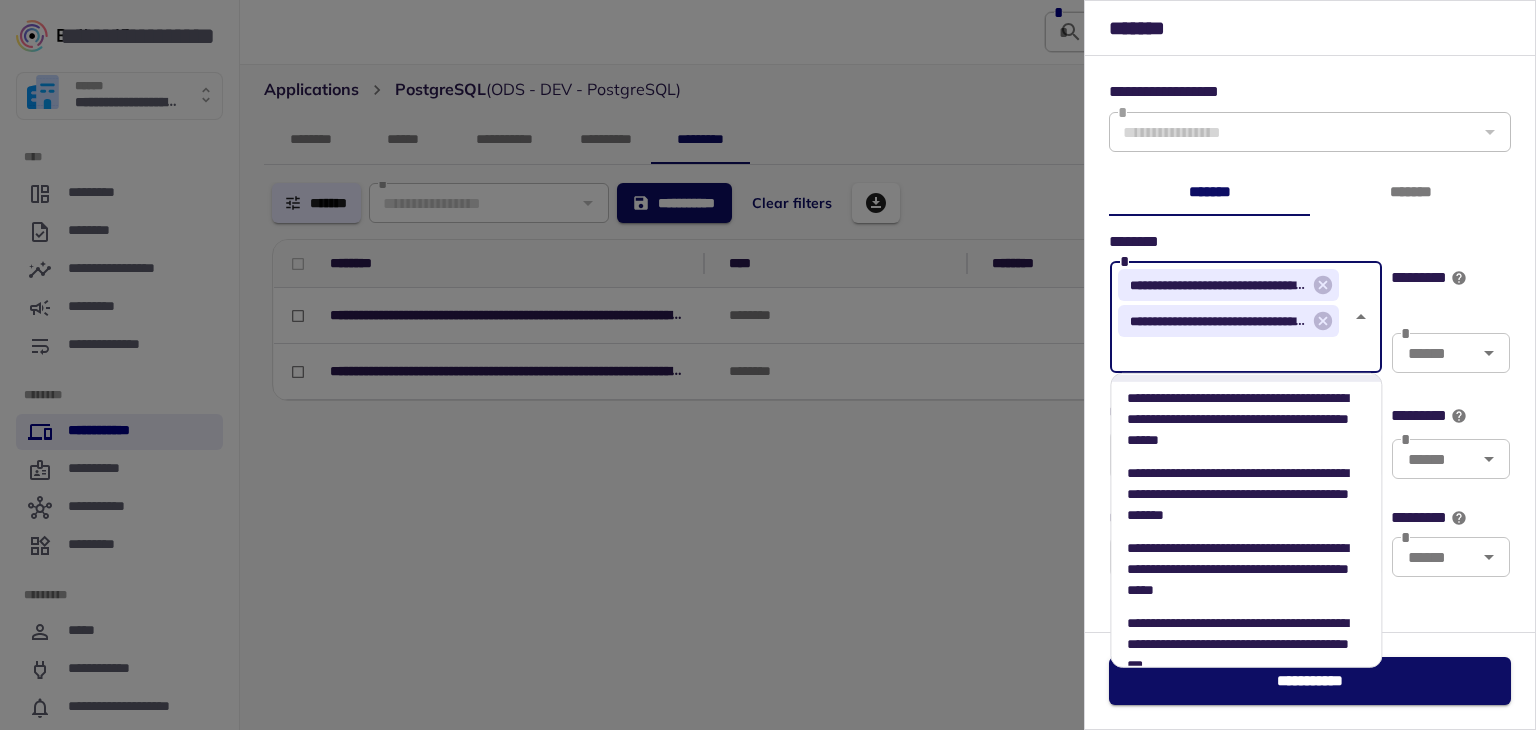 scroll, scrollTop: 200, scrollLeft: 0, axis: vertical 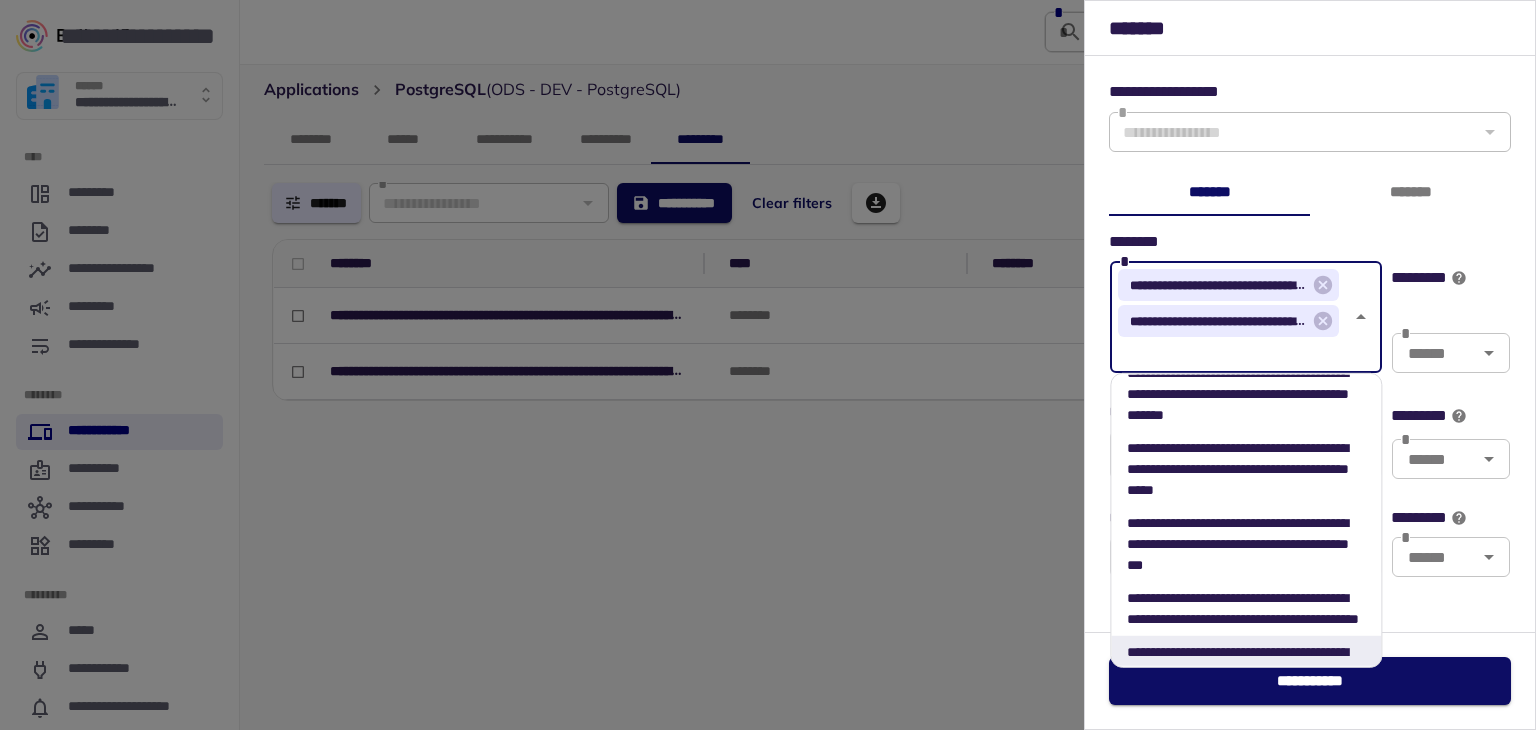 click on "**********" at bounding box center (1238, 393) 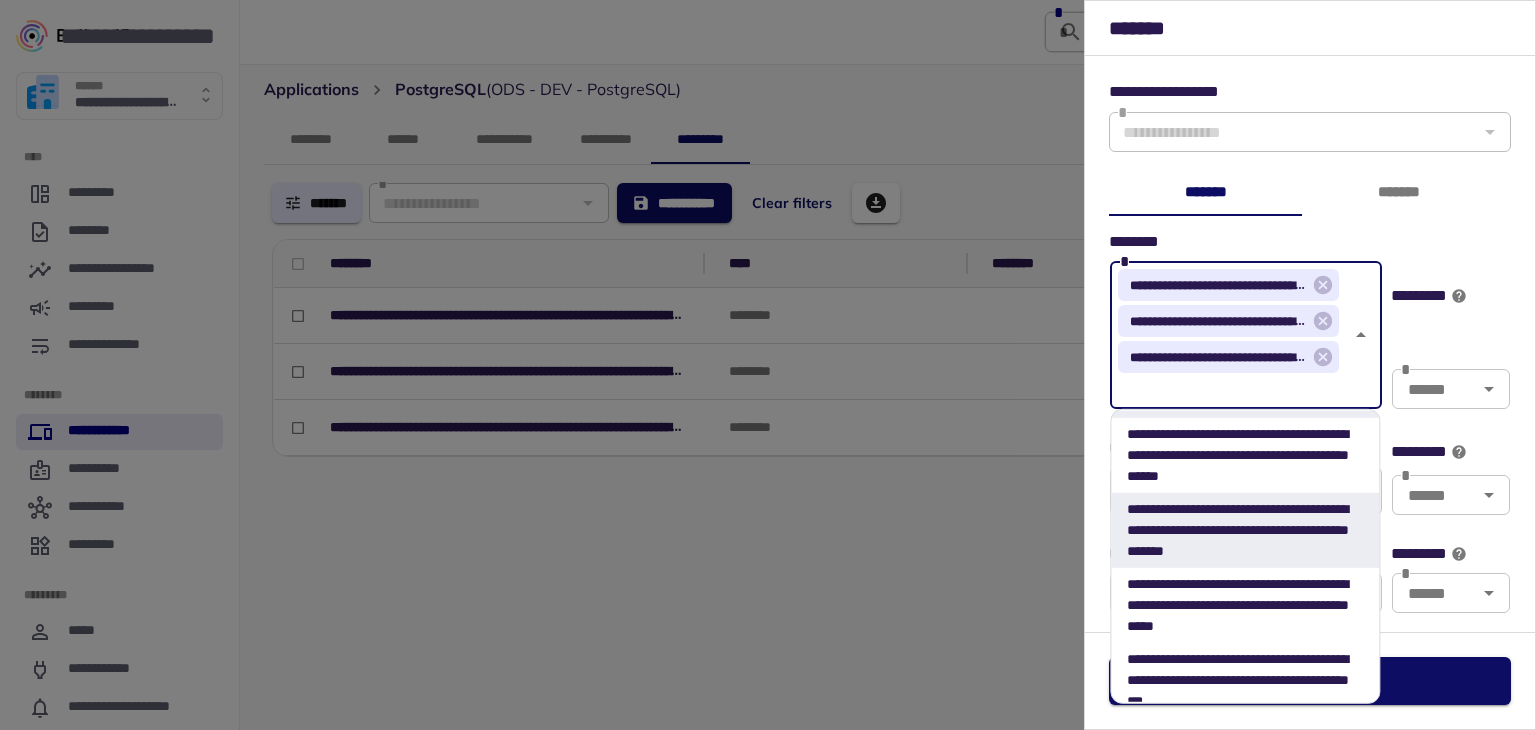 scroll, scrollTop: 200, scrollLeft: 0, axis: vertical 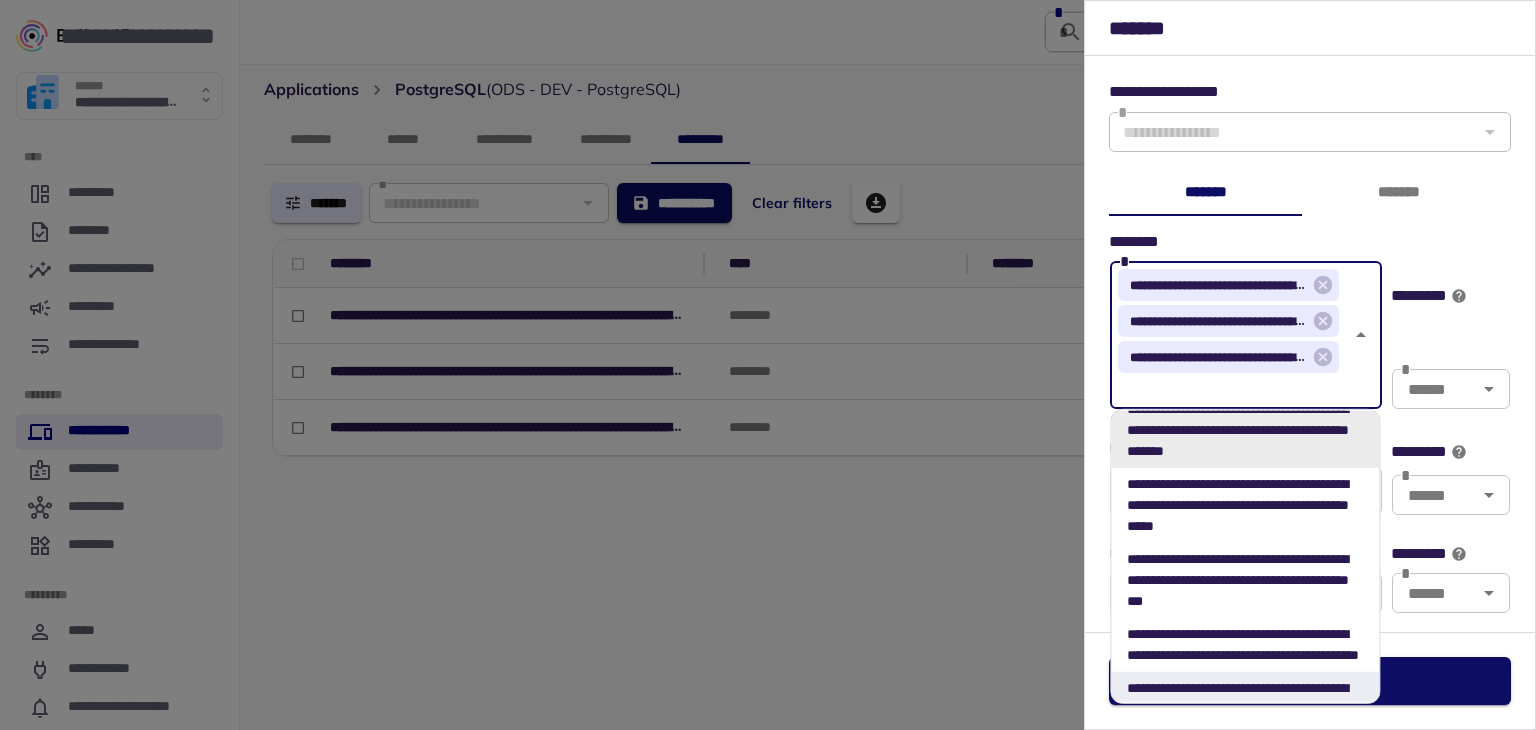 click on "**********" at bounding box center (1238, 429) 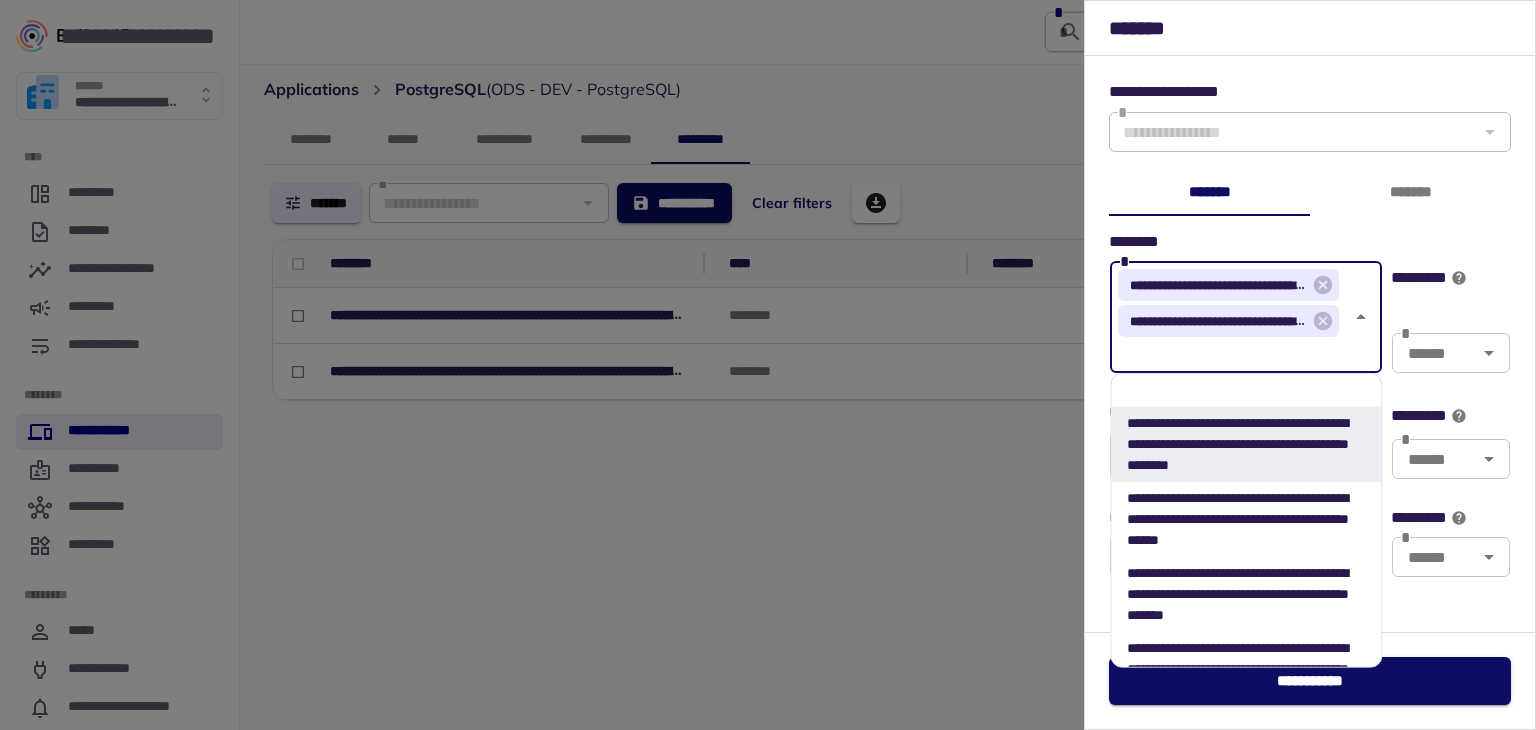 click on "**********" at bounding box center [1238, 518] 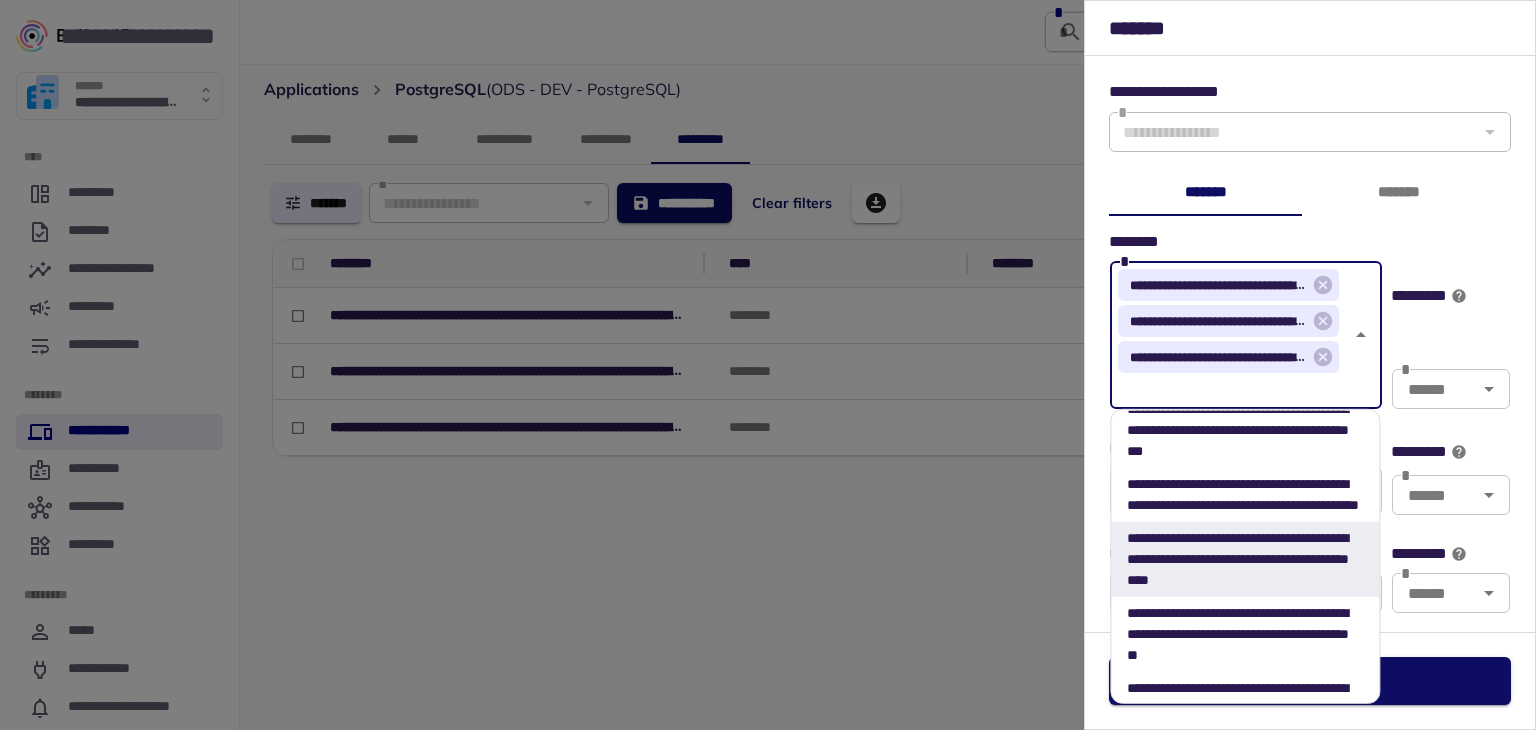 scroll, scrollTop: 400, scrollLeft: 0, axis: vertical 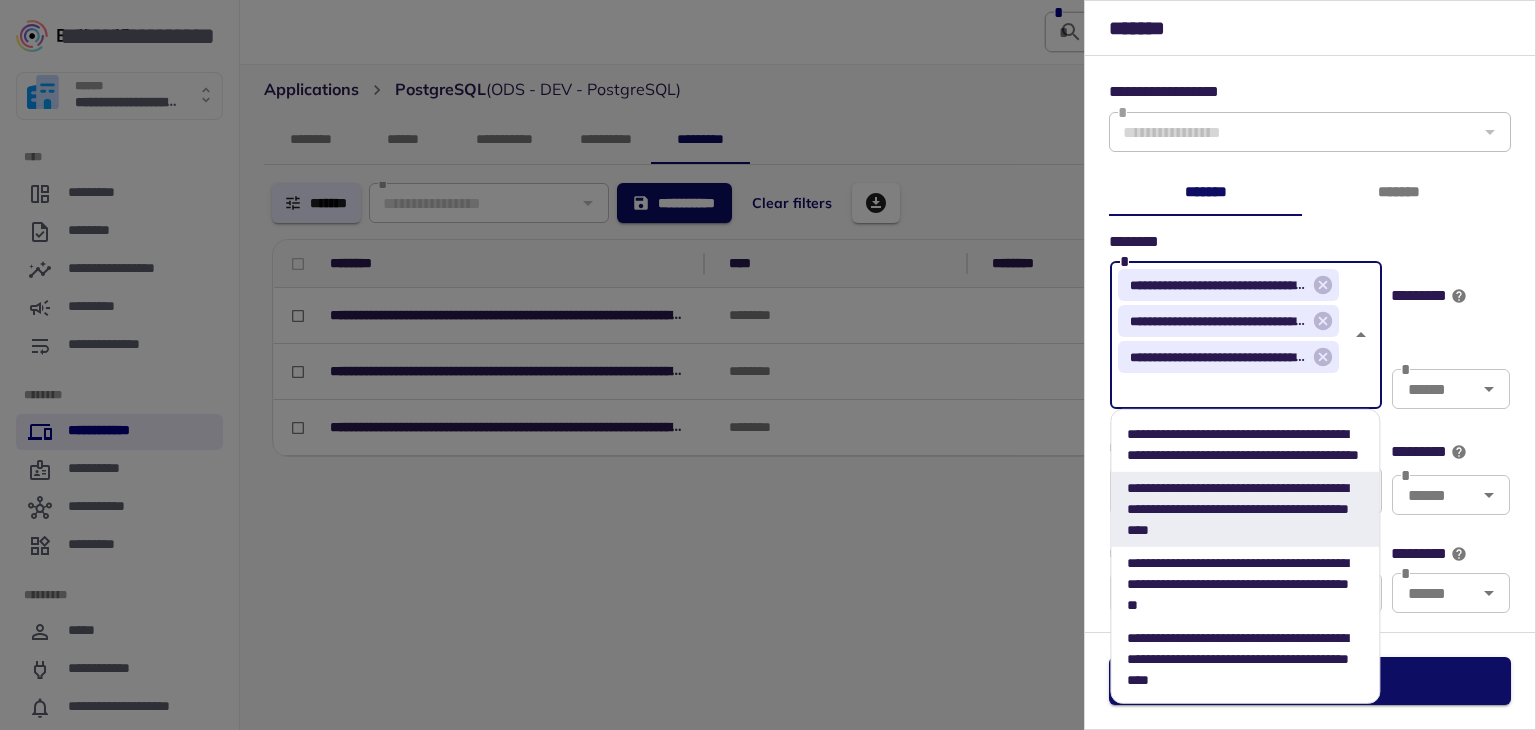 click on "**********" at bounding box center (1243, 443) 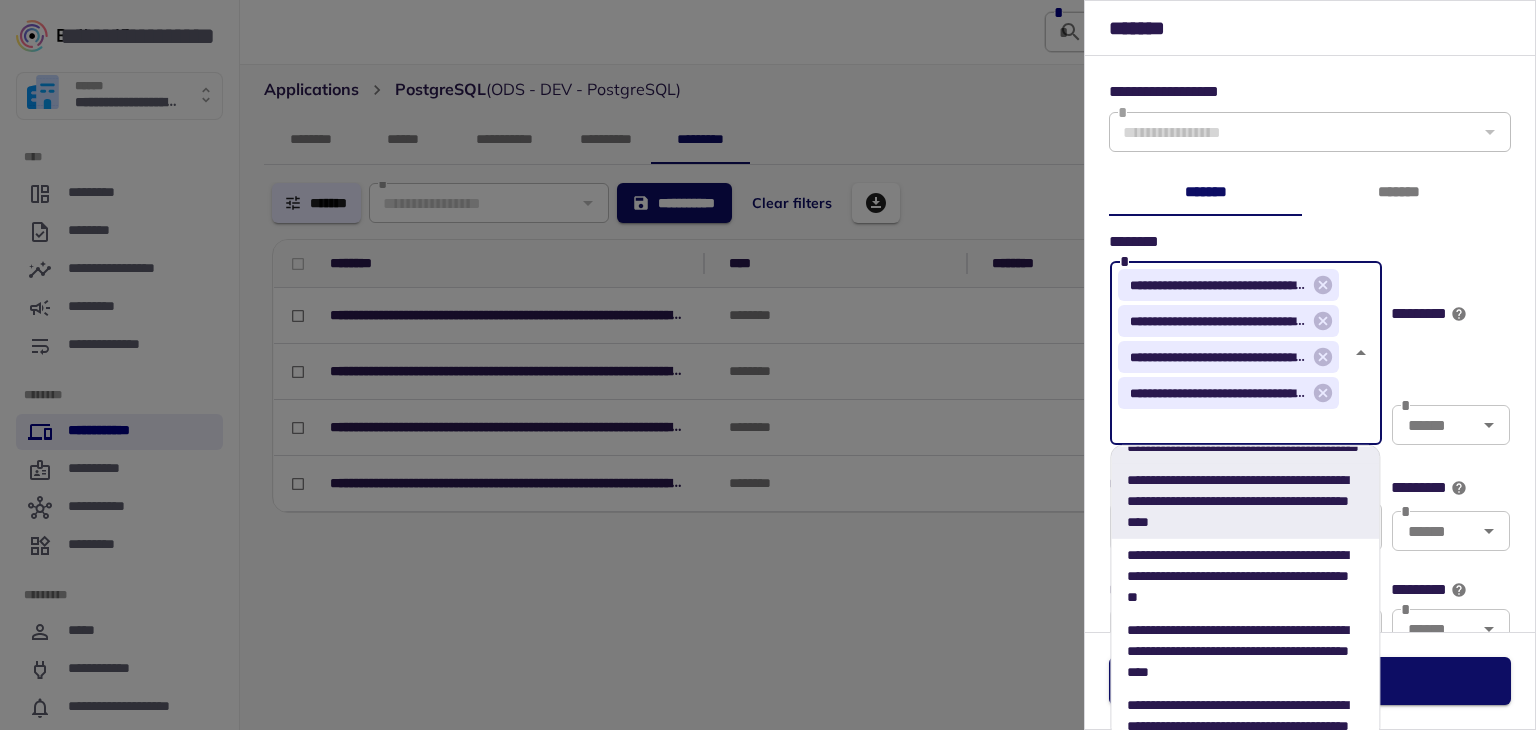 scroll, scrollTop: 500, scrollLeft: 0, axis: vertical 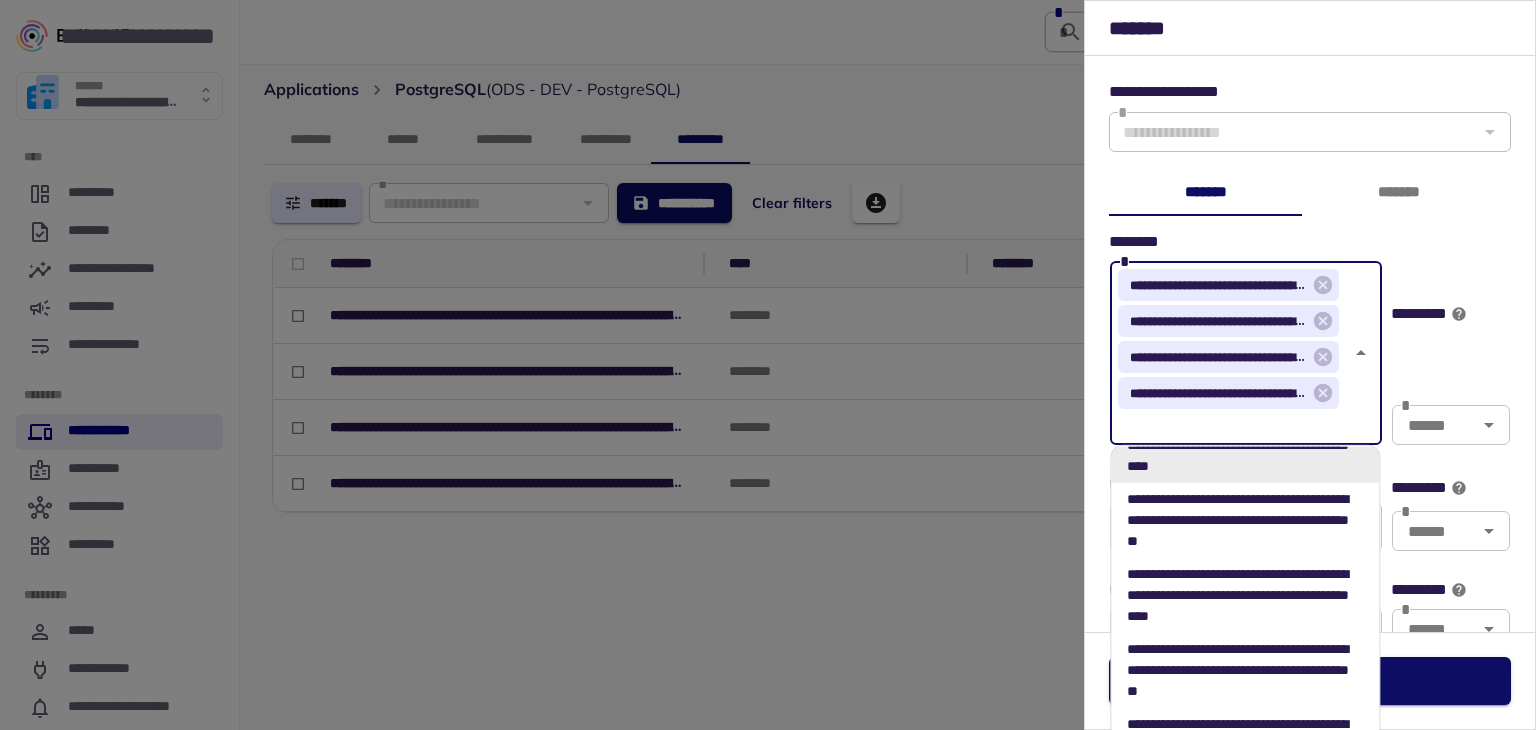 click on "**********" at bounding box center [1238, 444] 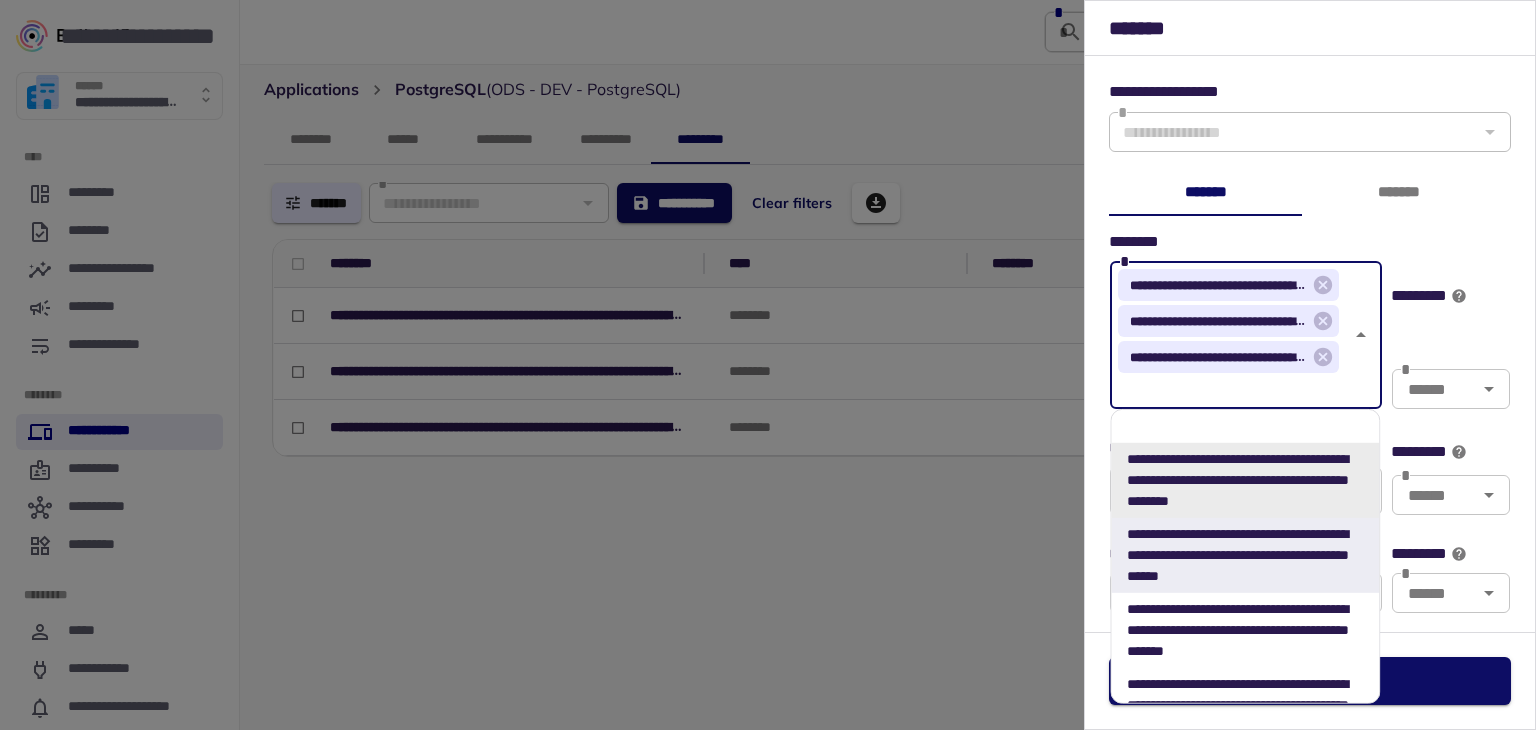 click on "**********" at bounding box center (1245, 479) 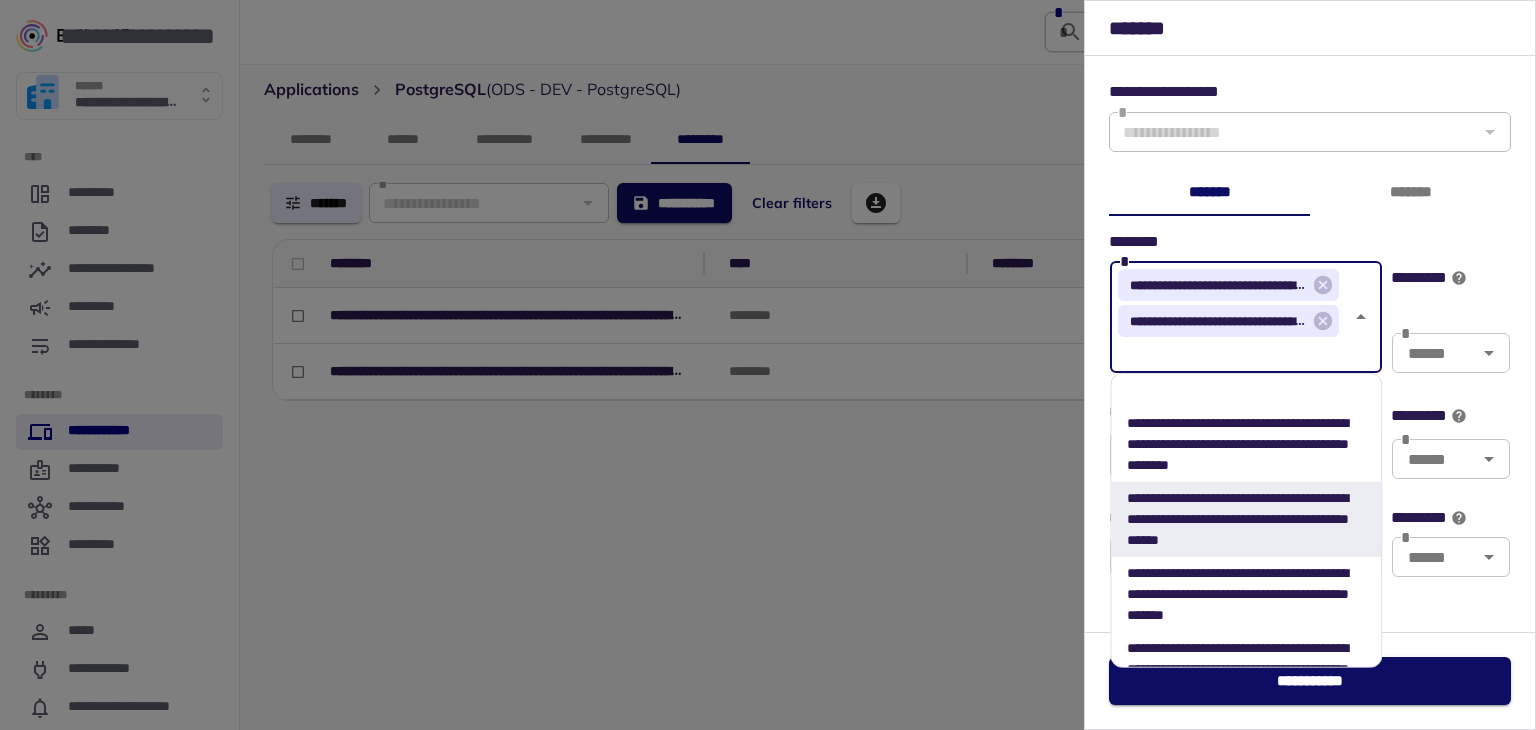 click on "**********" at bounding box center [1310, 344] 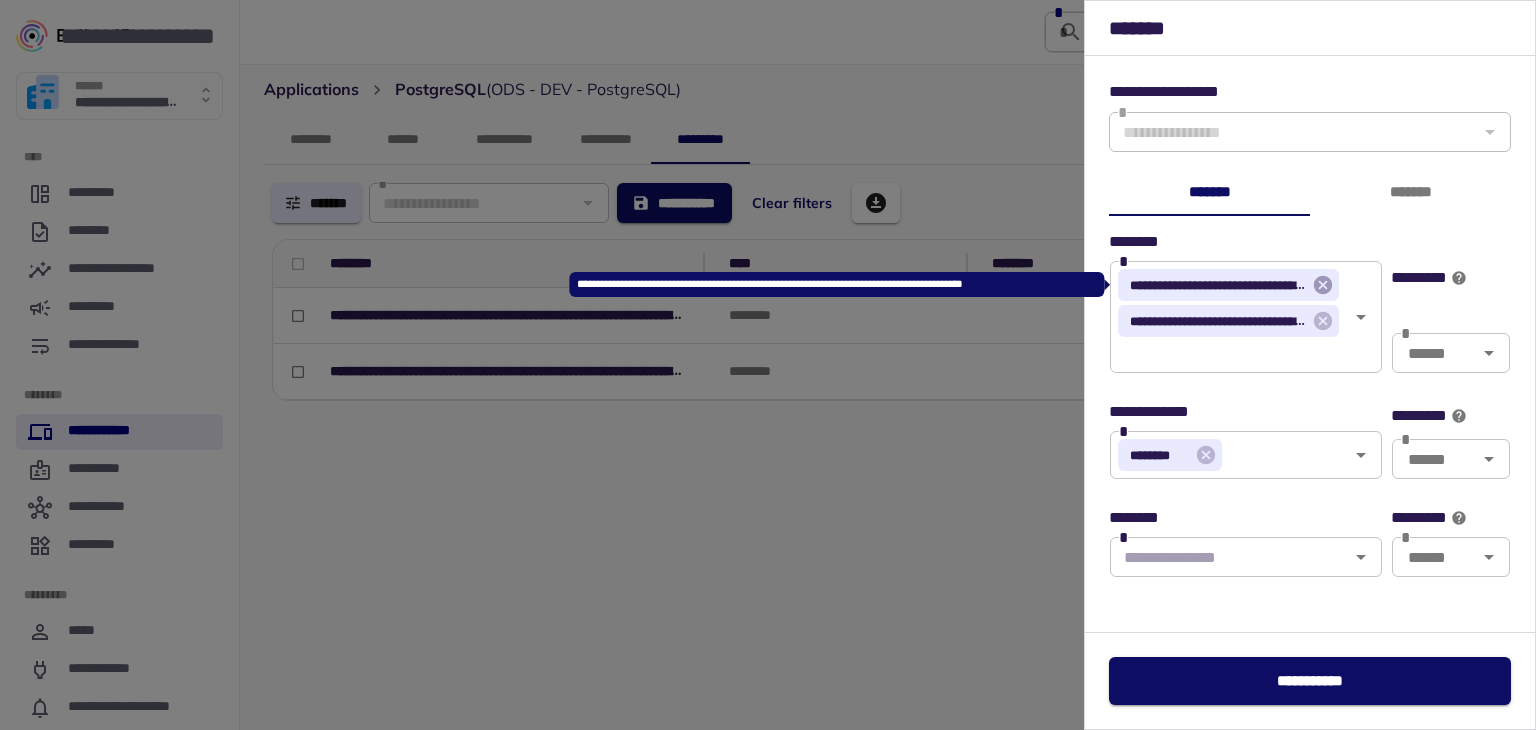 click 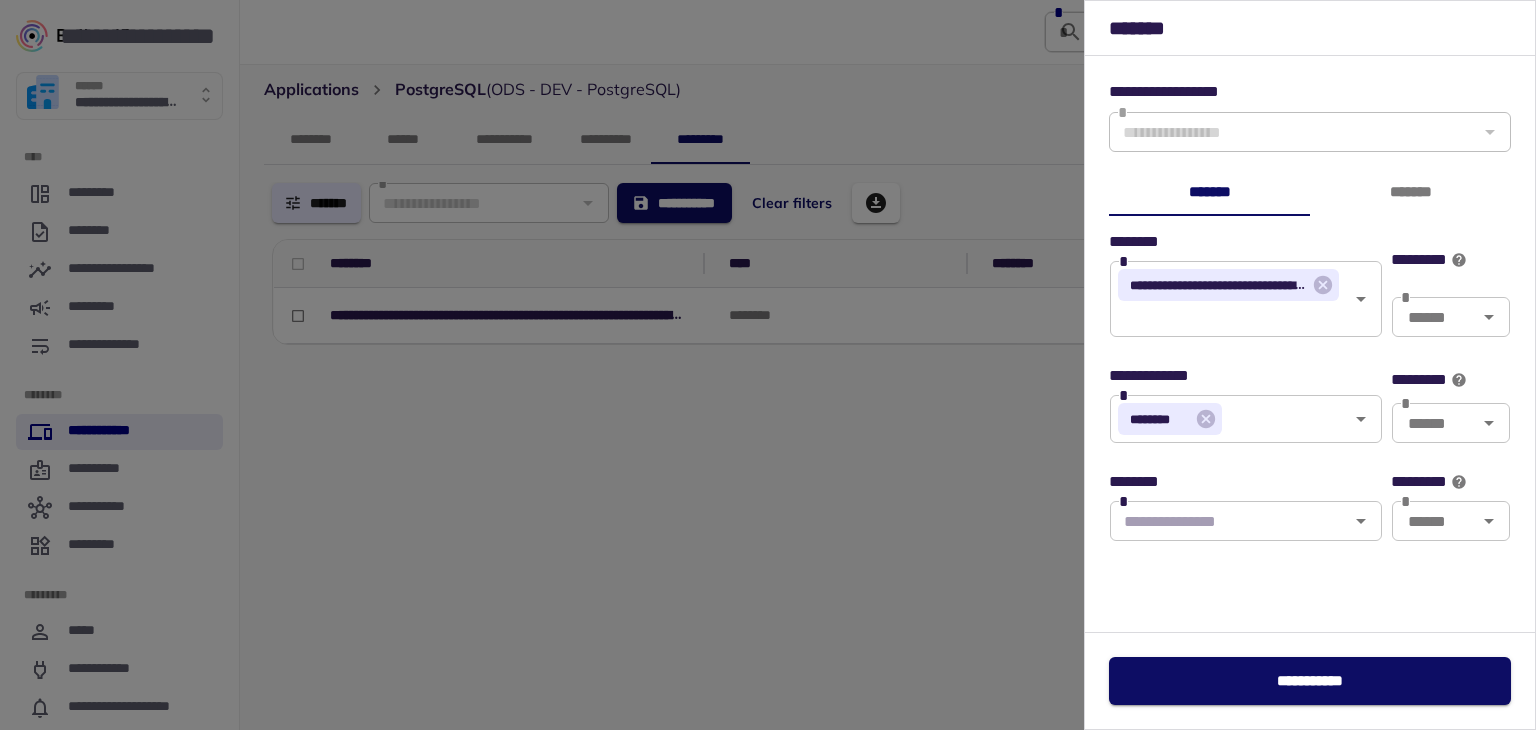 click at bounding box center (768, 365) 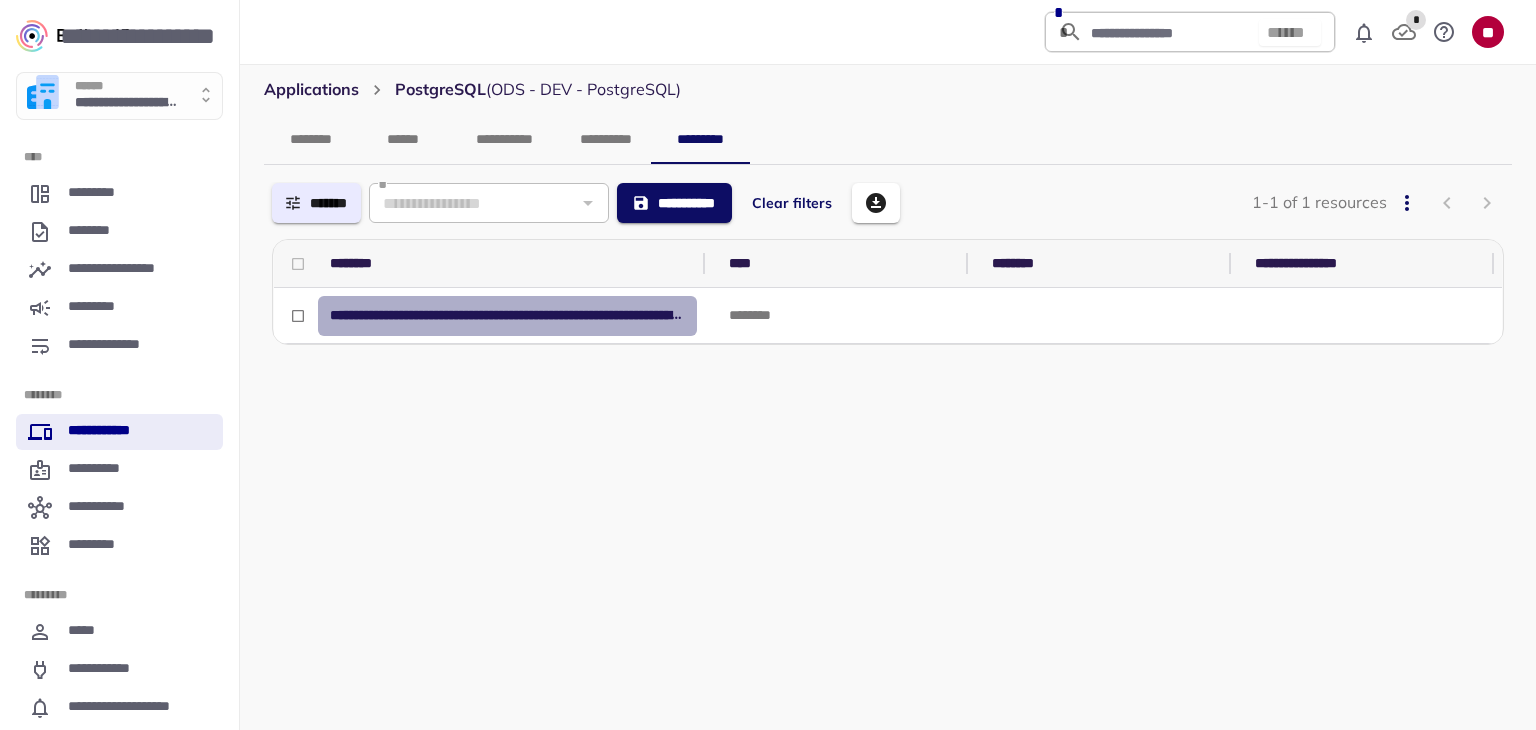 click on "**********" at bounding box center (507, 315) 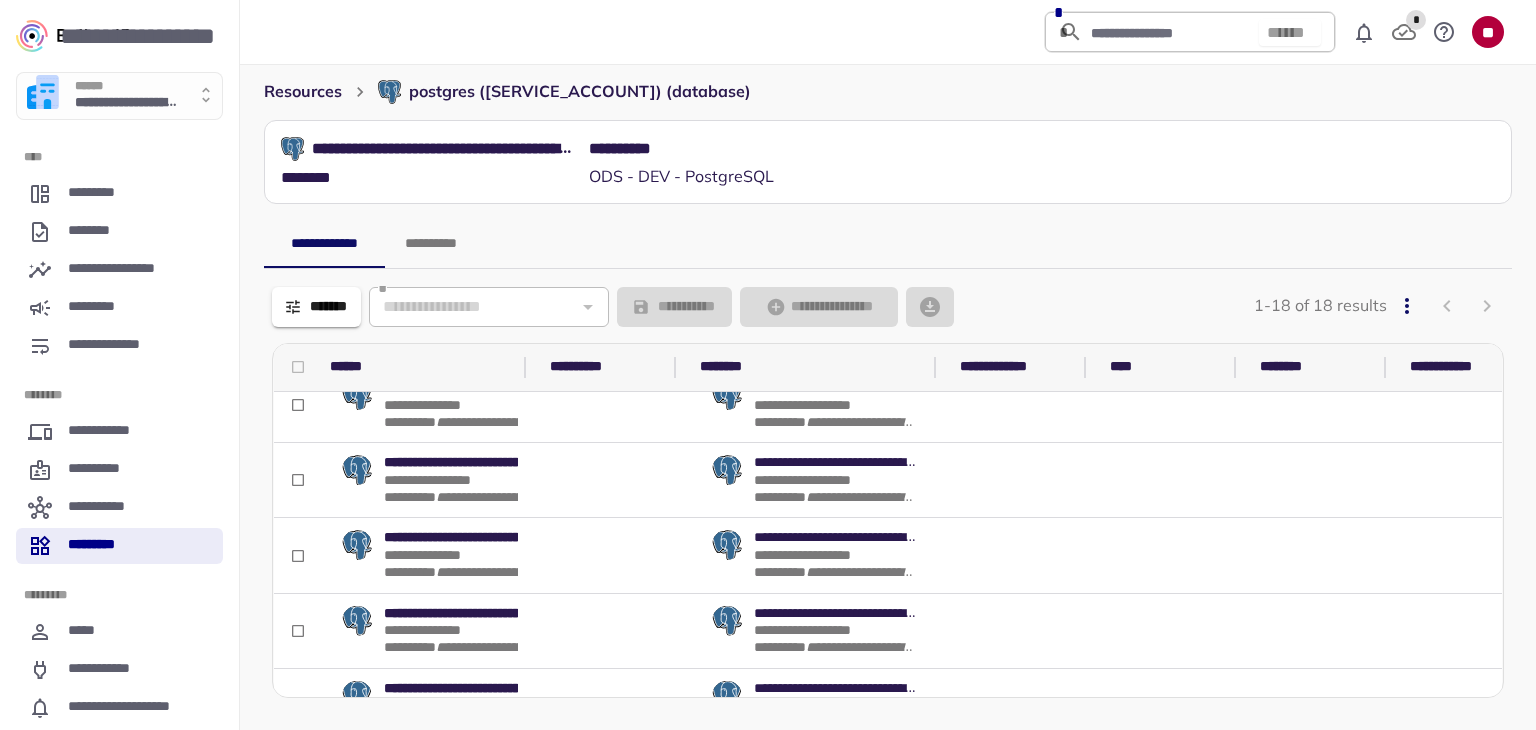 scroll, scrollTop: 300, scrollLeft: 0, axis: vertical 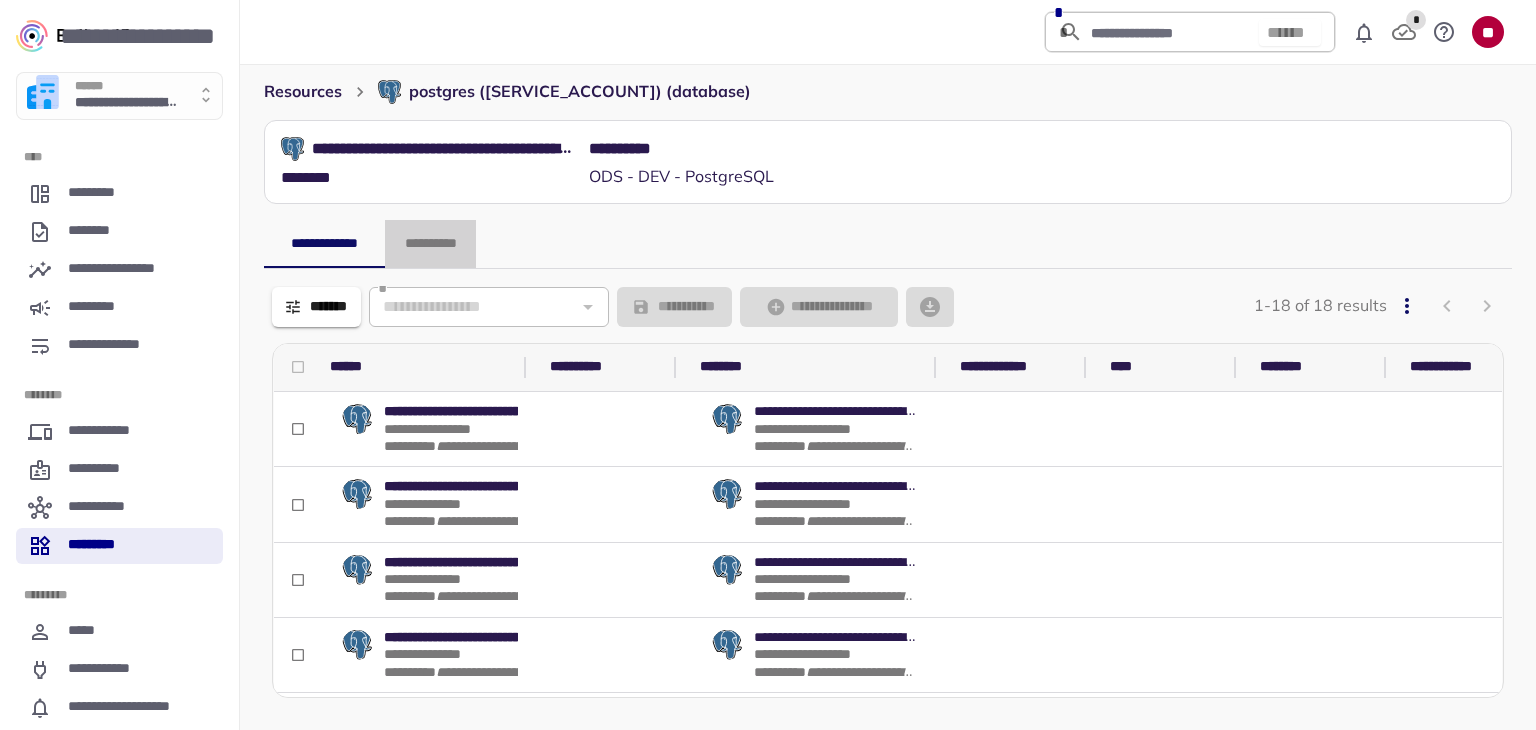 click on "**********" at bounding box center (430, 244) 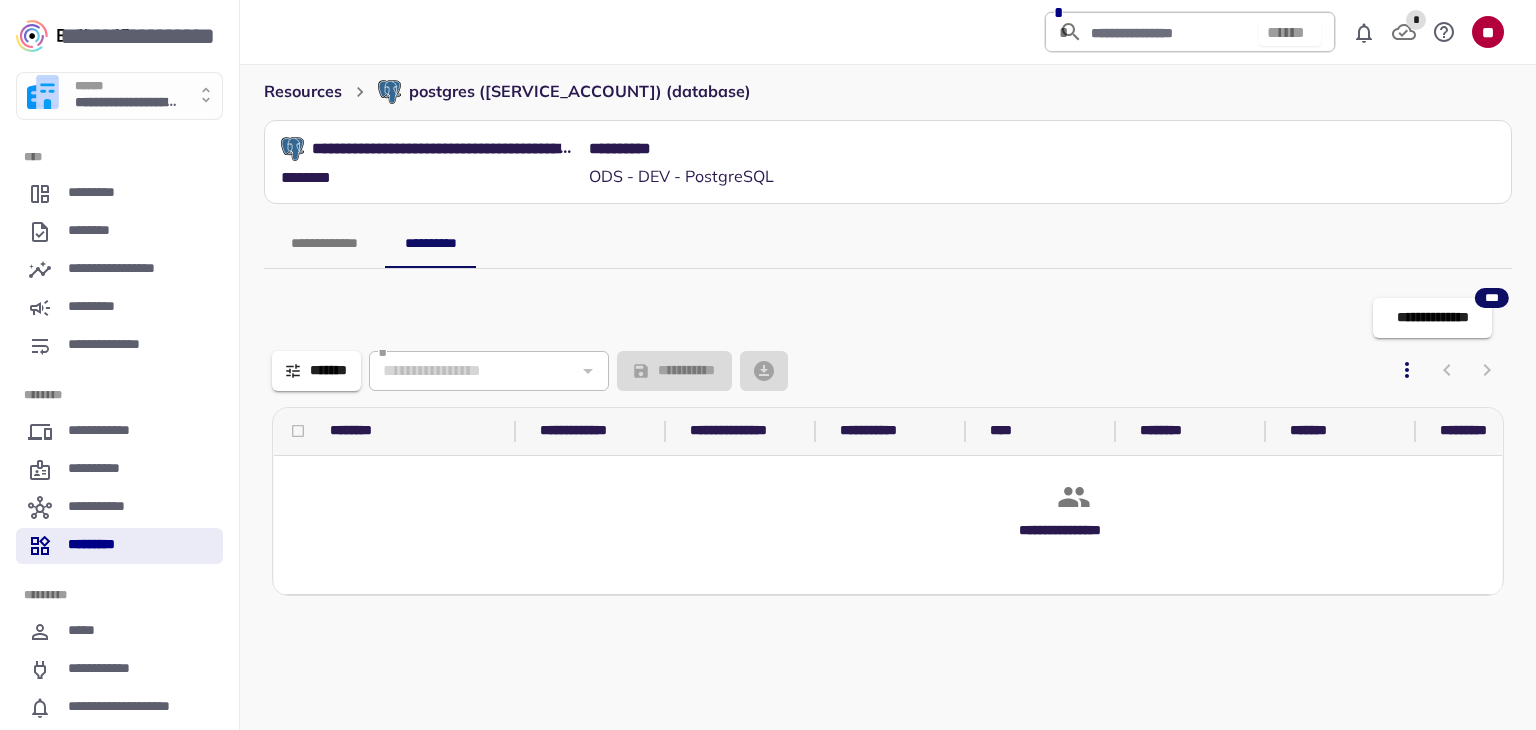 click on "**********" at bounding box center [324, 244] 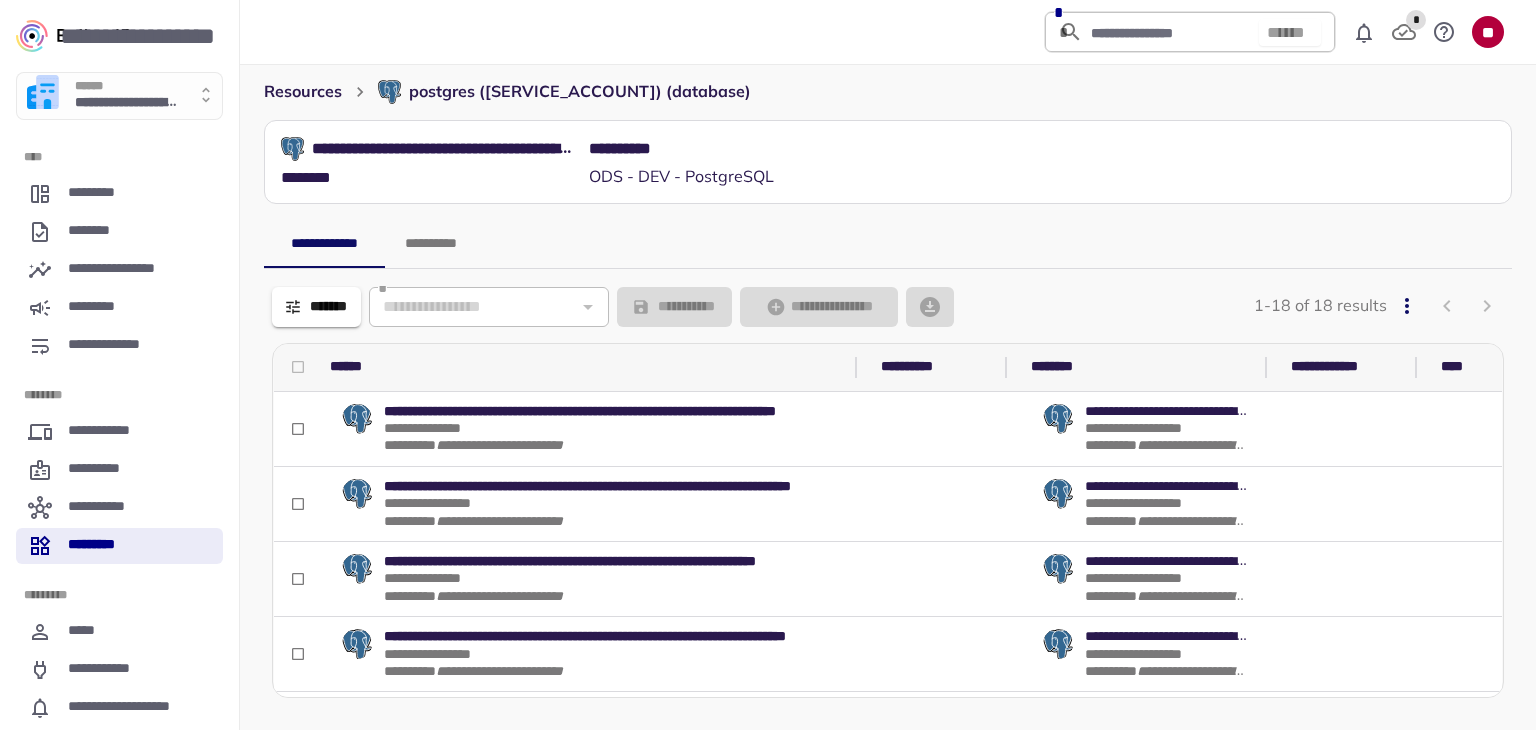 drag, startPoint x: 522, startPoint y: 373, endPoint x: 904, endPoint y: 378, distance: 382.0327 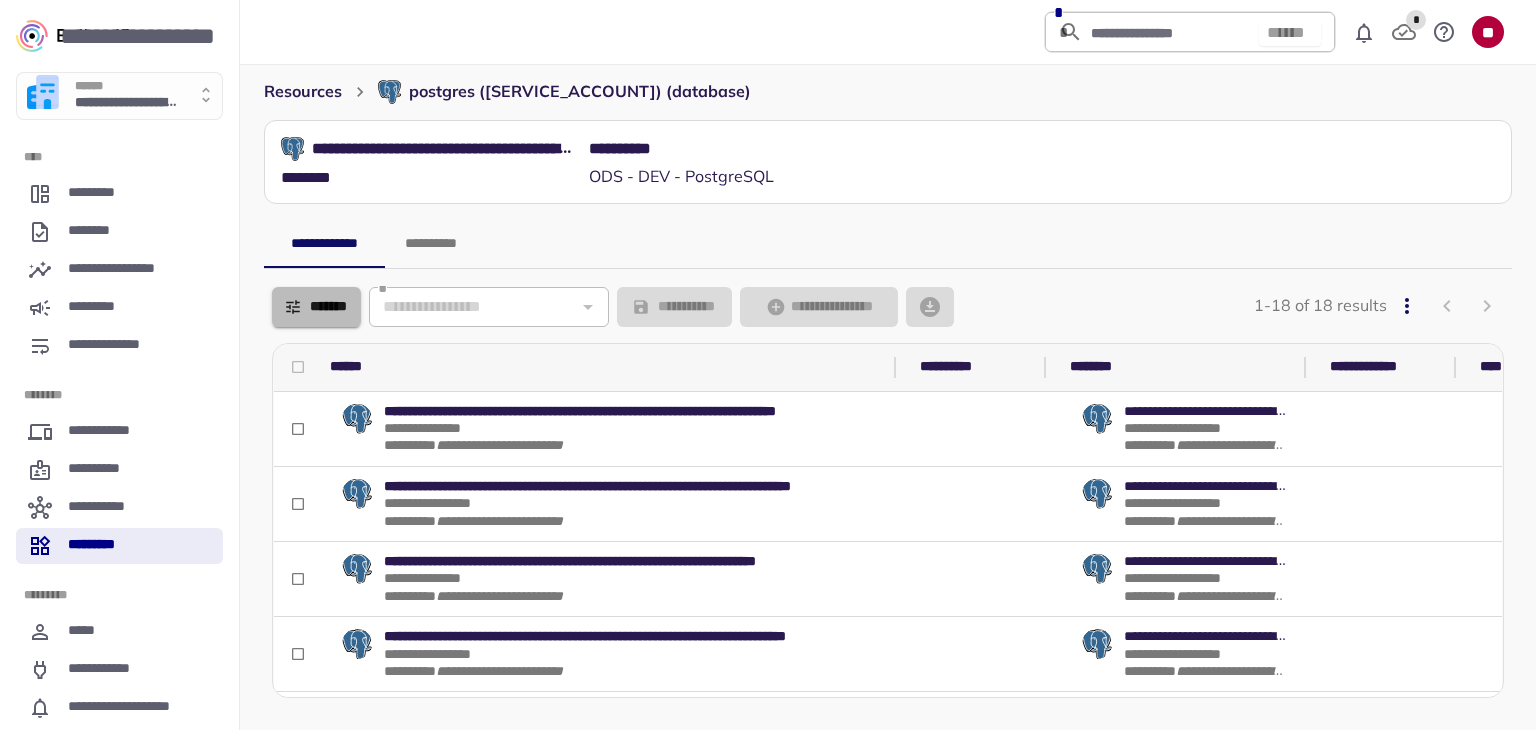 click on "*******" at bounding box center (316, 307) 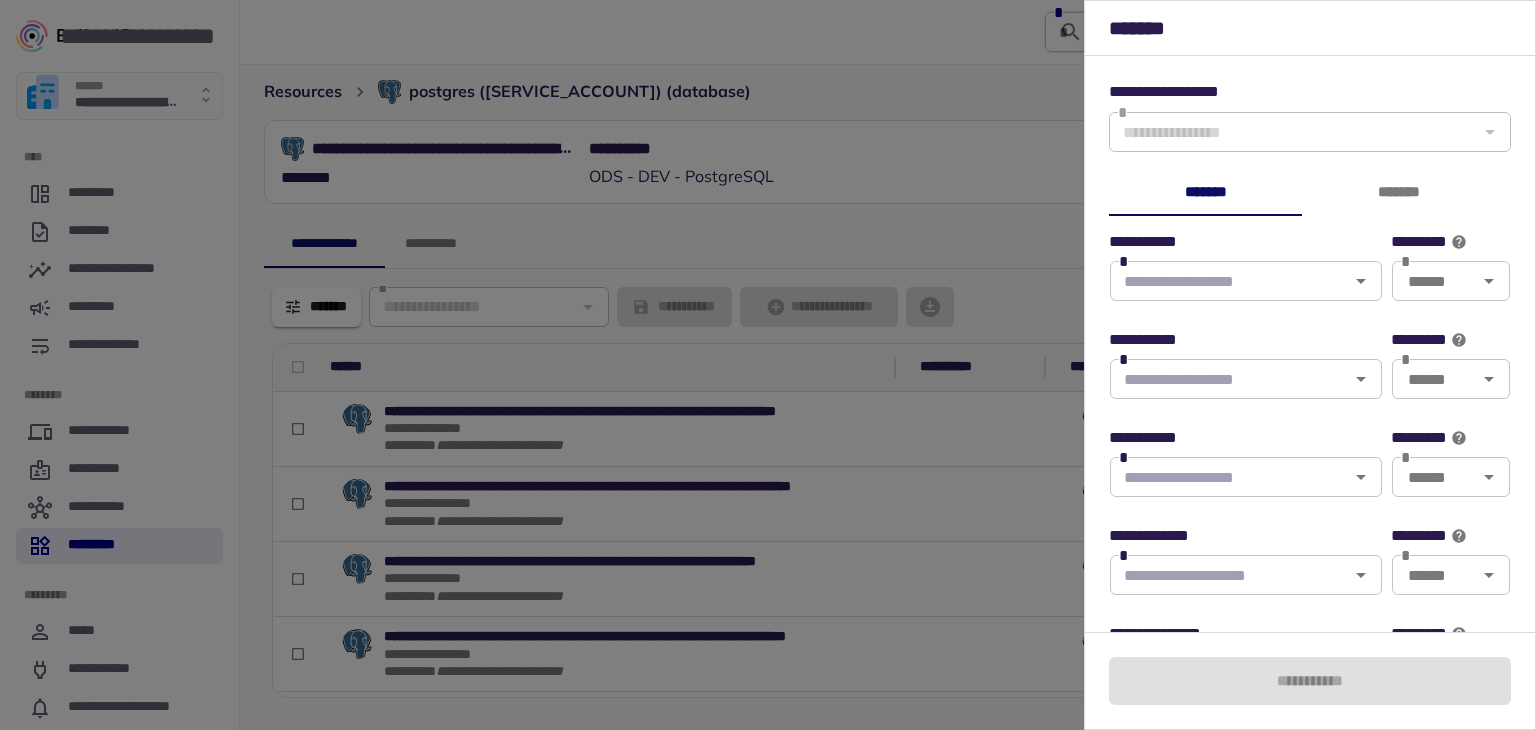 click at bounding box center [768, 365] 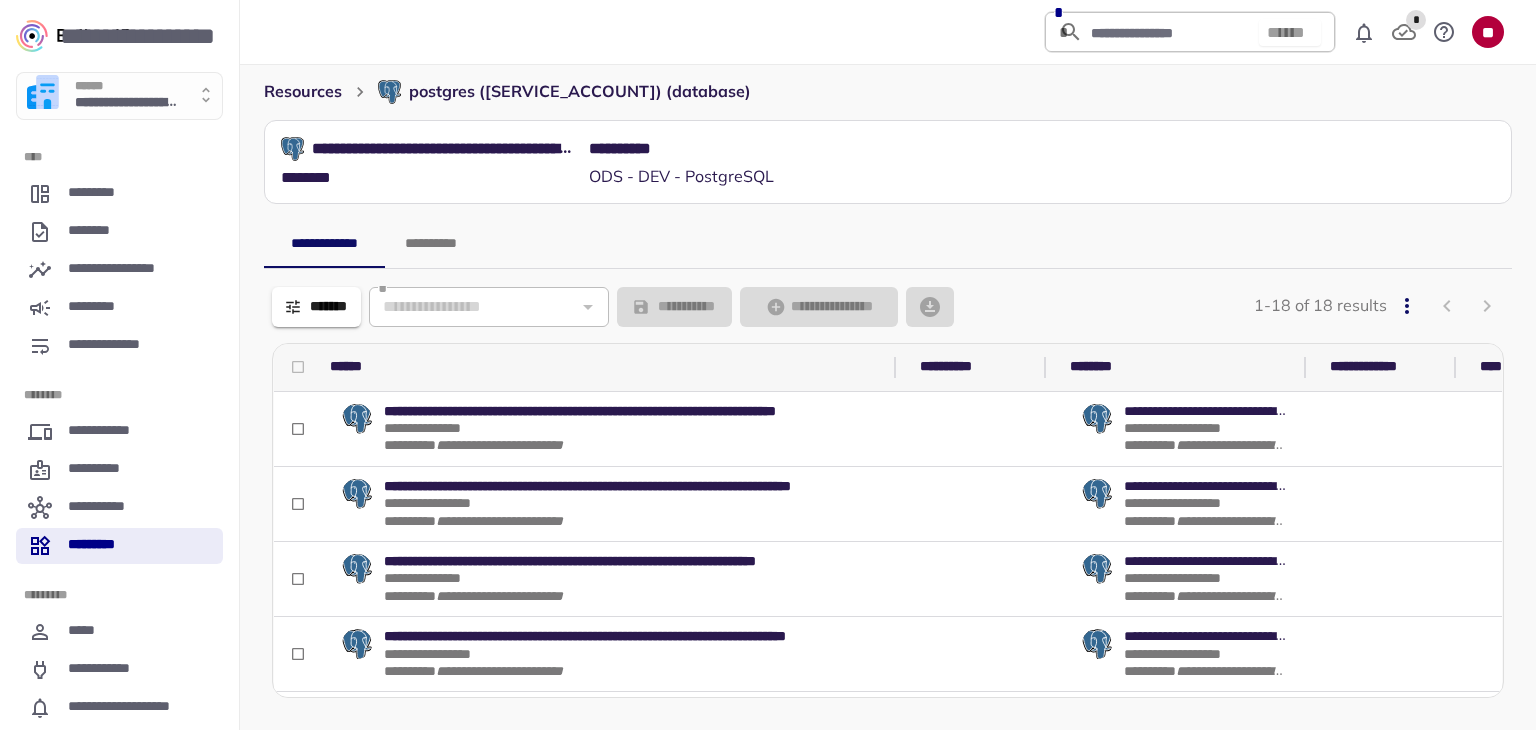 click on "resources" at bounding box center [303, 92] 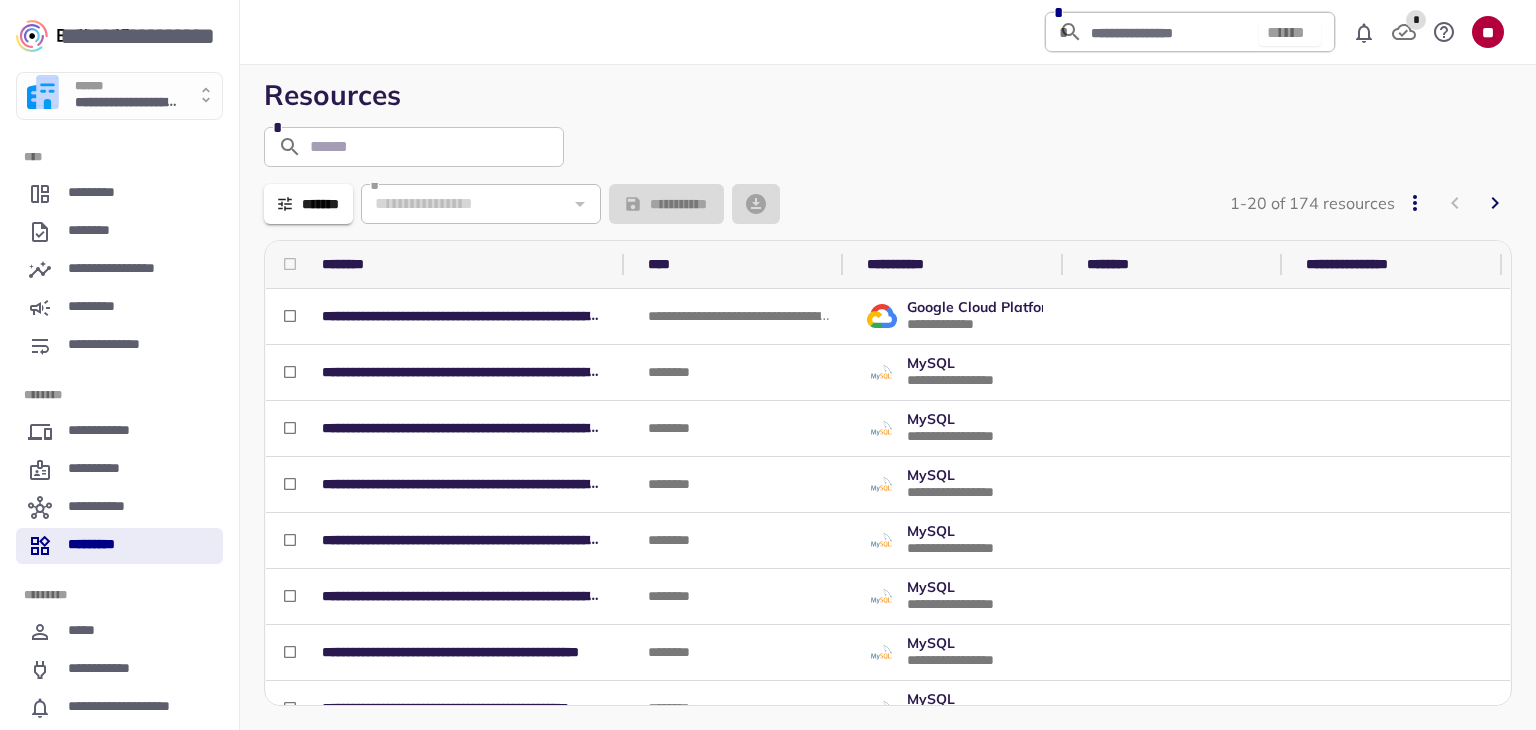 click on "*******" at bounding box center (308, 204) 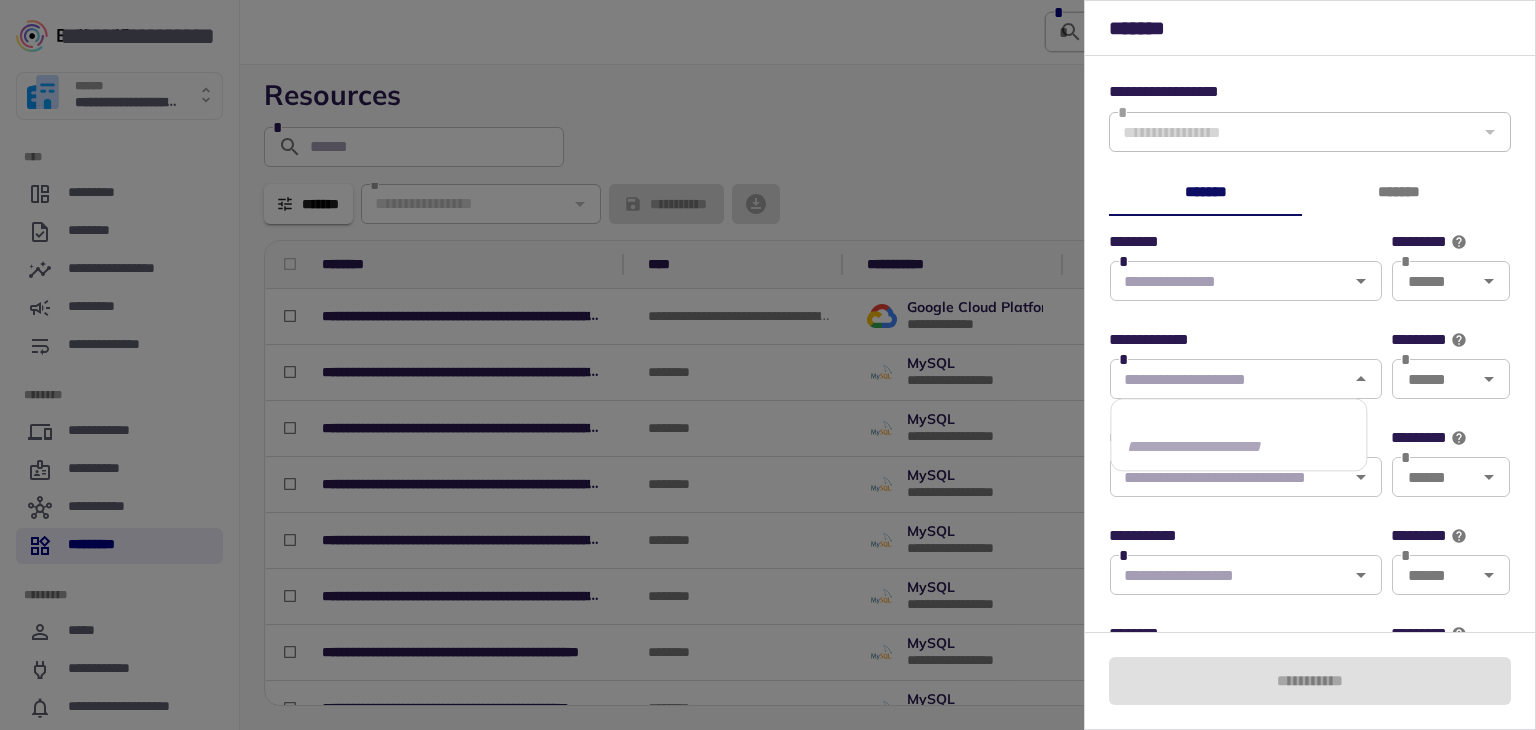 click on "*" at bounding box center (1246, 379) 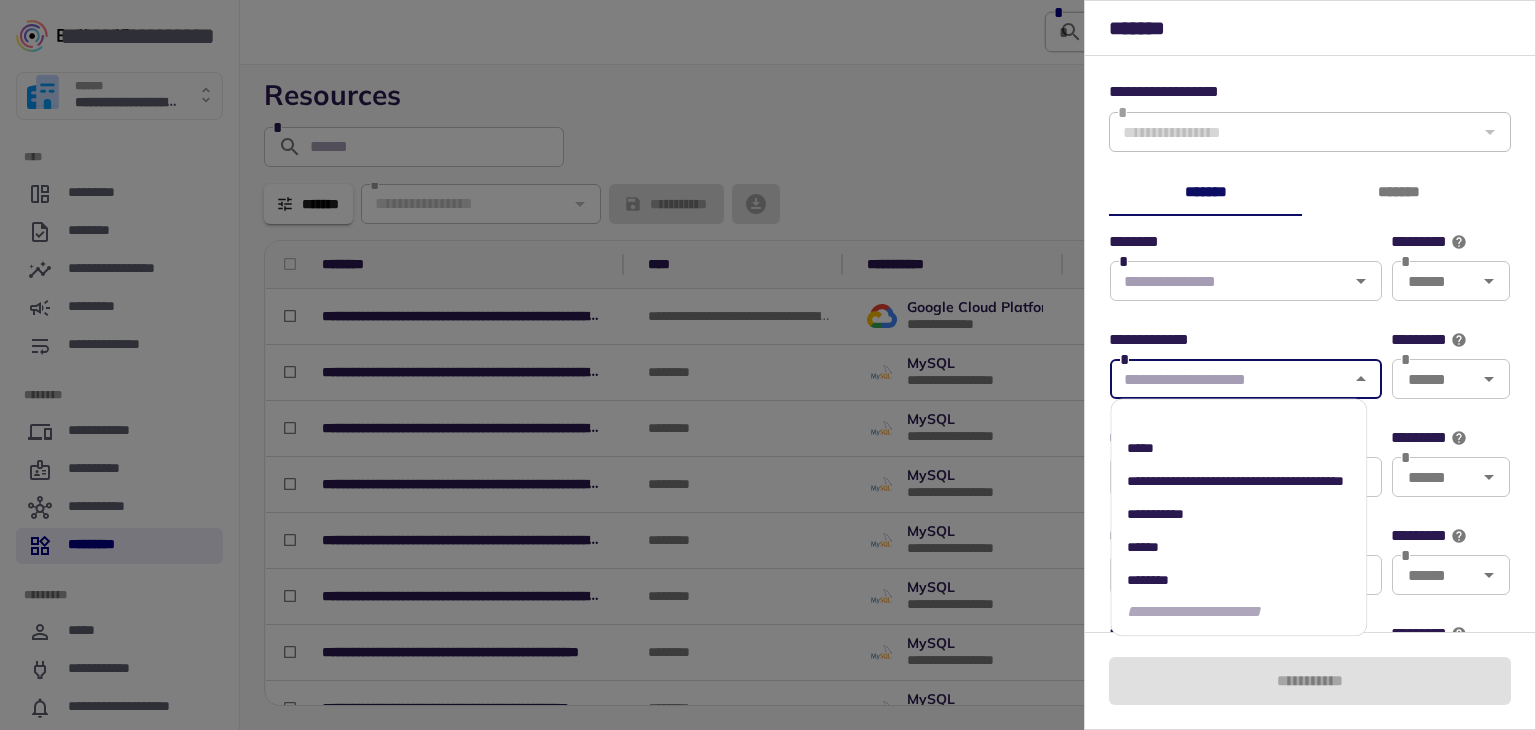 click on "********" at bounding box center [1238, 580] 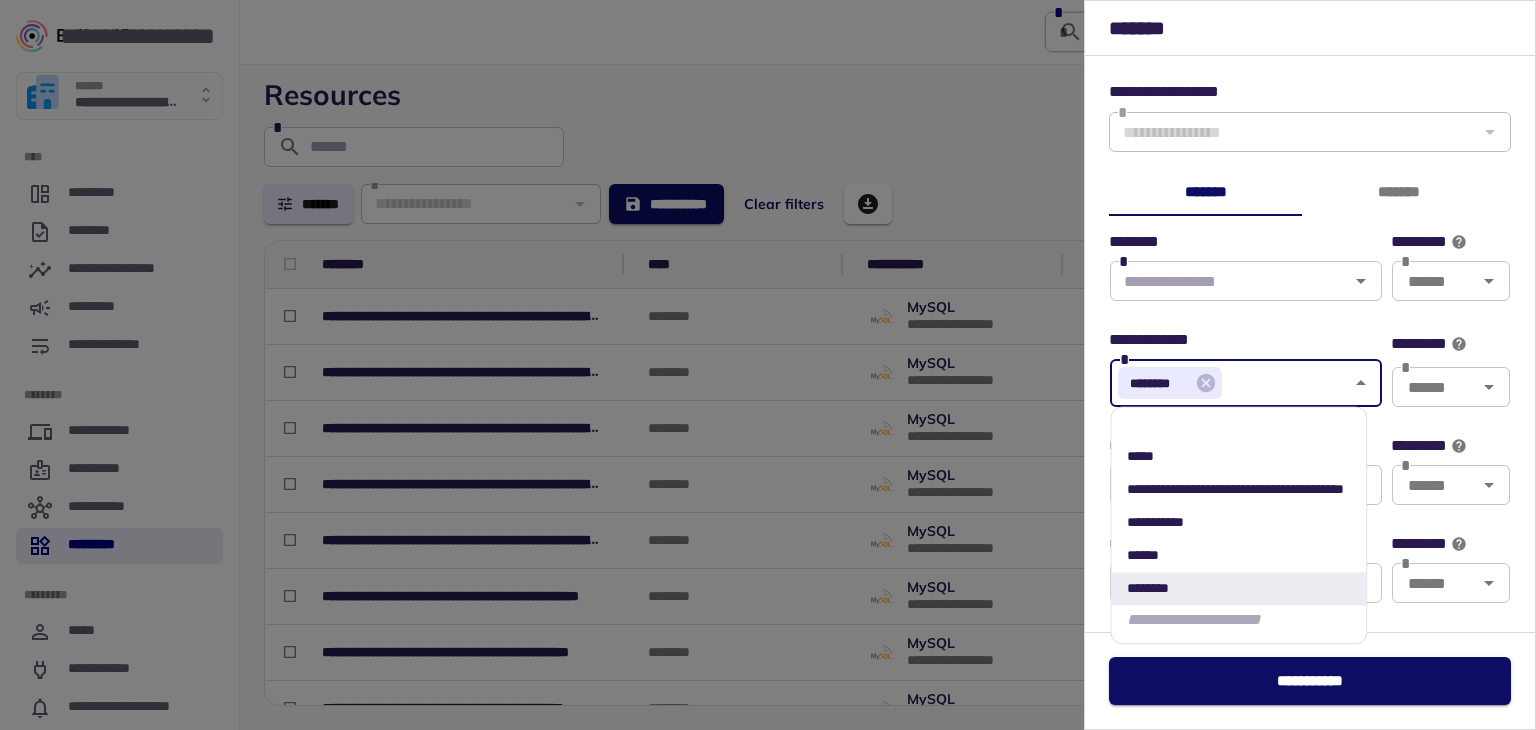 click at bounding box center (1229, 281) 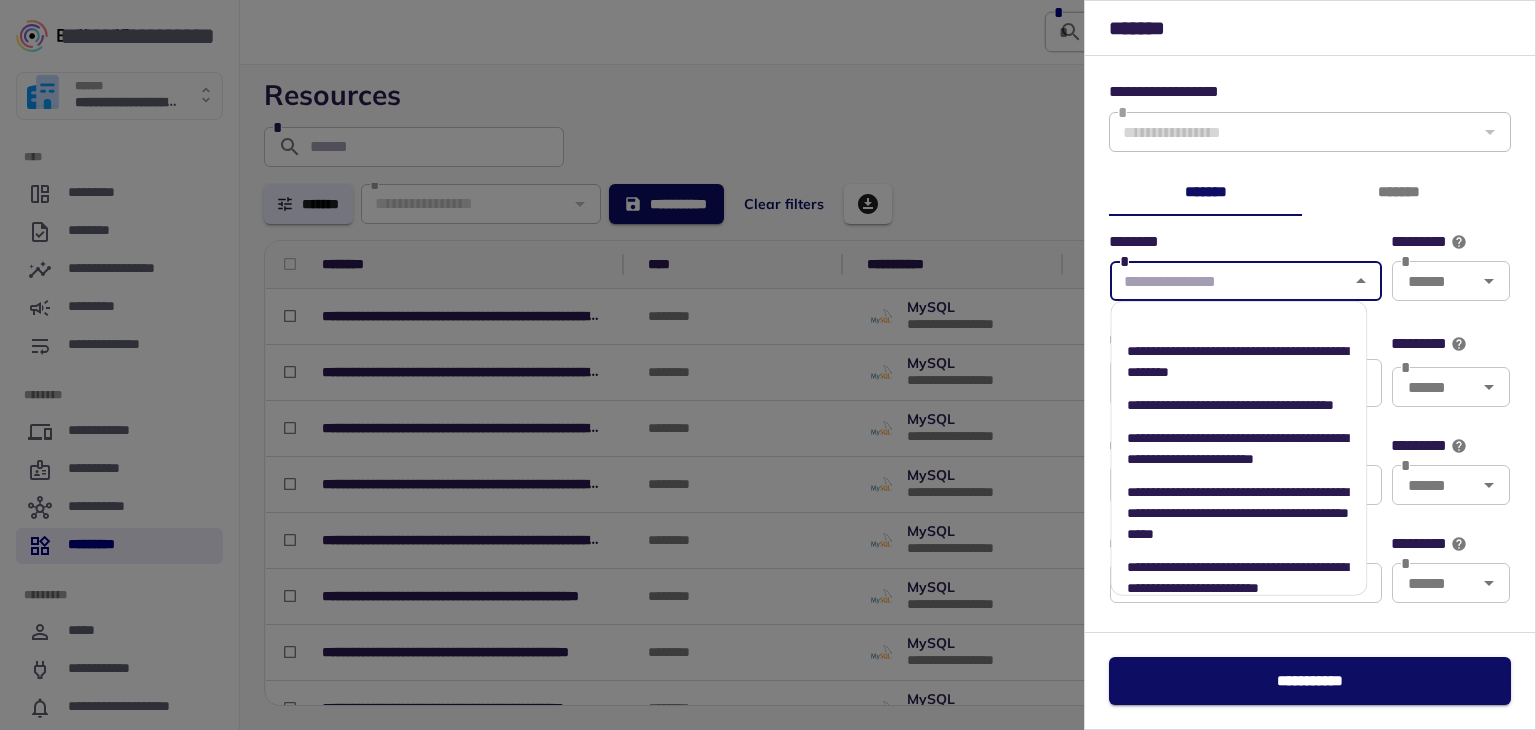 click at bounding box center [768, 365] 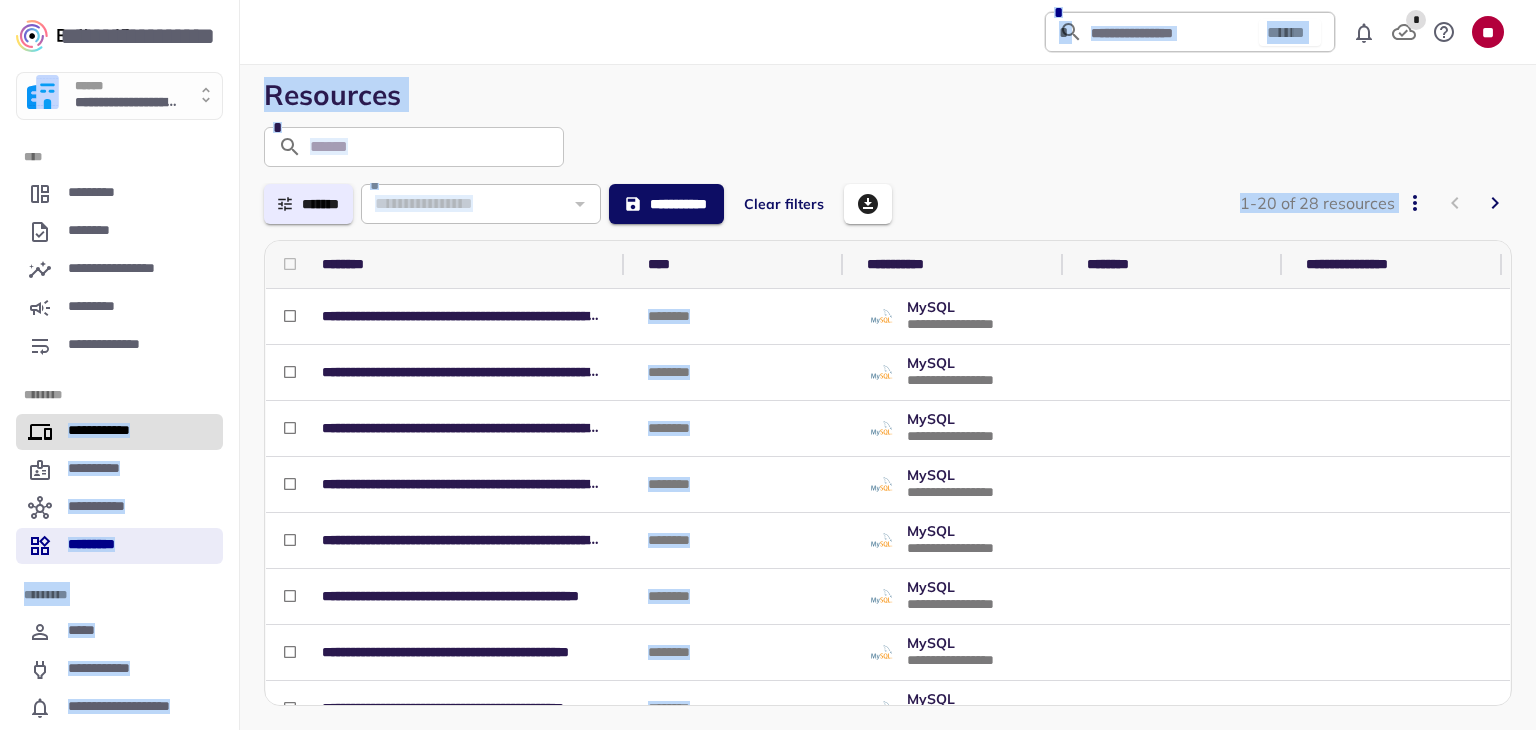 click on "**********" at bounding box center [107, 432] 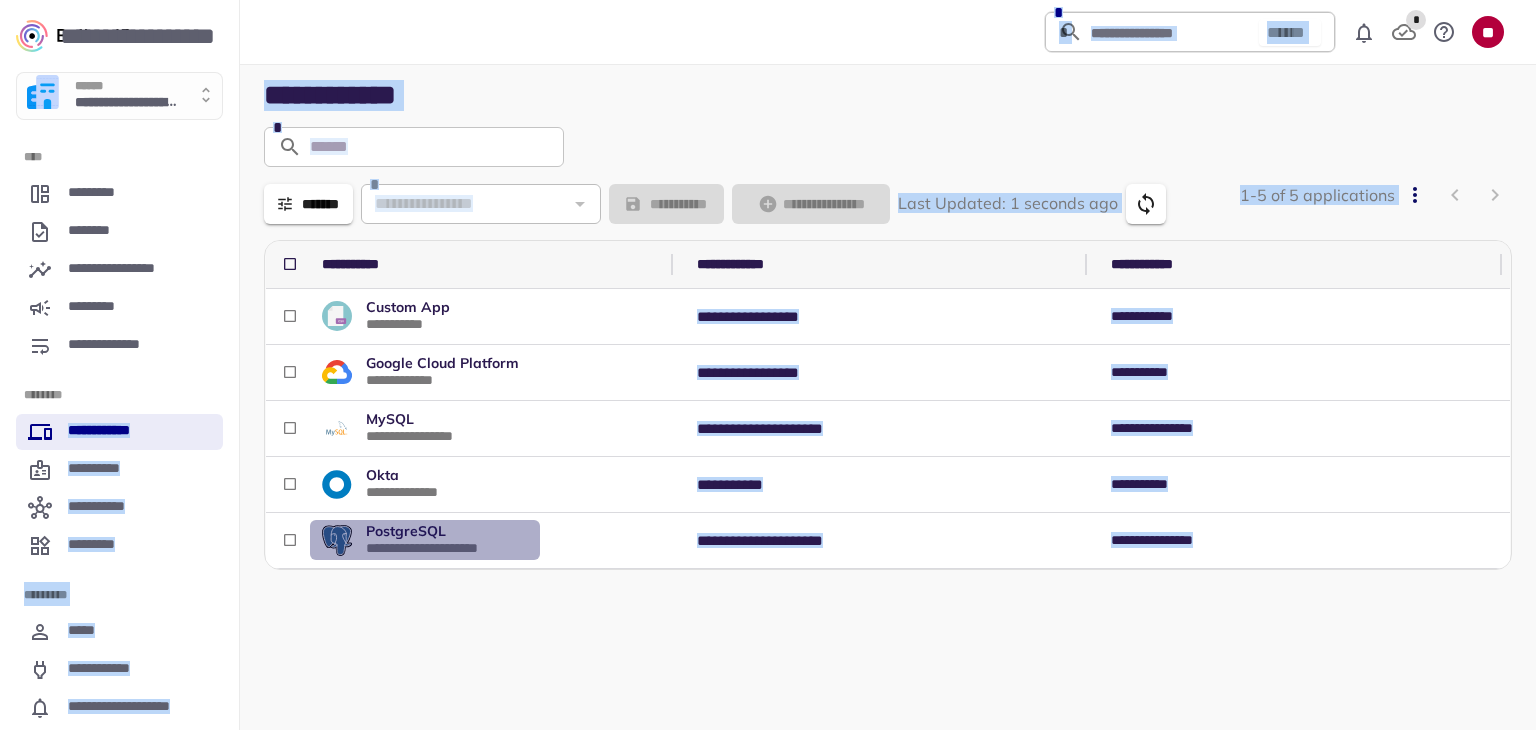click on "PostgreSQL" at bounding box center (406, 531) 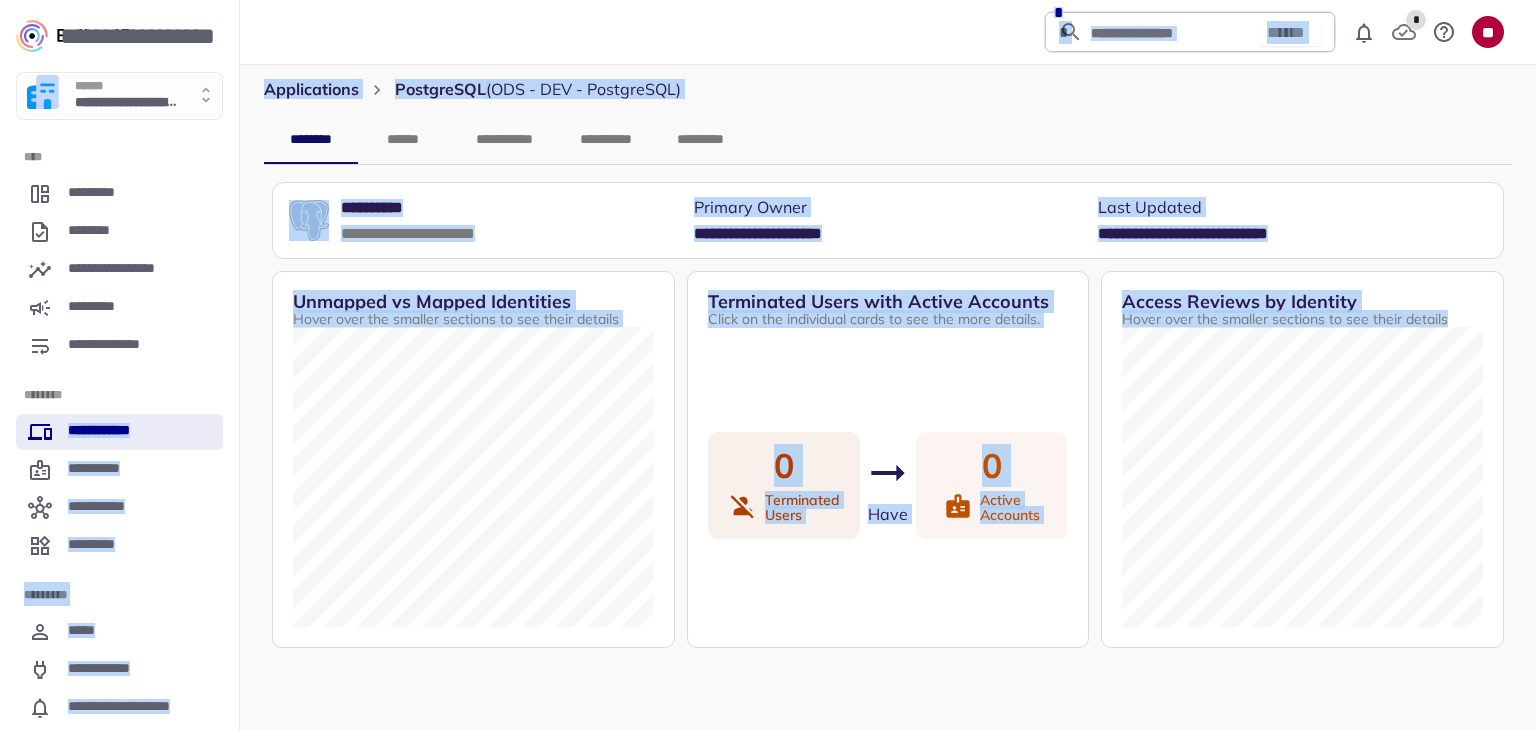 click on "**********" at bounding box center [888, 140] 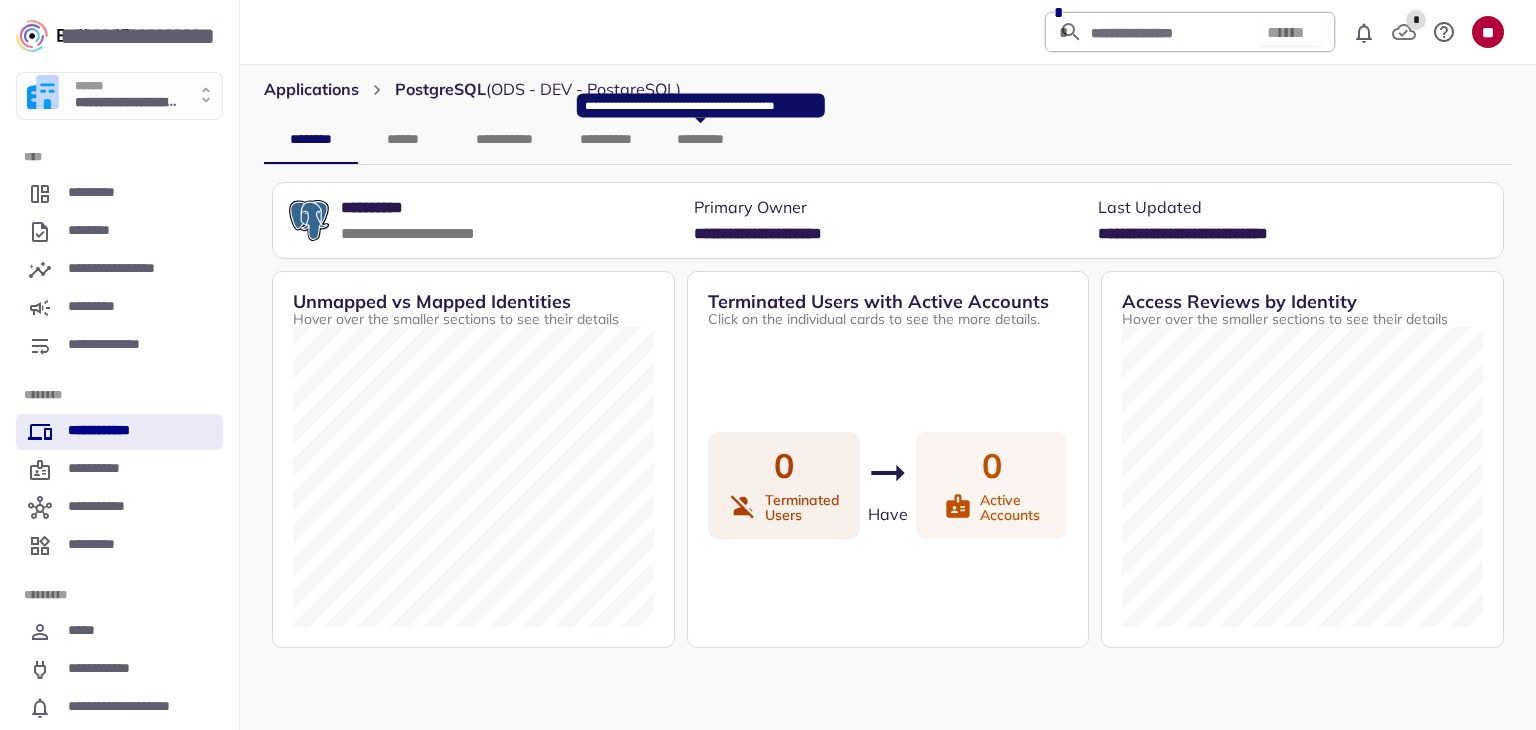 click on "*********" at bounding box center (700, 140) 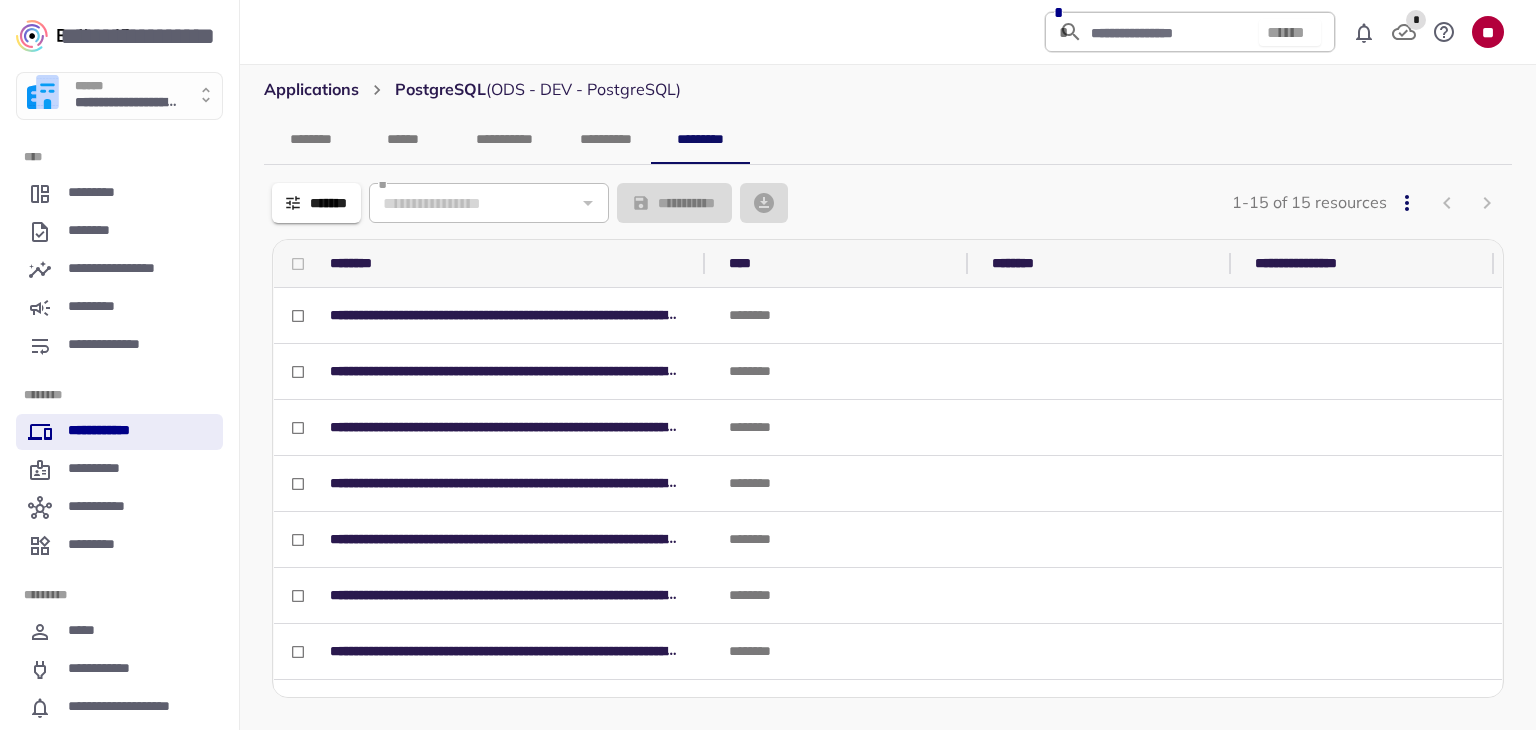 click on "*******" at bounding box center [316, 203] 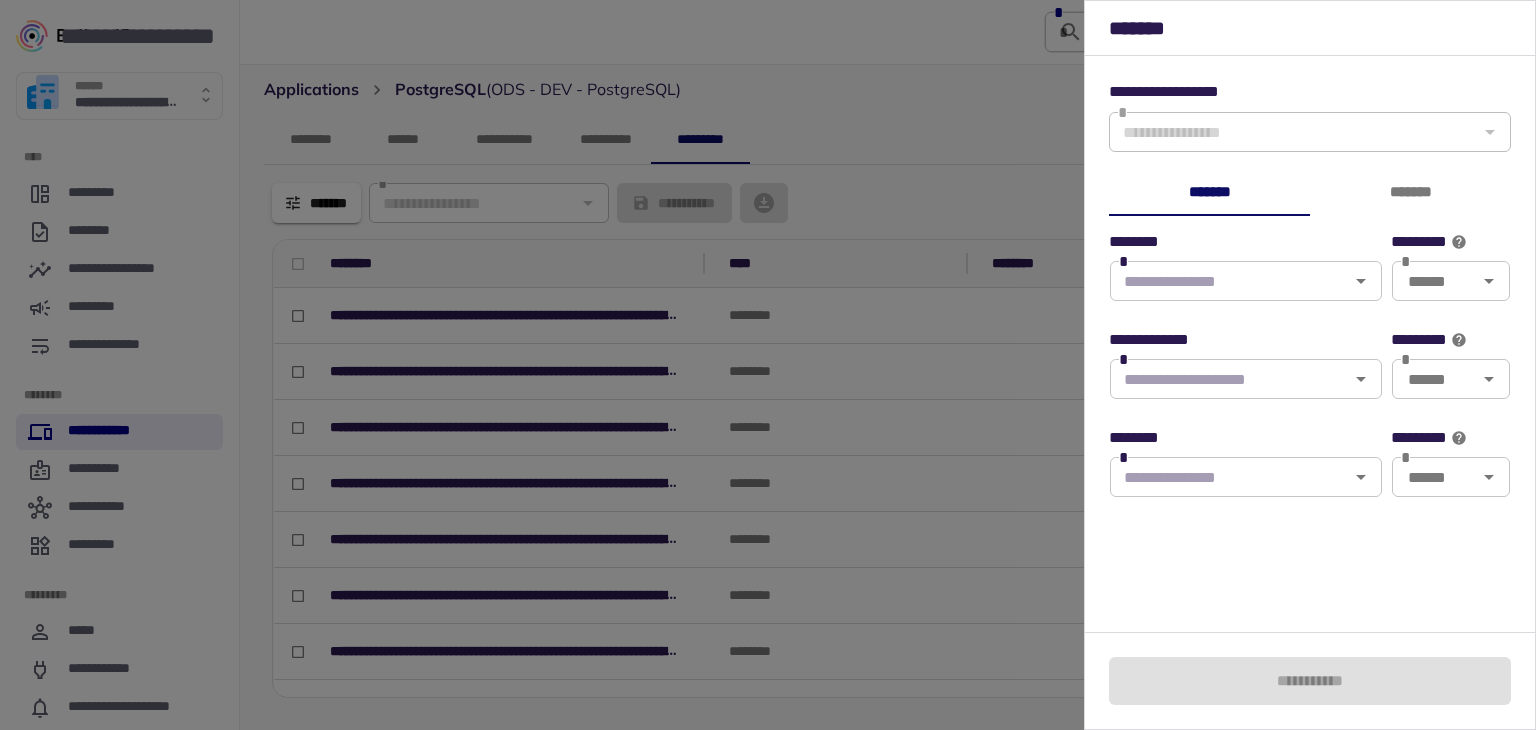 click at bounding box center (1229, 379) 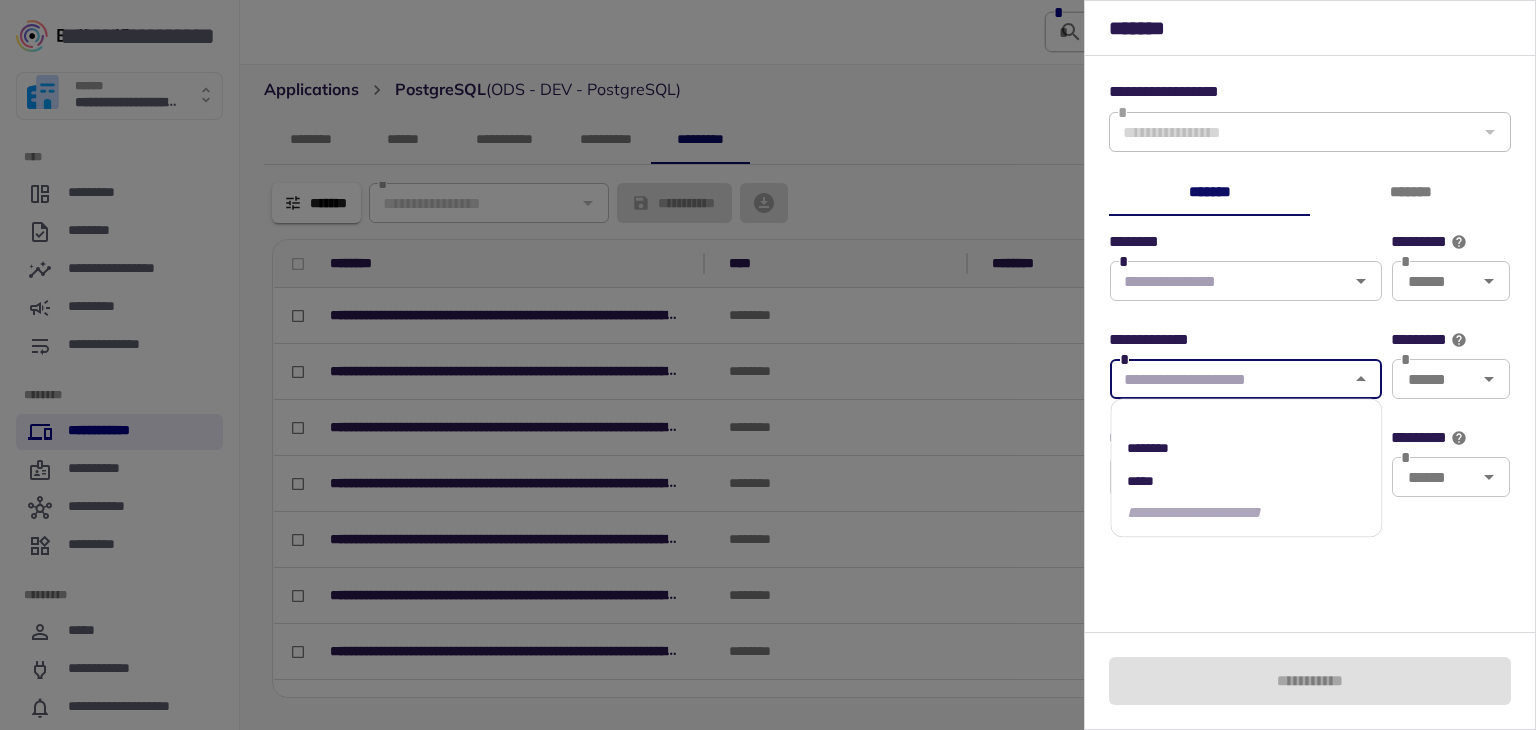 click on "********" at bounding box center [1246, 448] 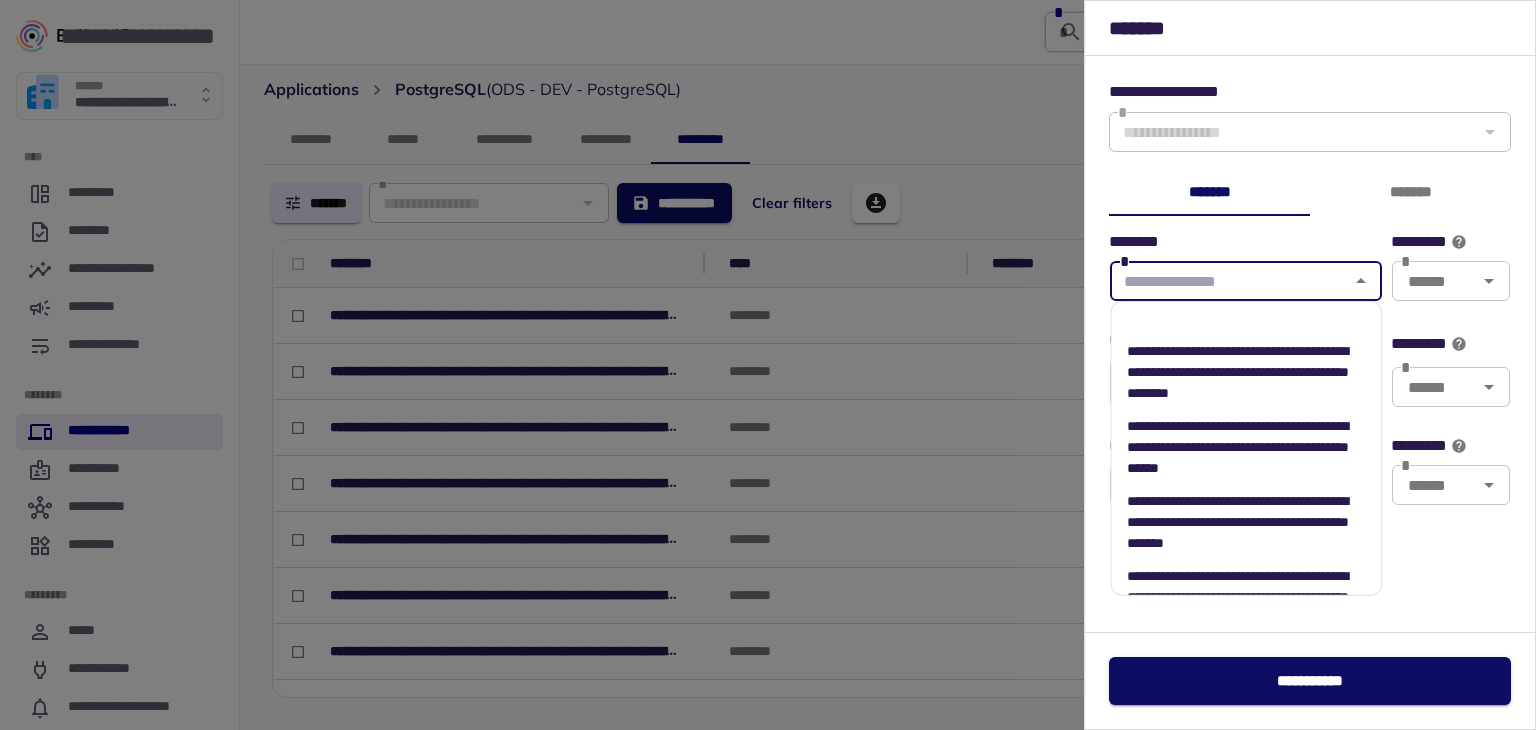 click at bounding box center [1229, 281] 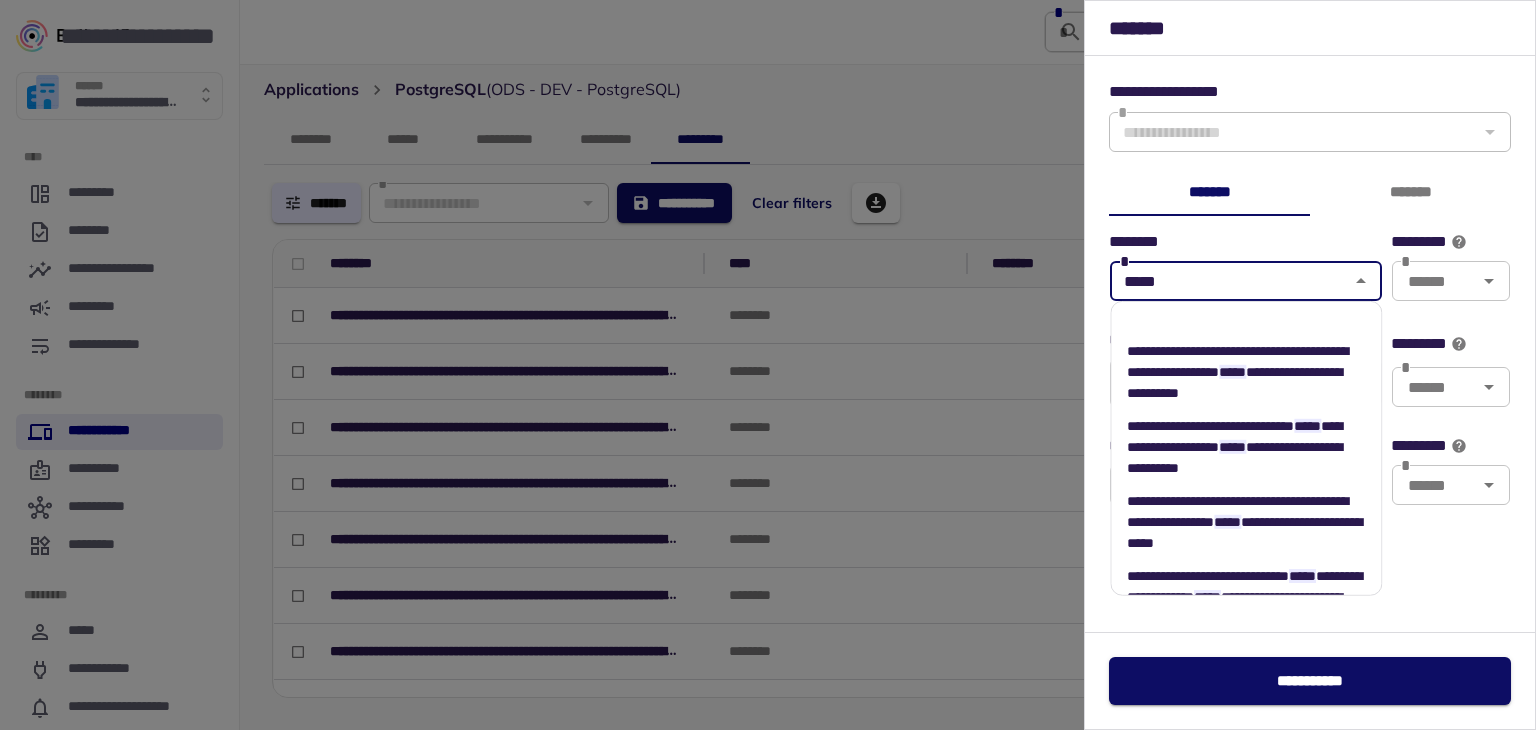 type on "******" 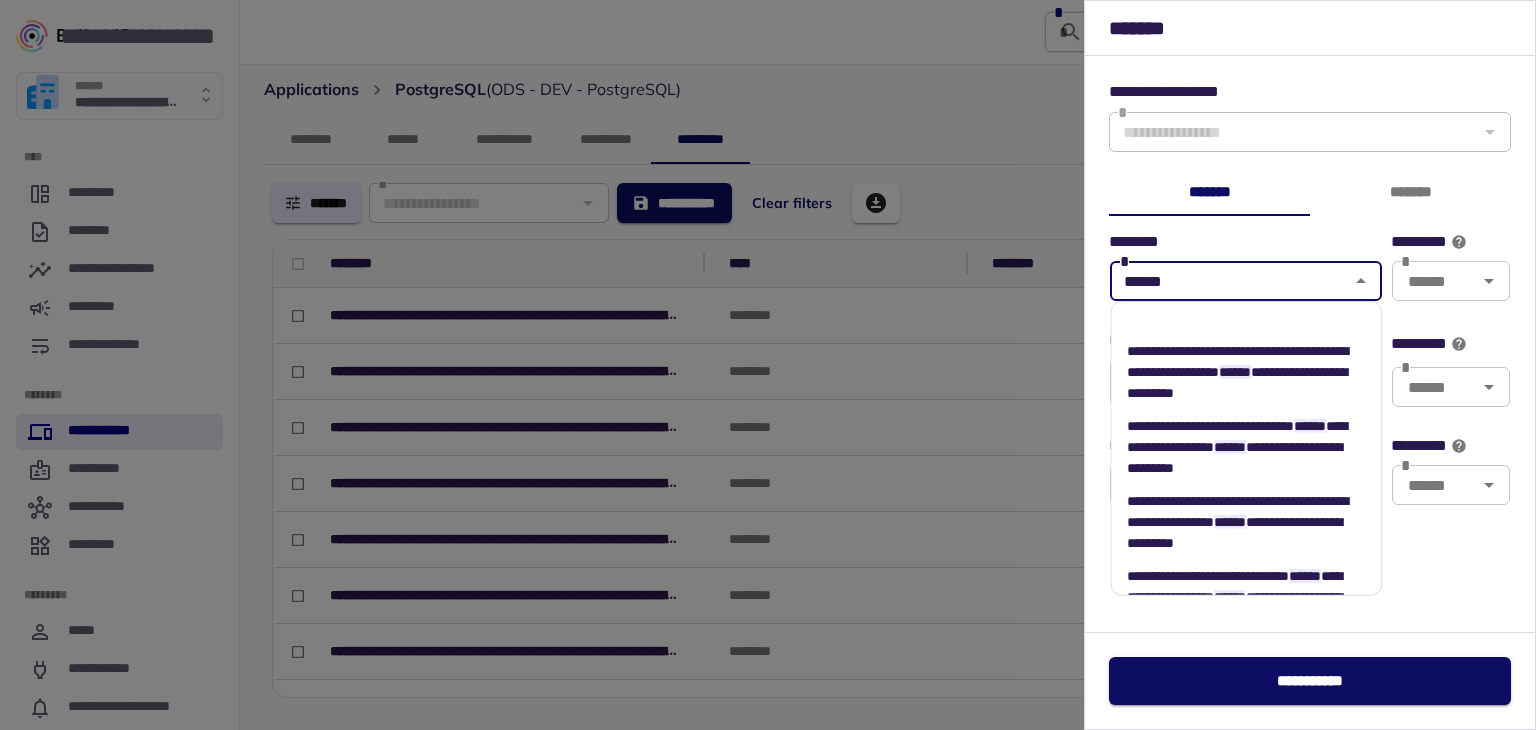 click on "**********" at bounding box center [1237, 360] 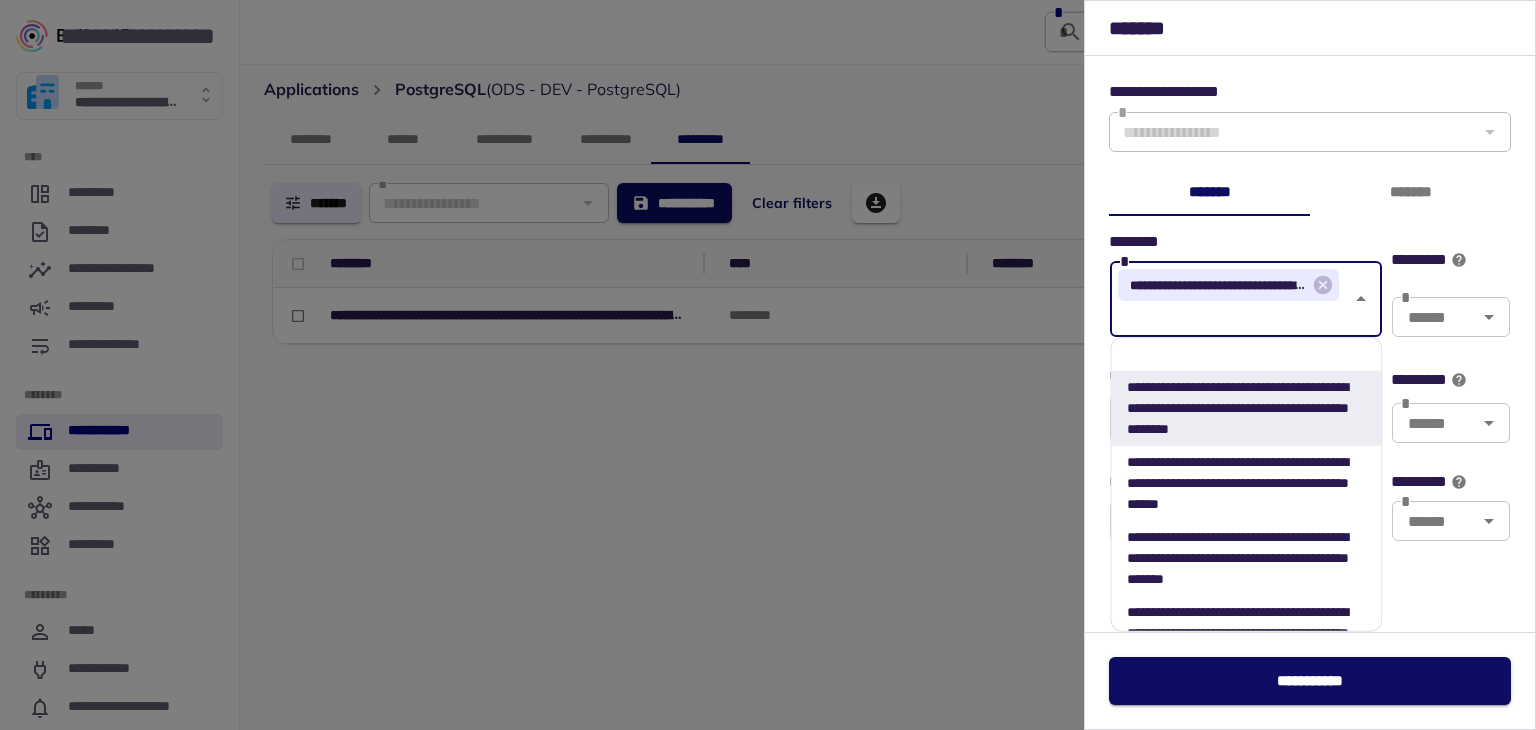 click on "**********" at bounding box center [1238, 407] 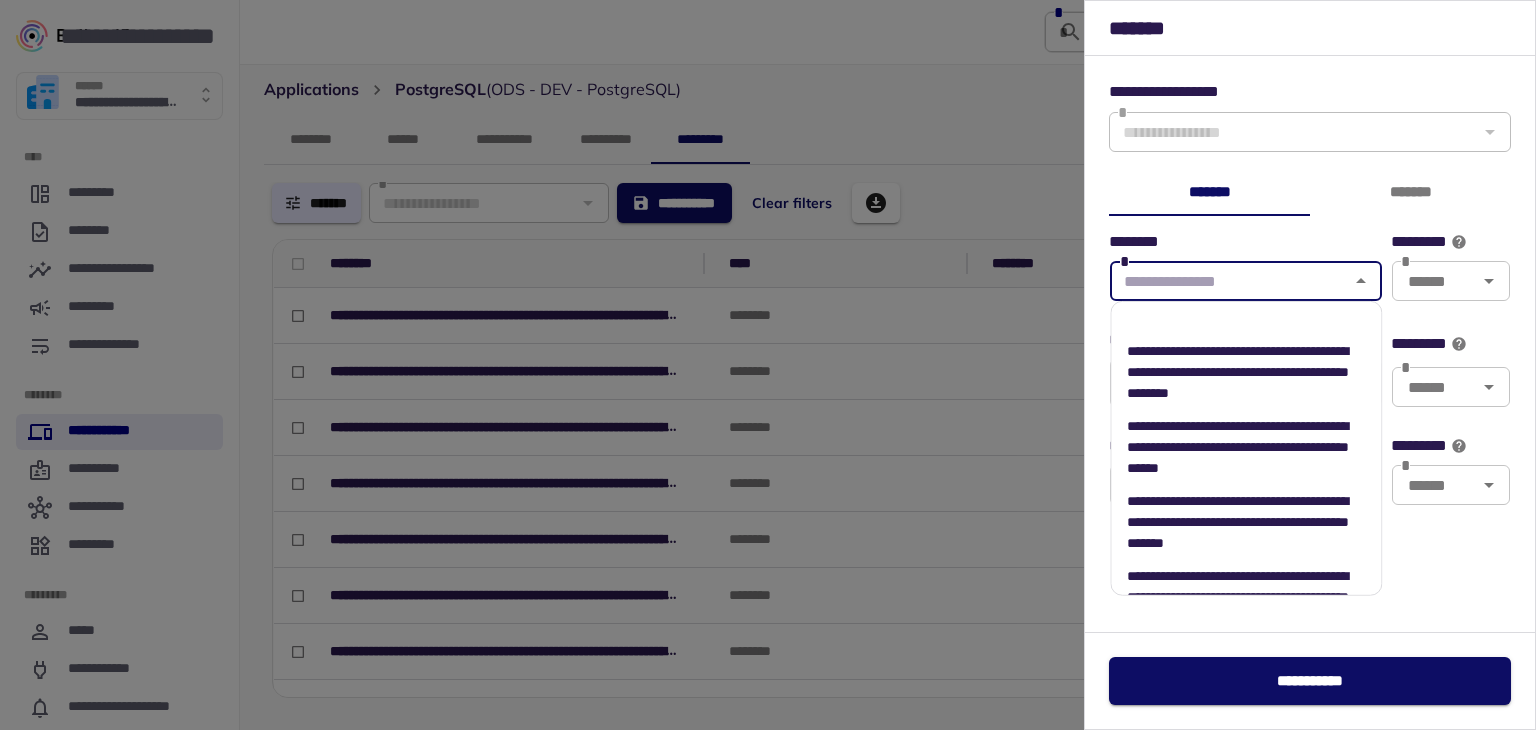 click on "**********" at bounding box center [1238, 446] 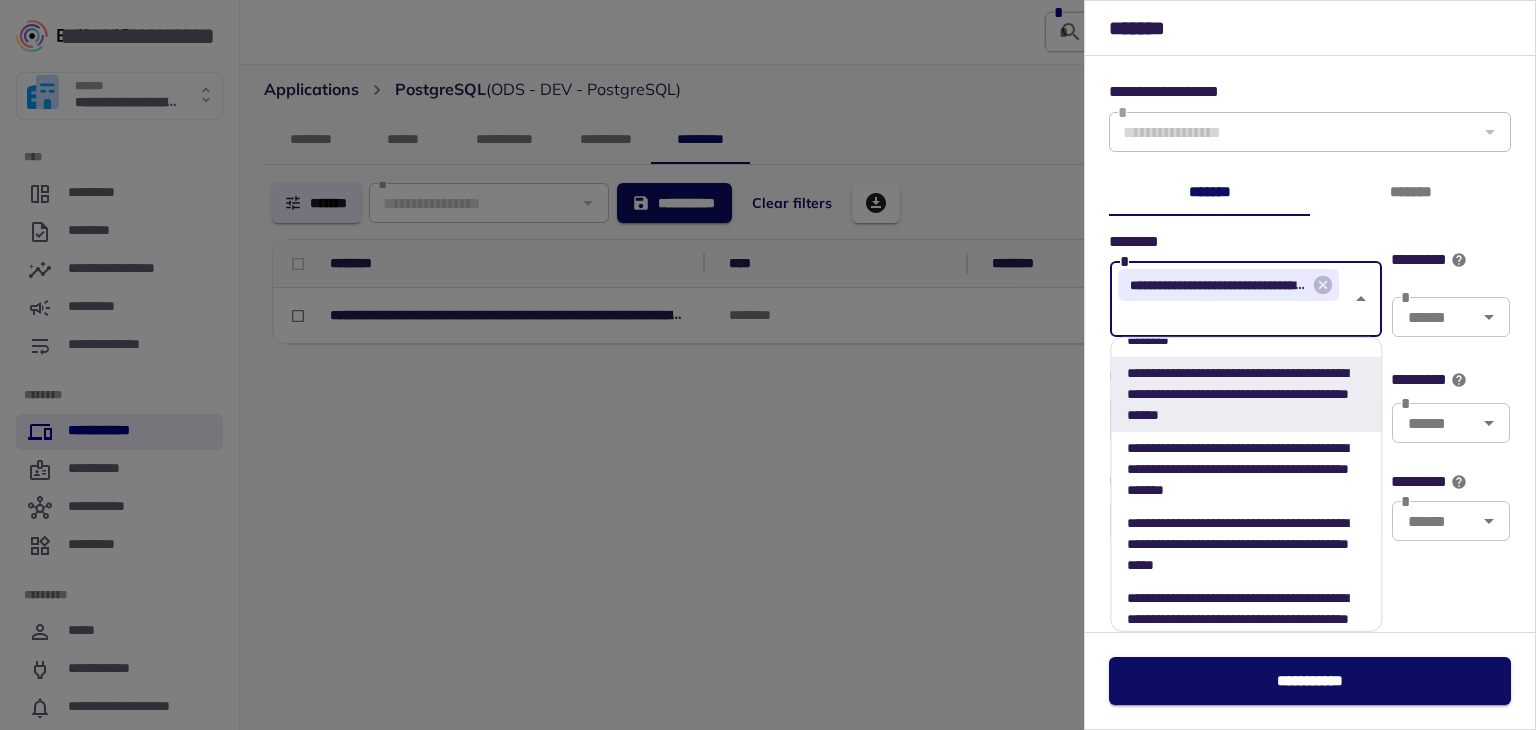 scroll, scrollTop: 400, scrollLeft: 0, axis: vertical 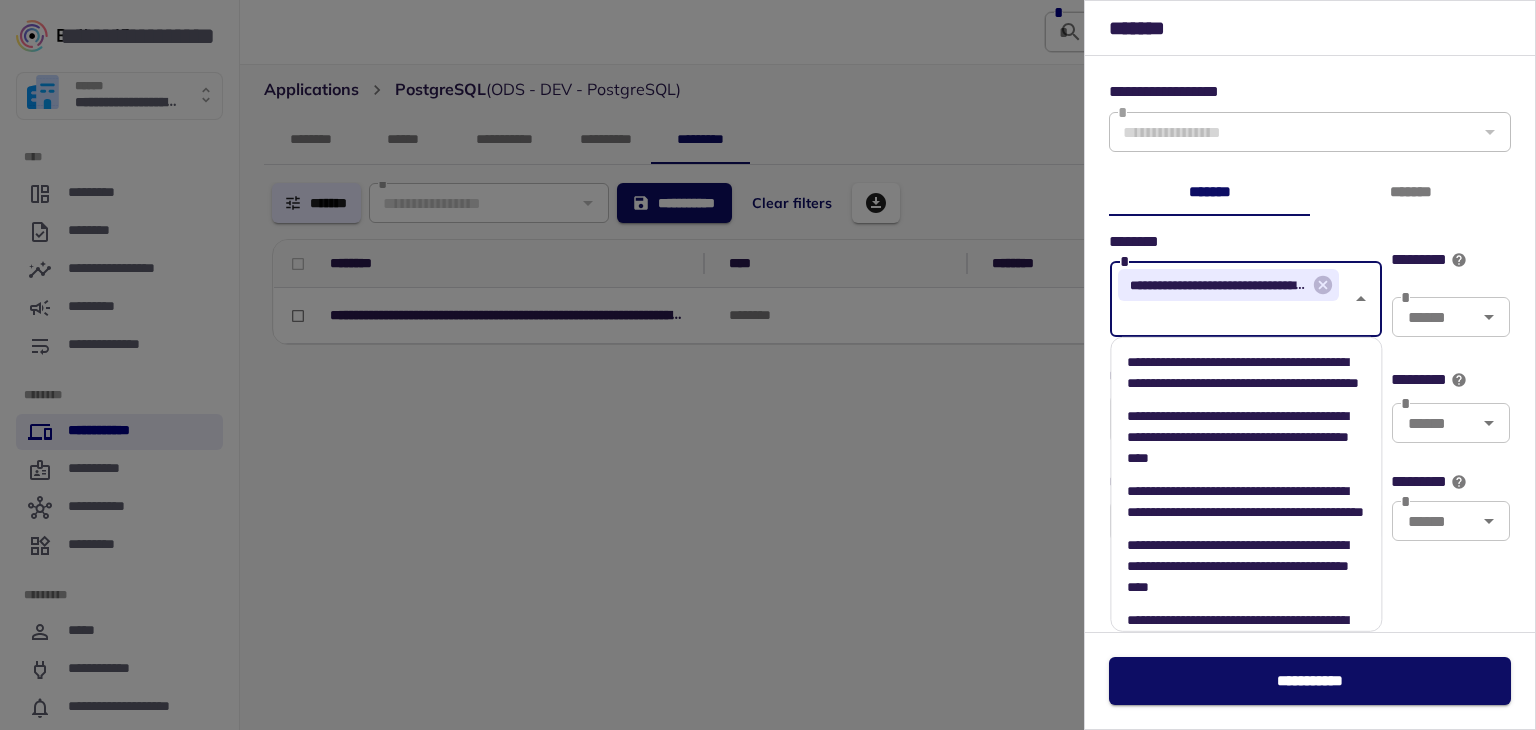 click on "**********" at bounding box center (1243, 371) 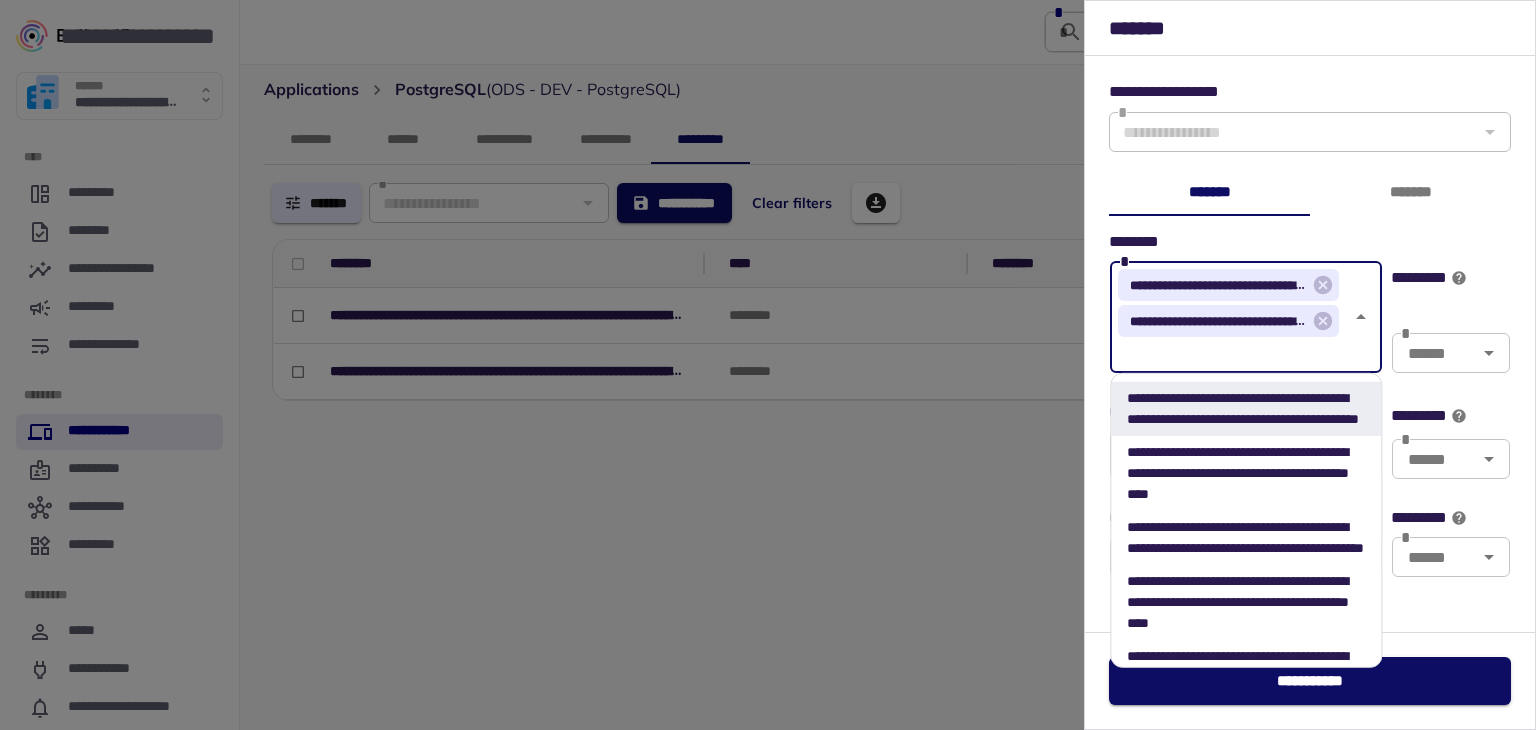 scroll, scrollTop: 600, scrollLeft: 0, axis: vertical 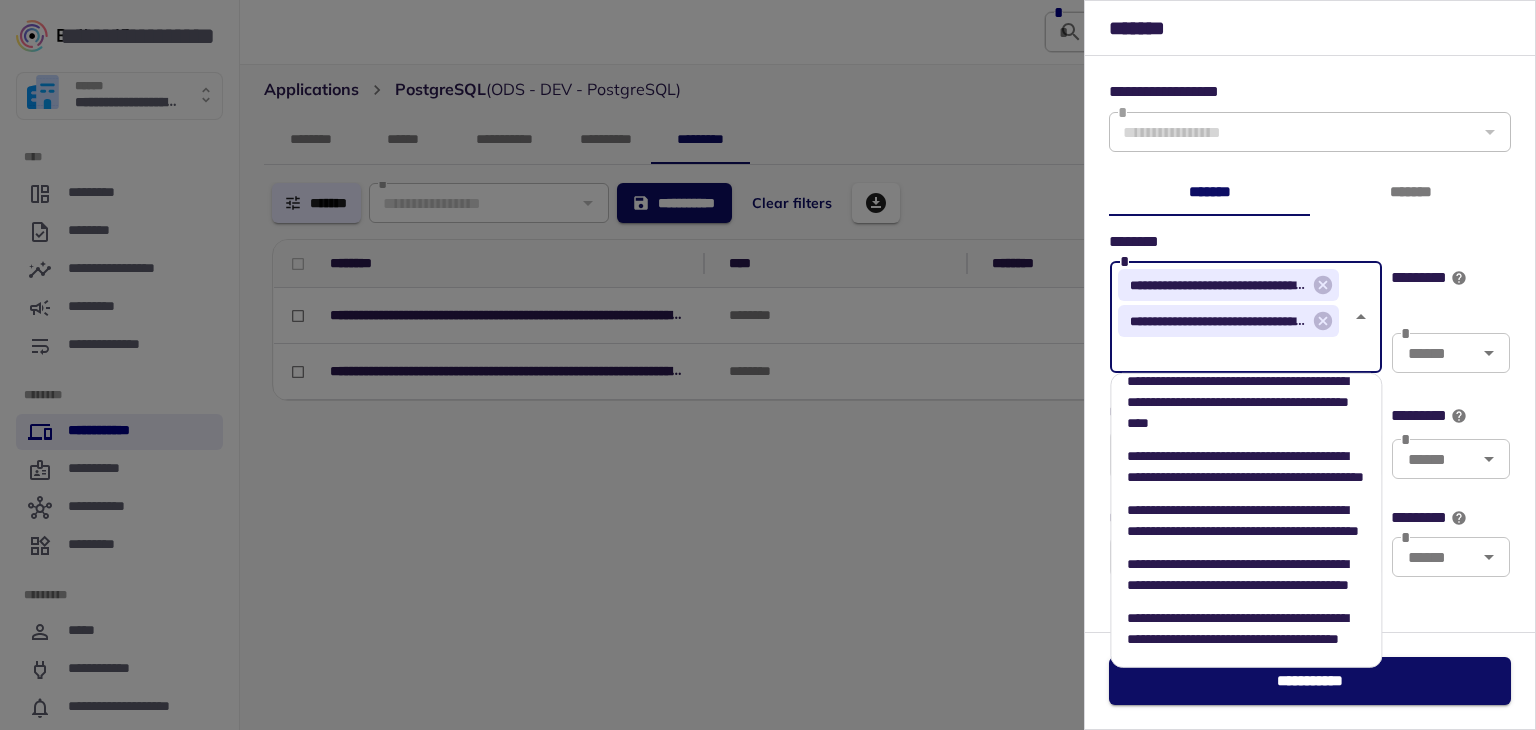 click on "**********" at bounding box center (1245, 336) 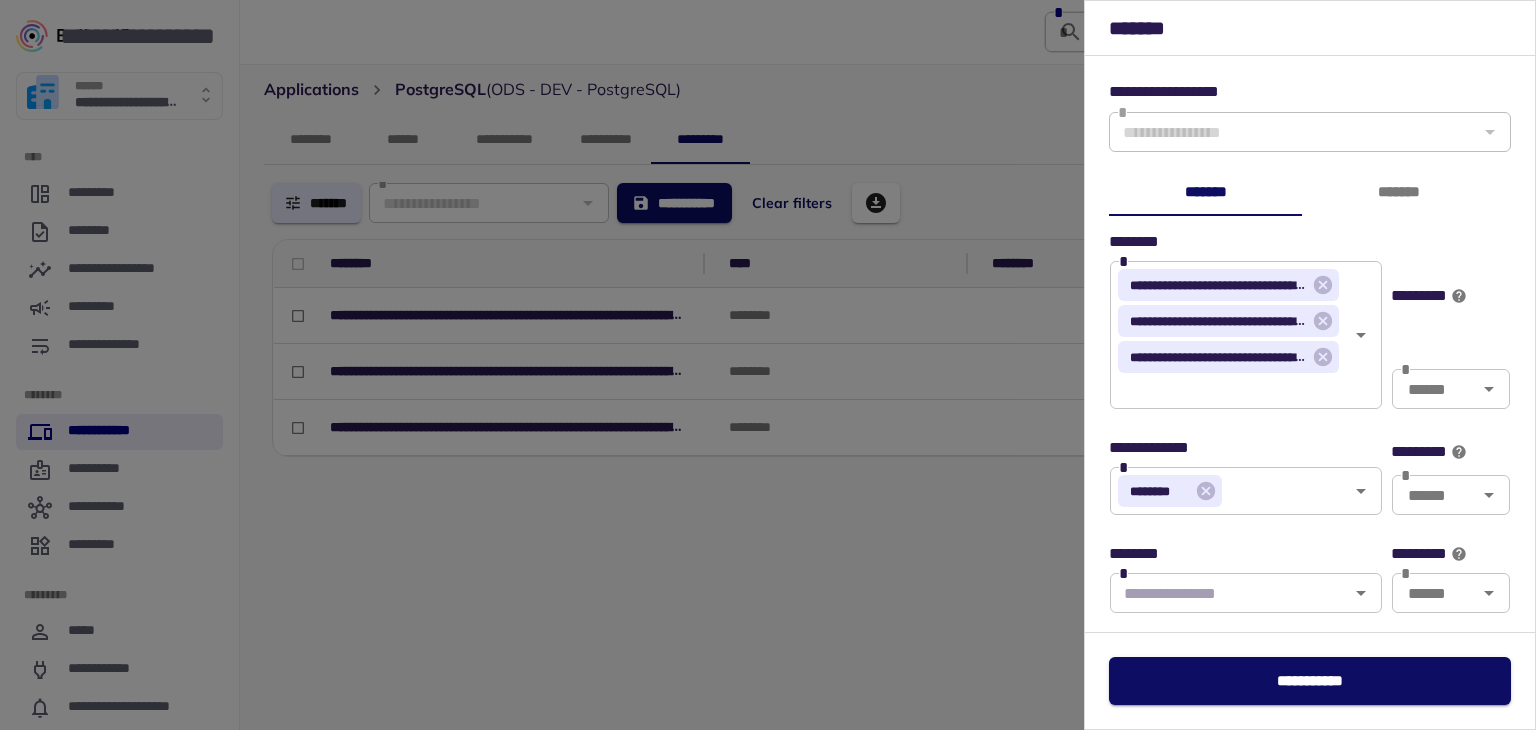 click at bounding box center [768, 365] 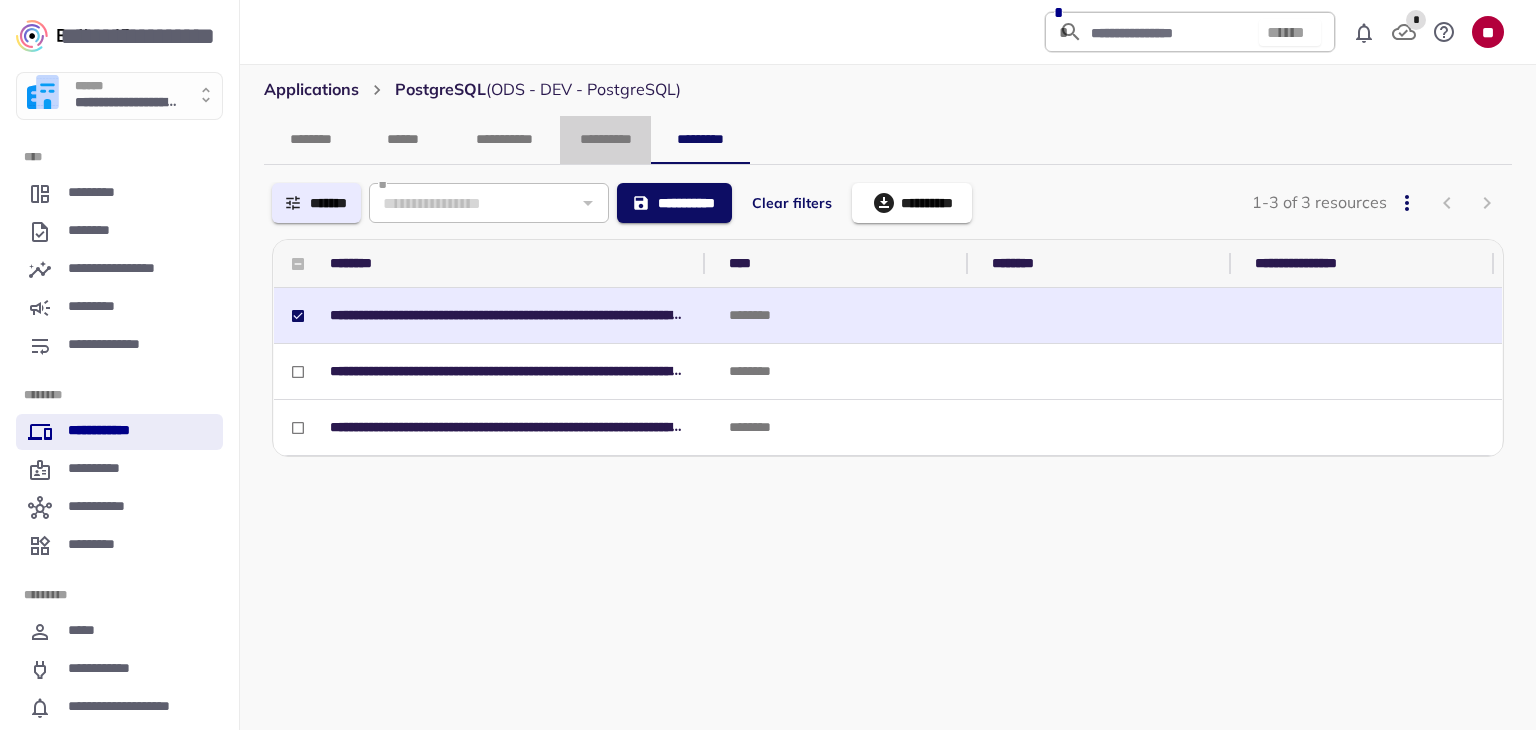 click on "**********" at bounding box center [605, 140] 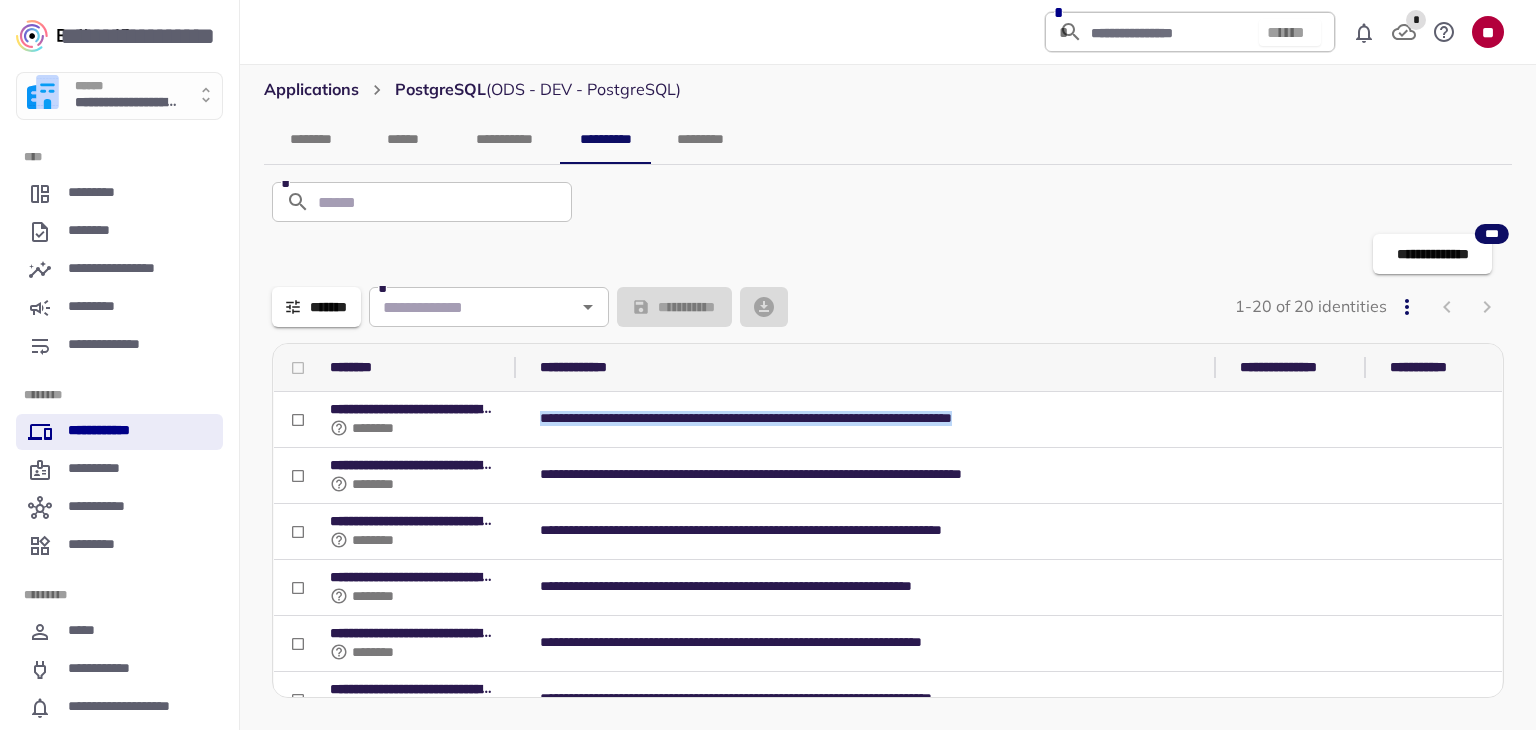 drag, startPoint x: 666, startPoint y: 365, endPoint x: 1197, endPoint y: 397, distance: 531.9633 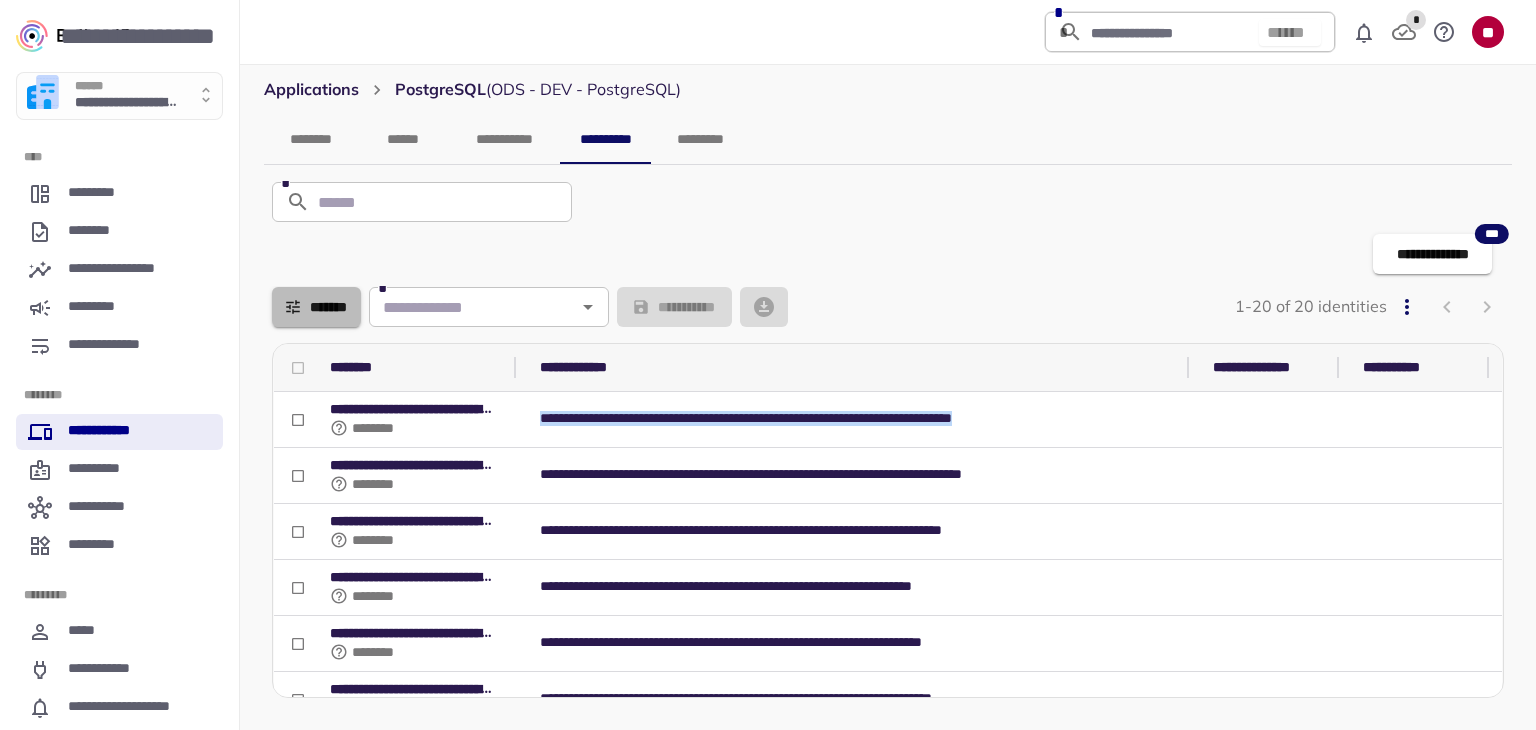 click 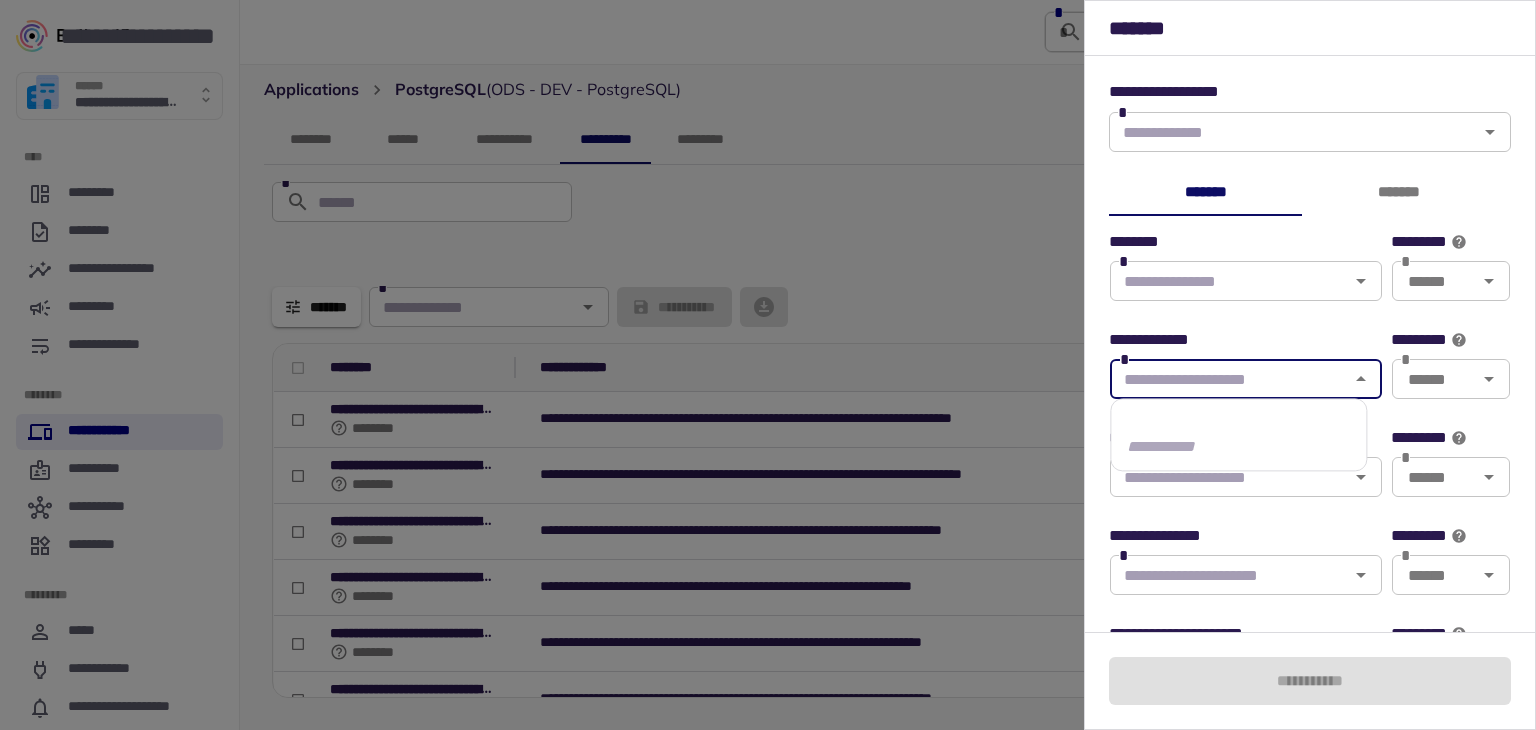 click at bounding box center [1229, 379] 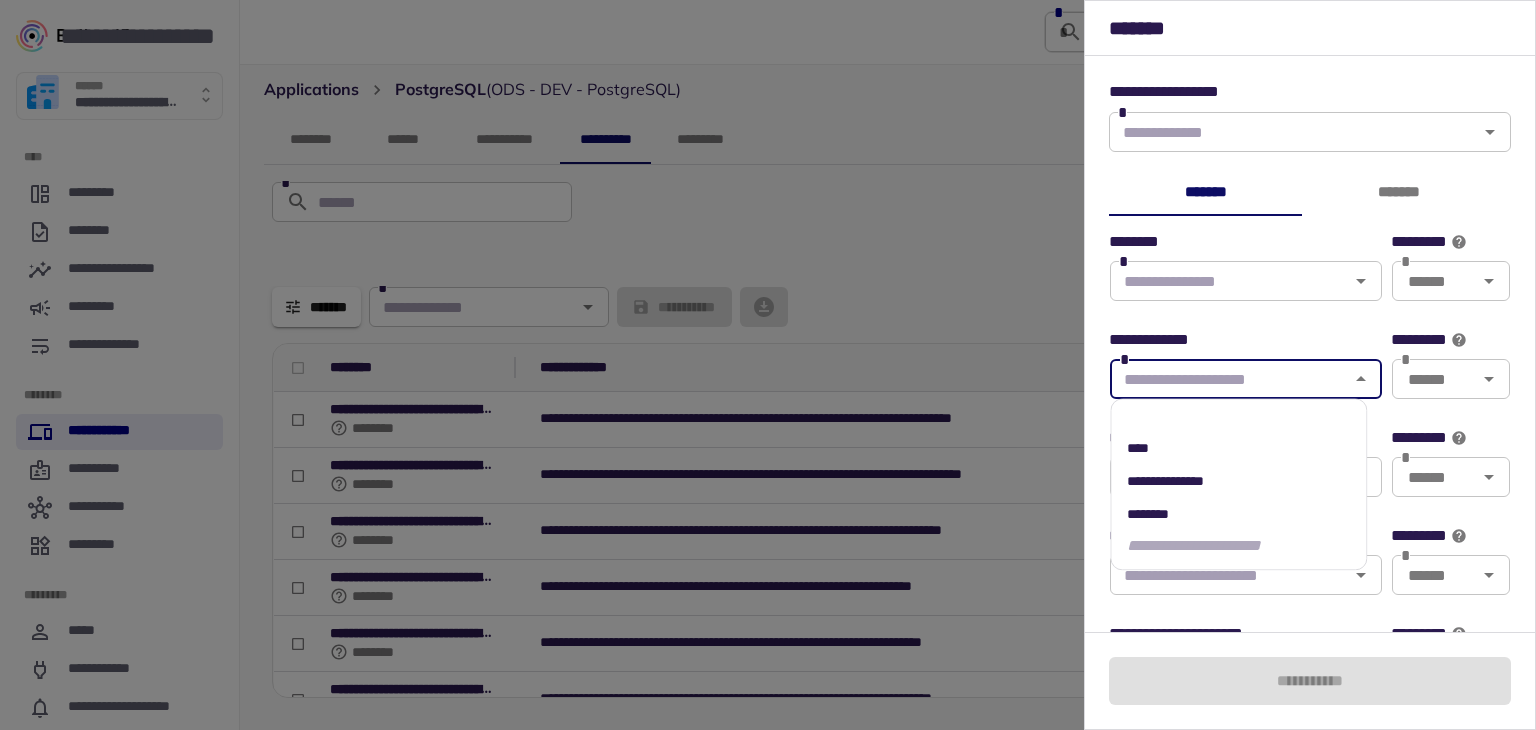 click on "**********" at bounding box center [1238, 340] 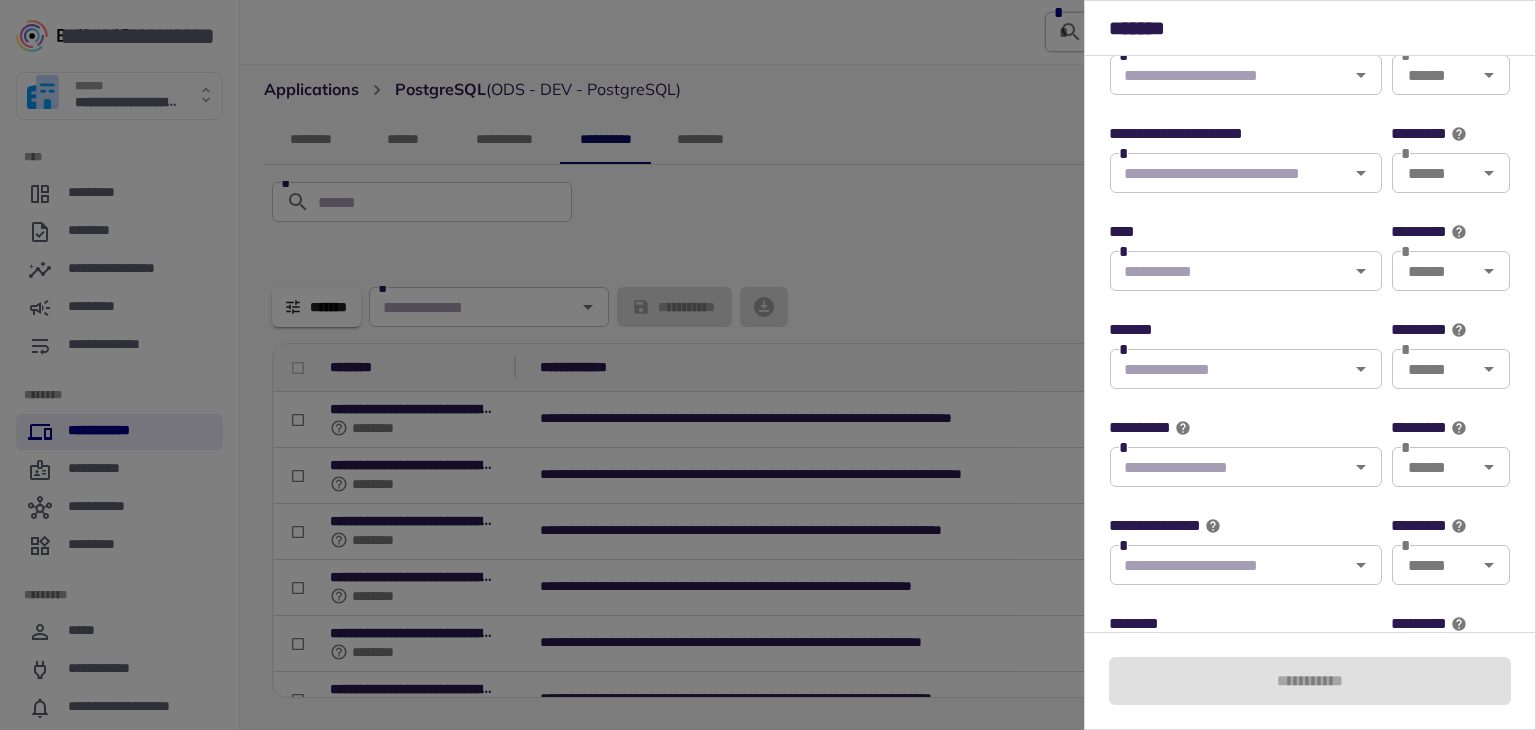 scroll, scrollTop: 600, scrollLeft: 0, axis: vertical 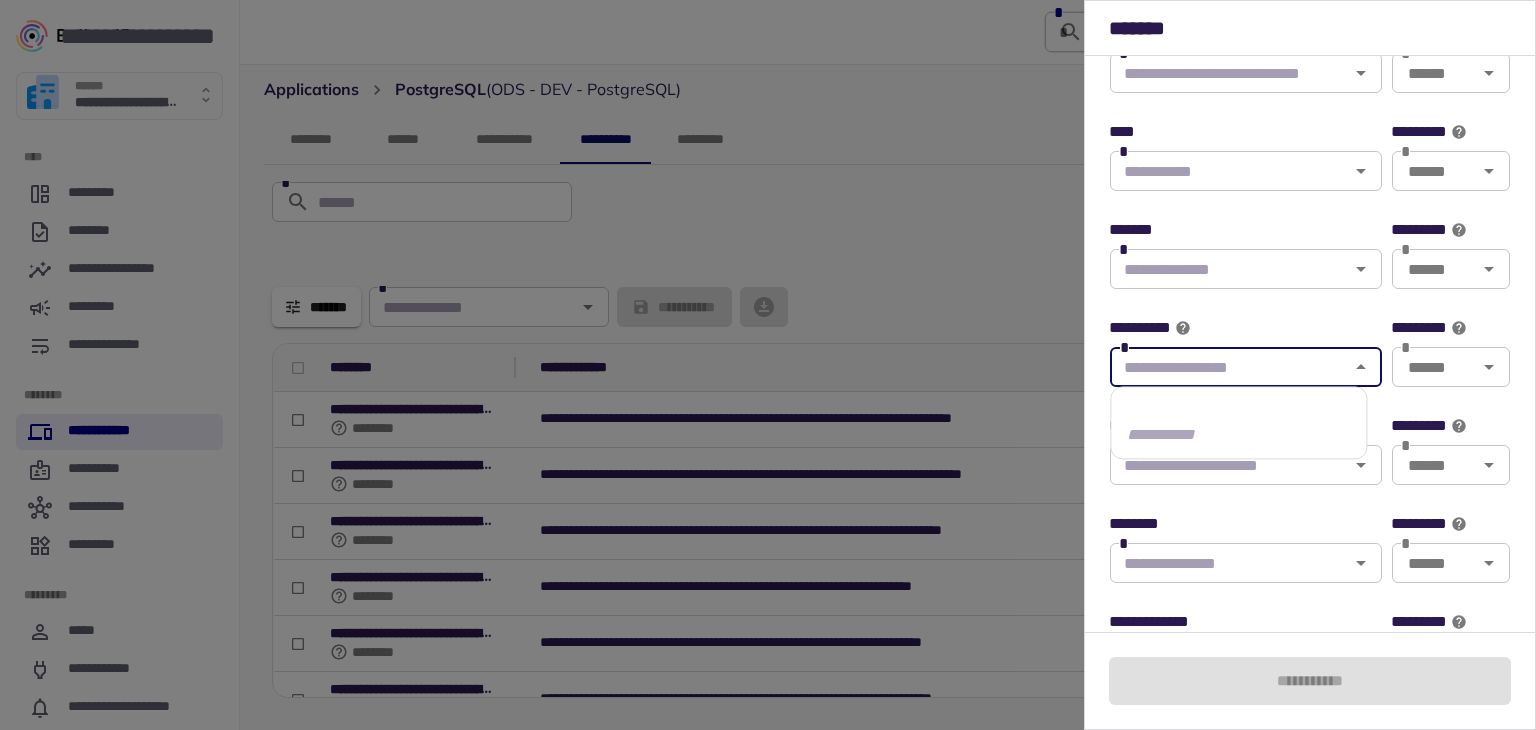 click at bounding box center [1229, 367] 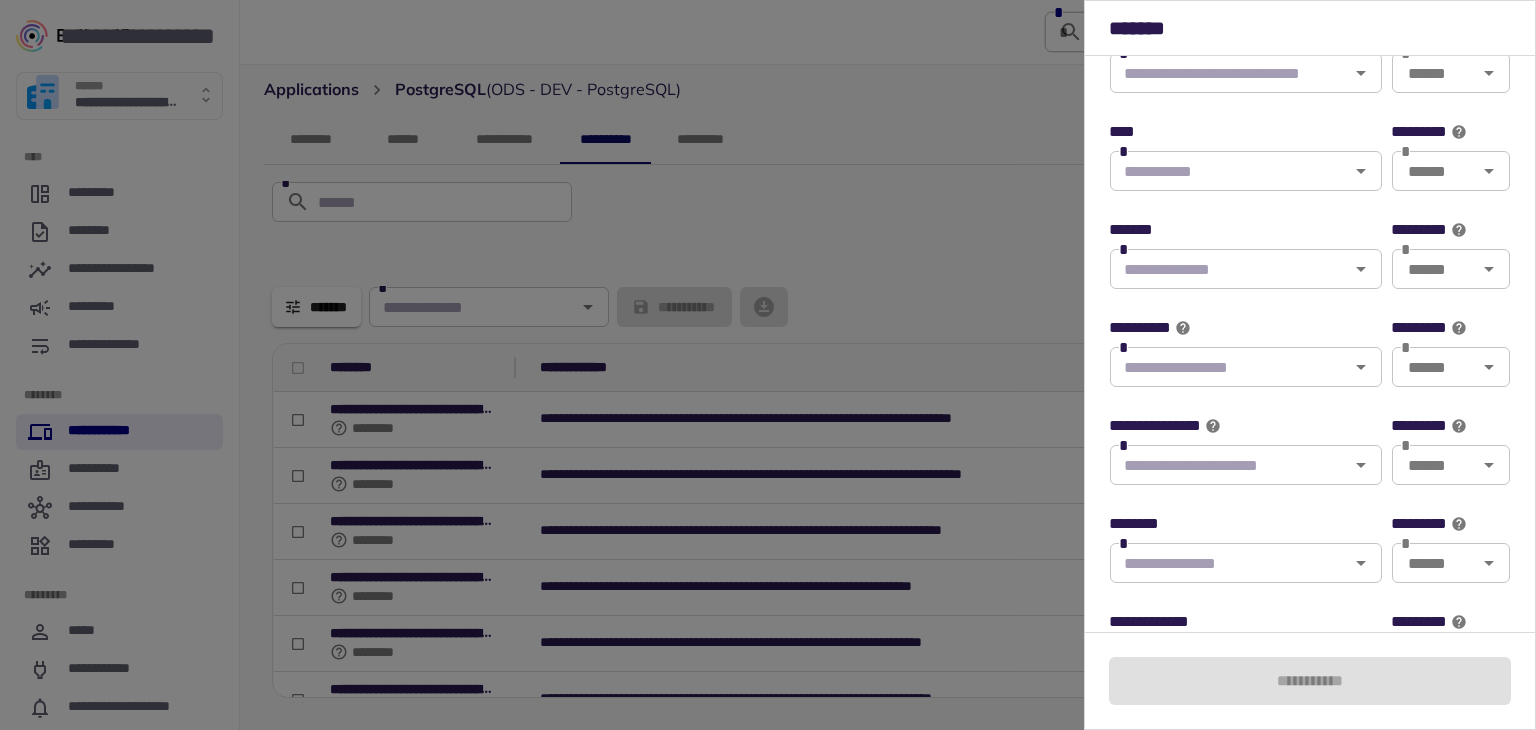 click on "**********" at bounding box center [1310, 365] 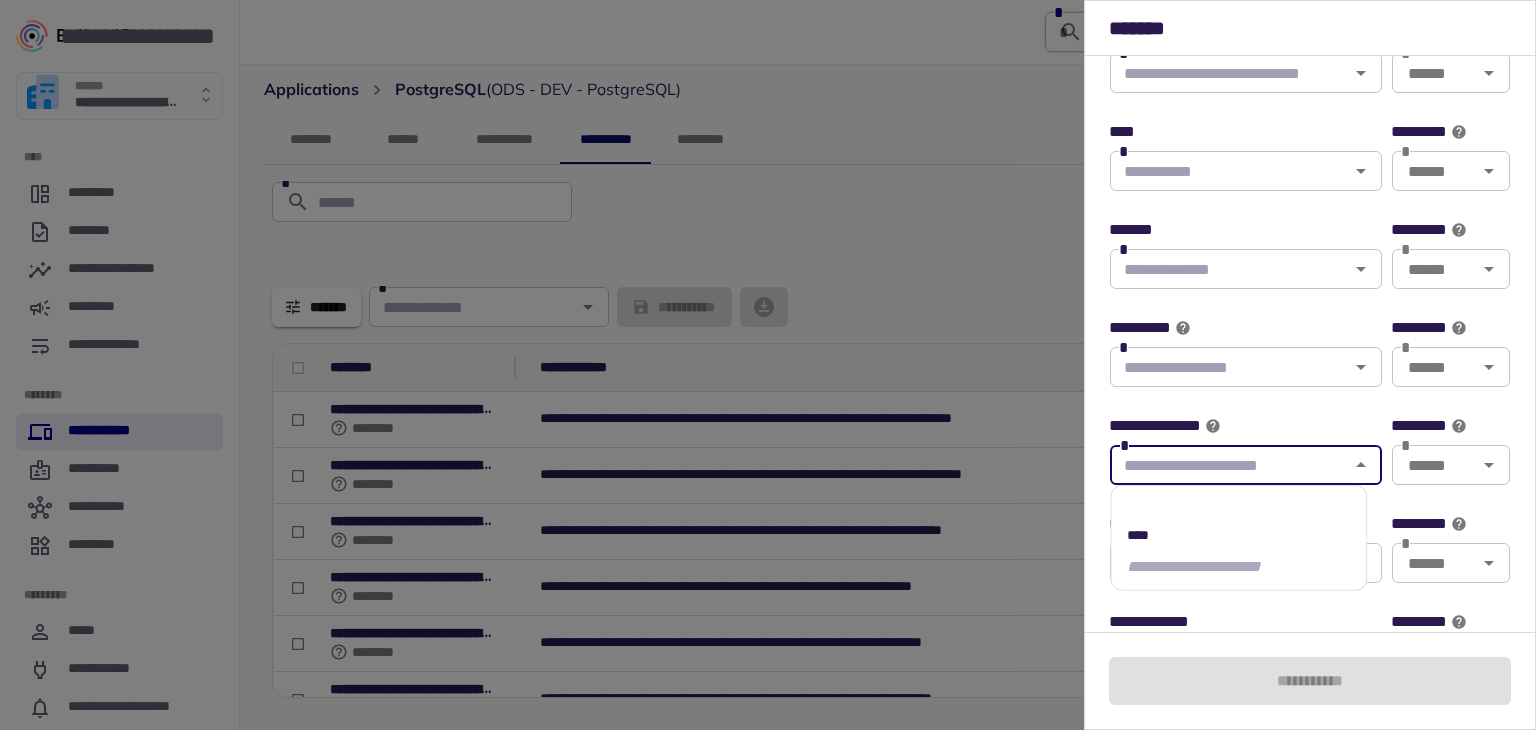 click on "**********" at bounding box center [1310, 357] 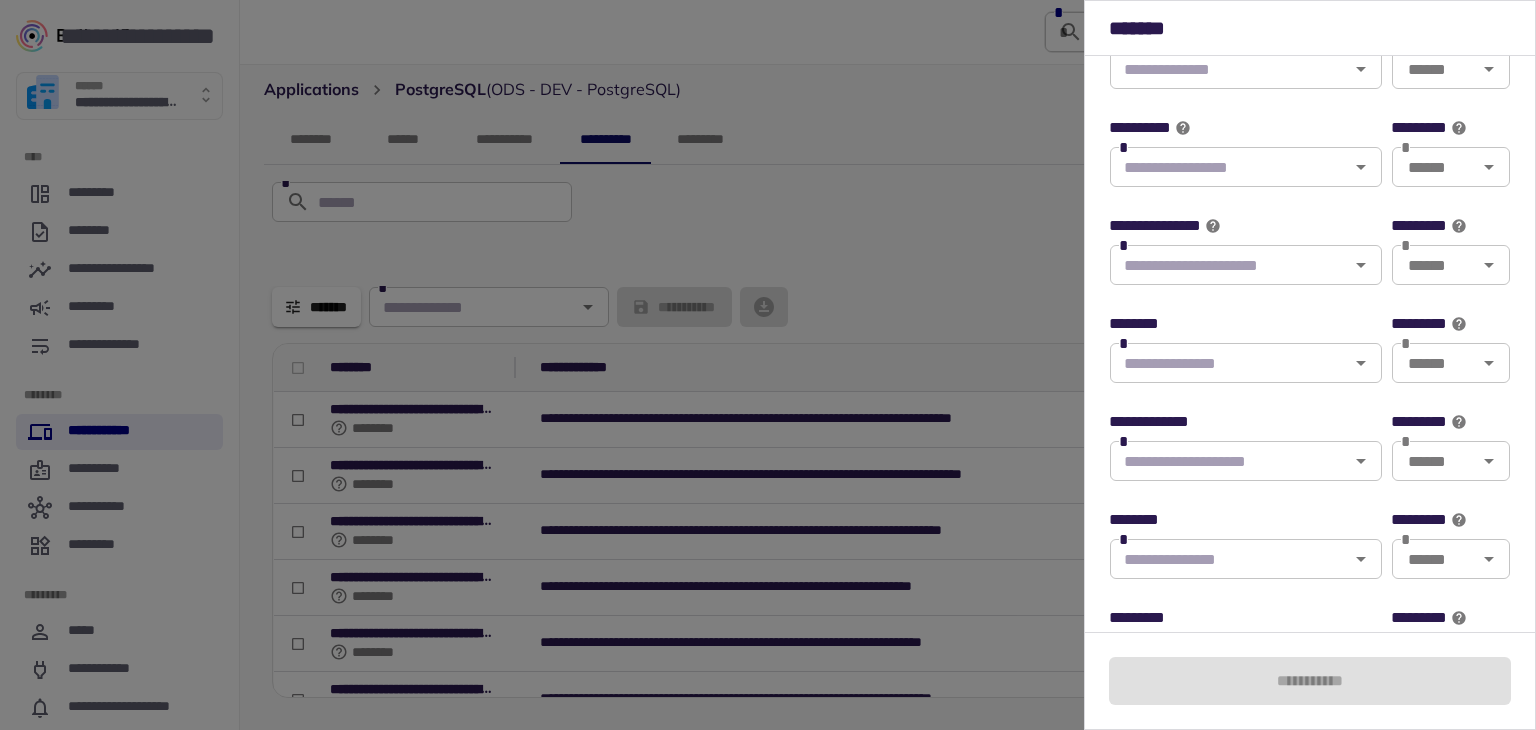 scroll, scrollTop: 900, scrollLeft: 0, axis: vertical 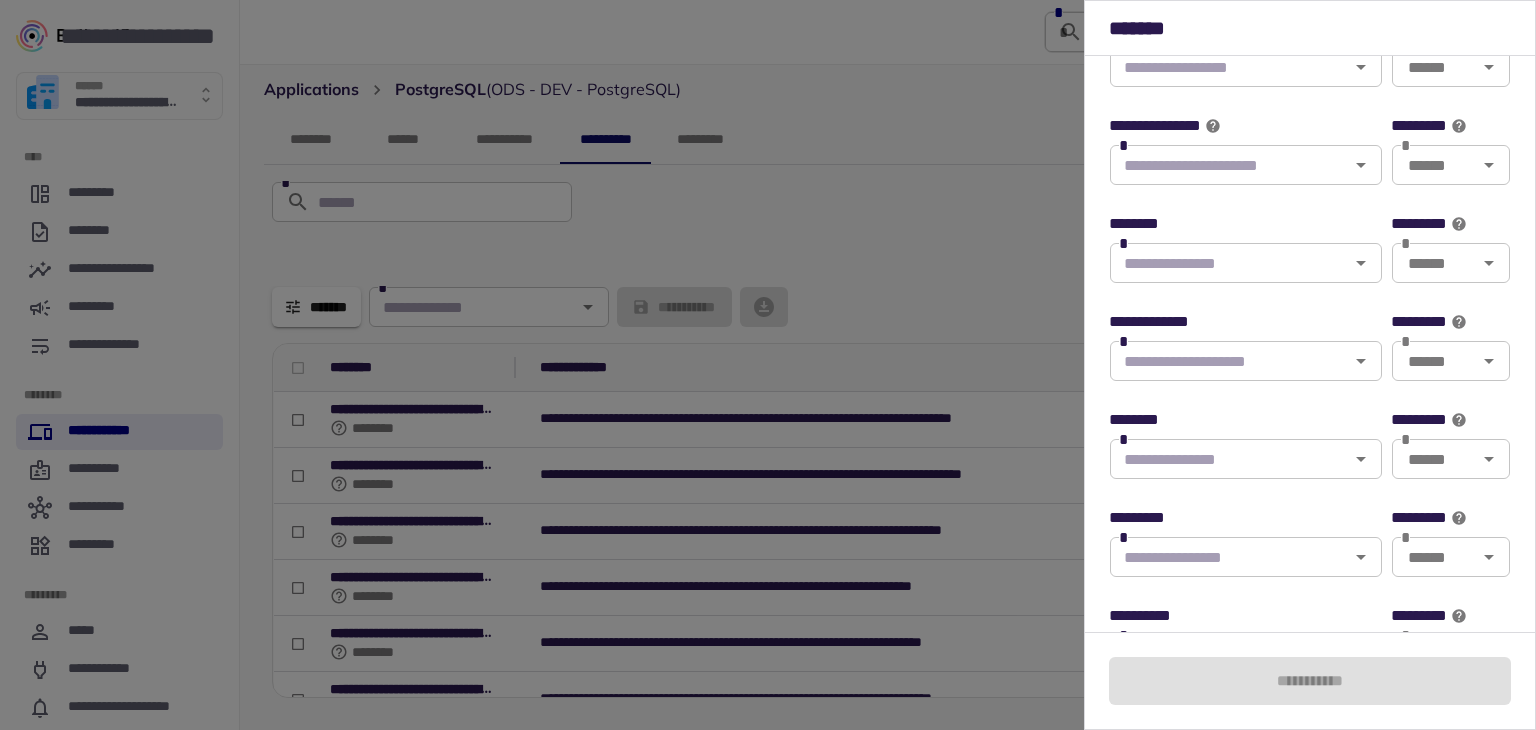 click at bounding box center [1229, 361] 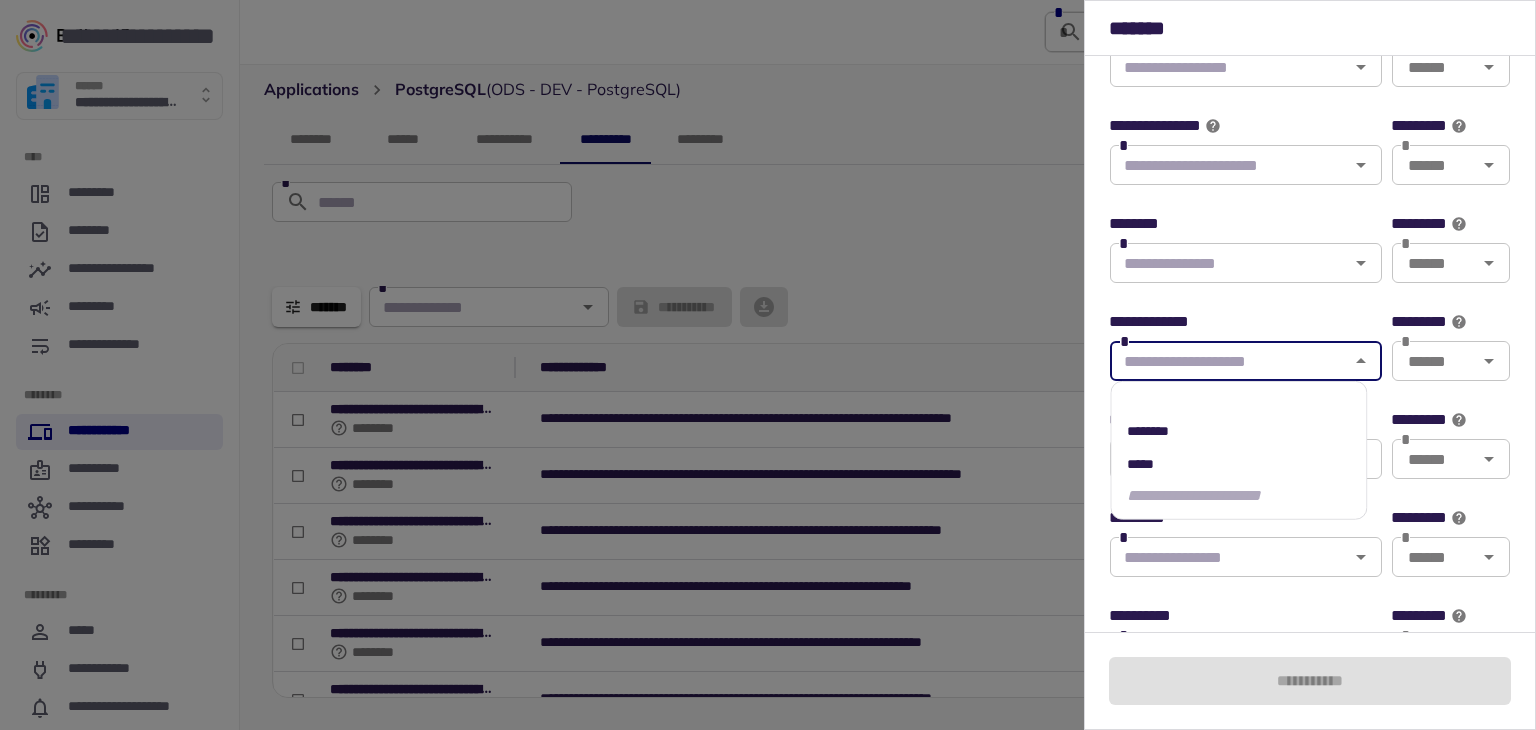 click on "********" at bounding box center (1238, 430) 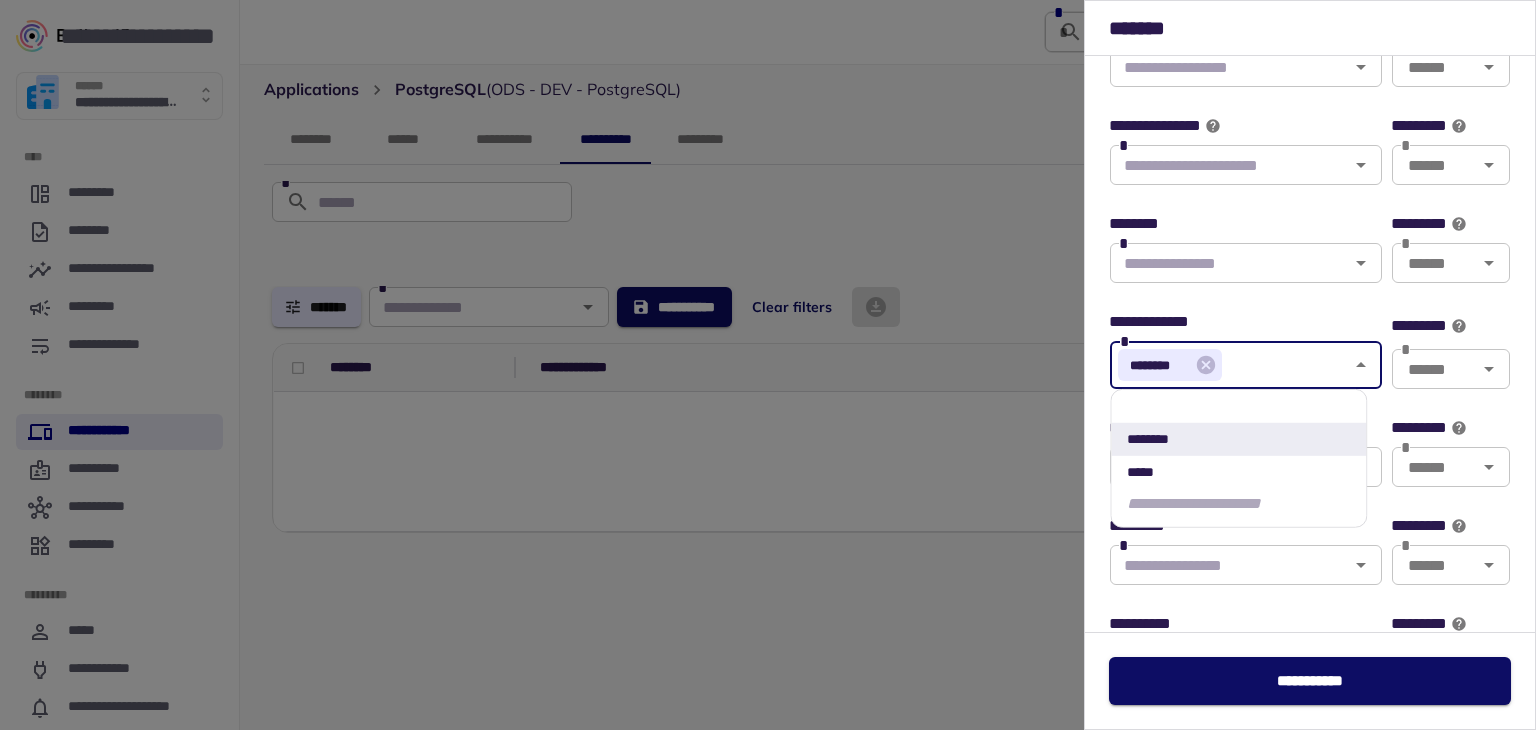 click on "*****" at bounding box center [1238, 471] 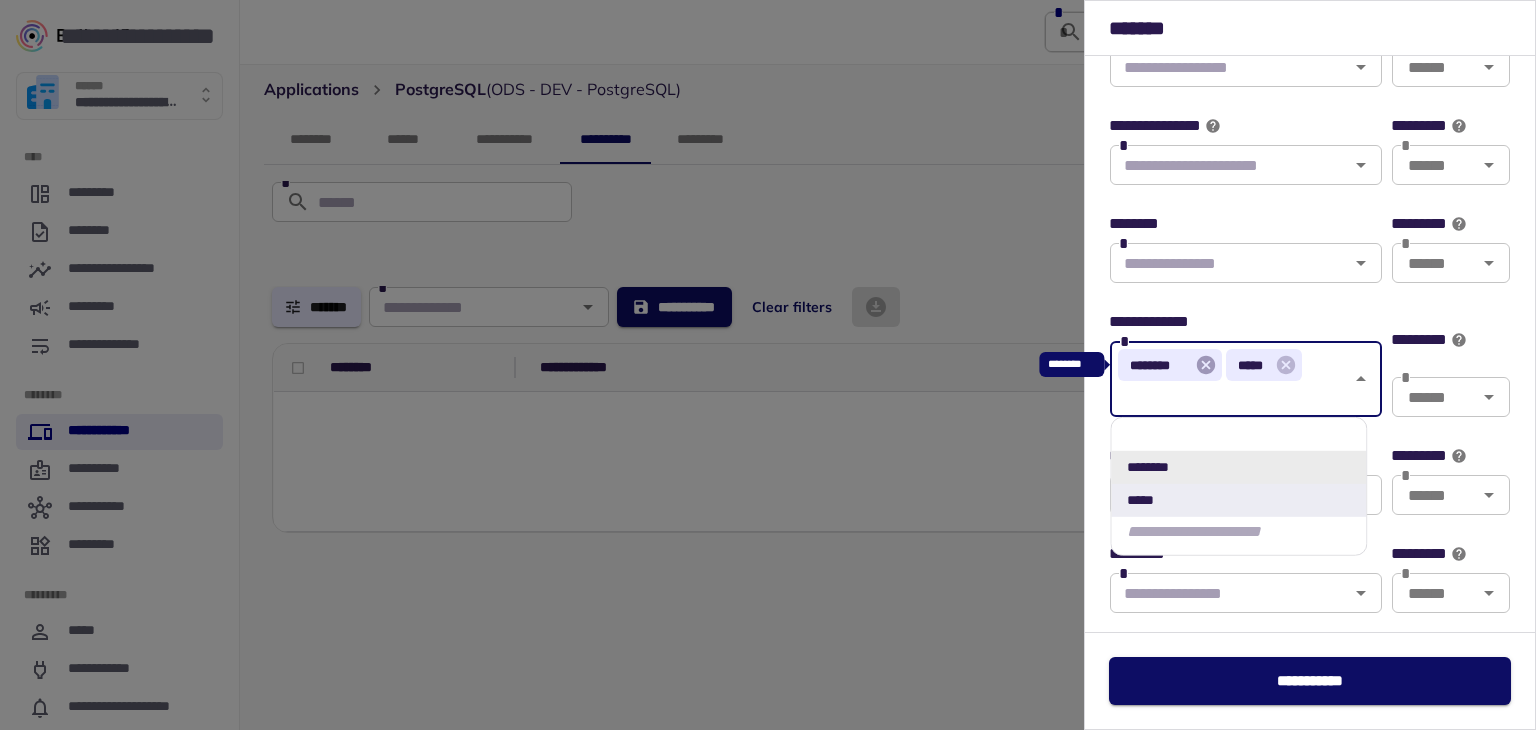click 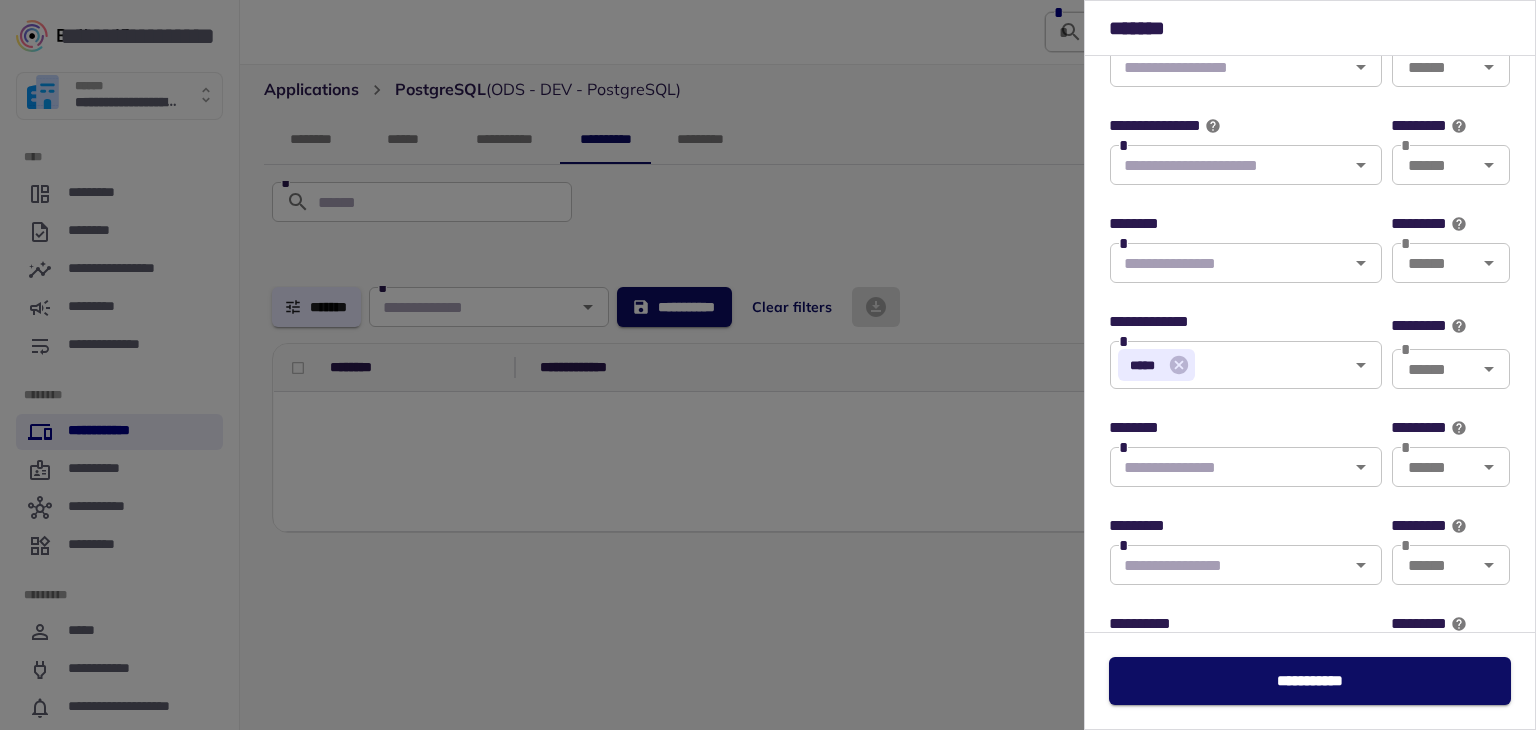 click on "**********" at bounding box center (1310, 344) 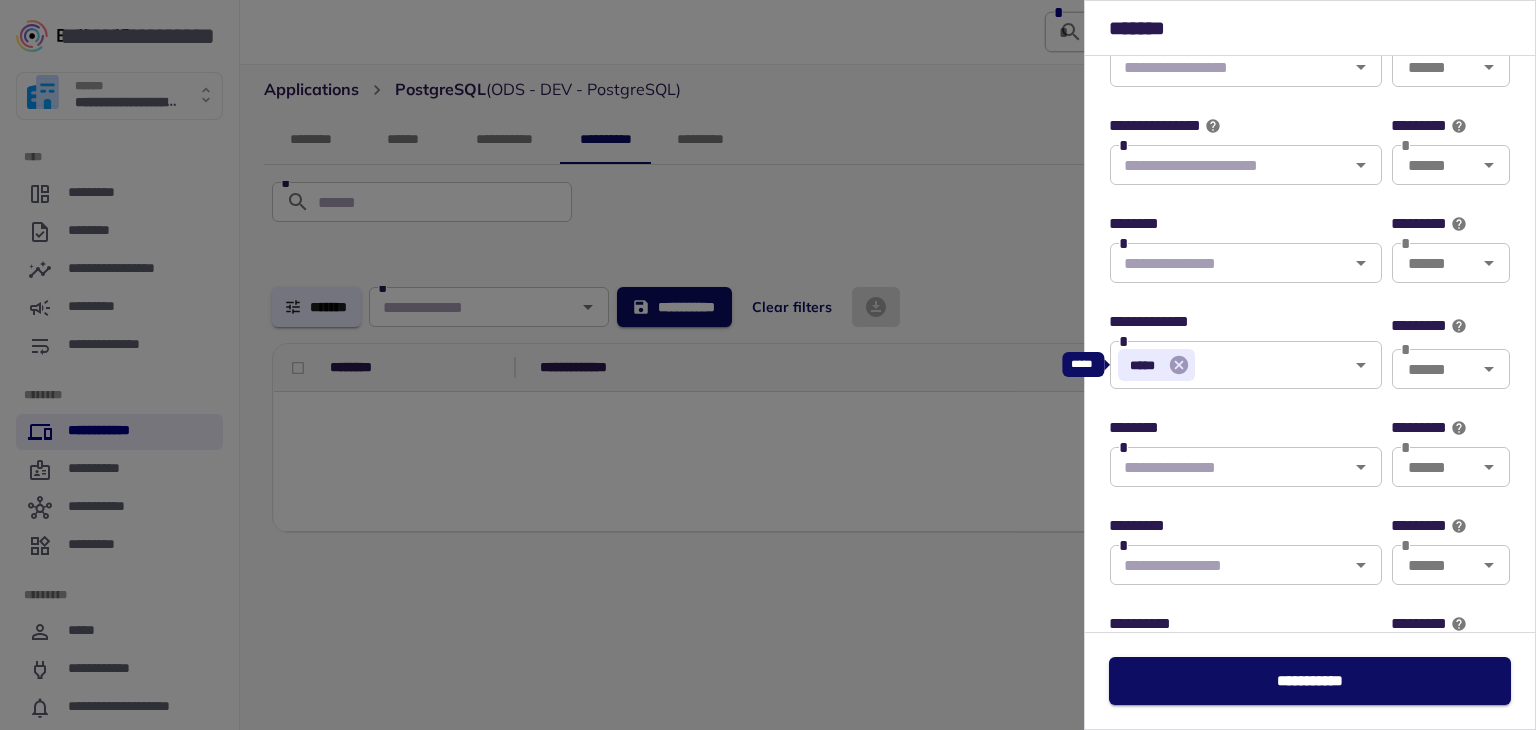 click 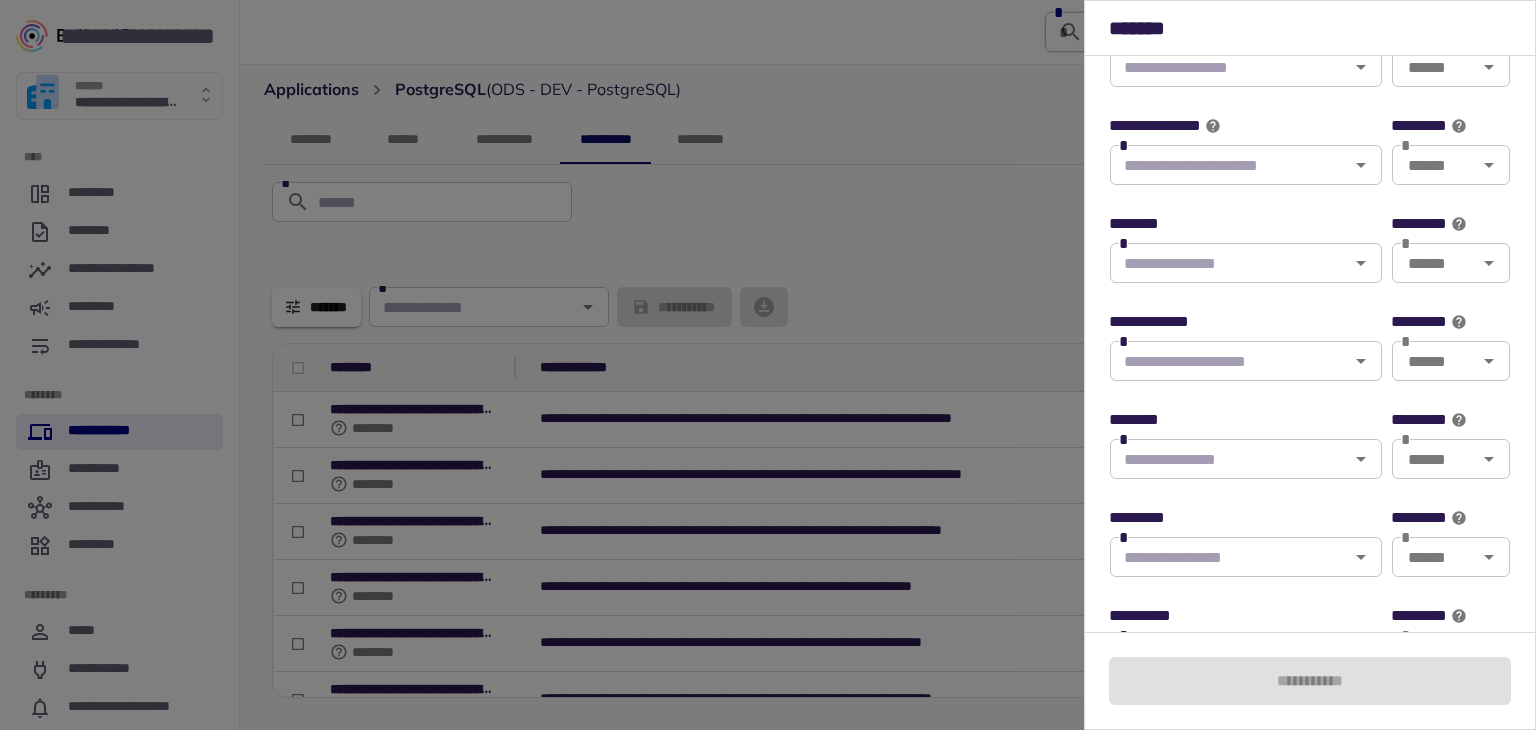 click at bounding box center (768, 365) 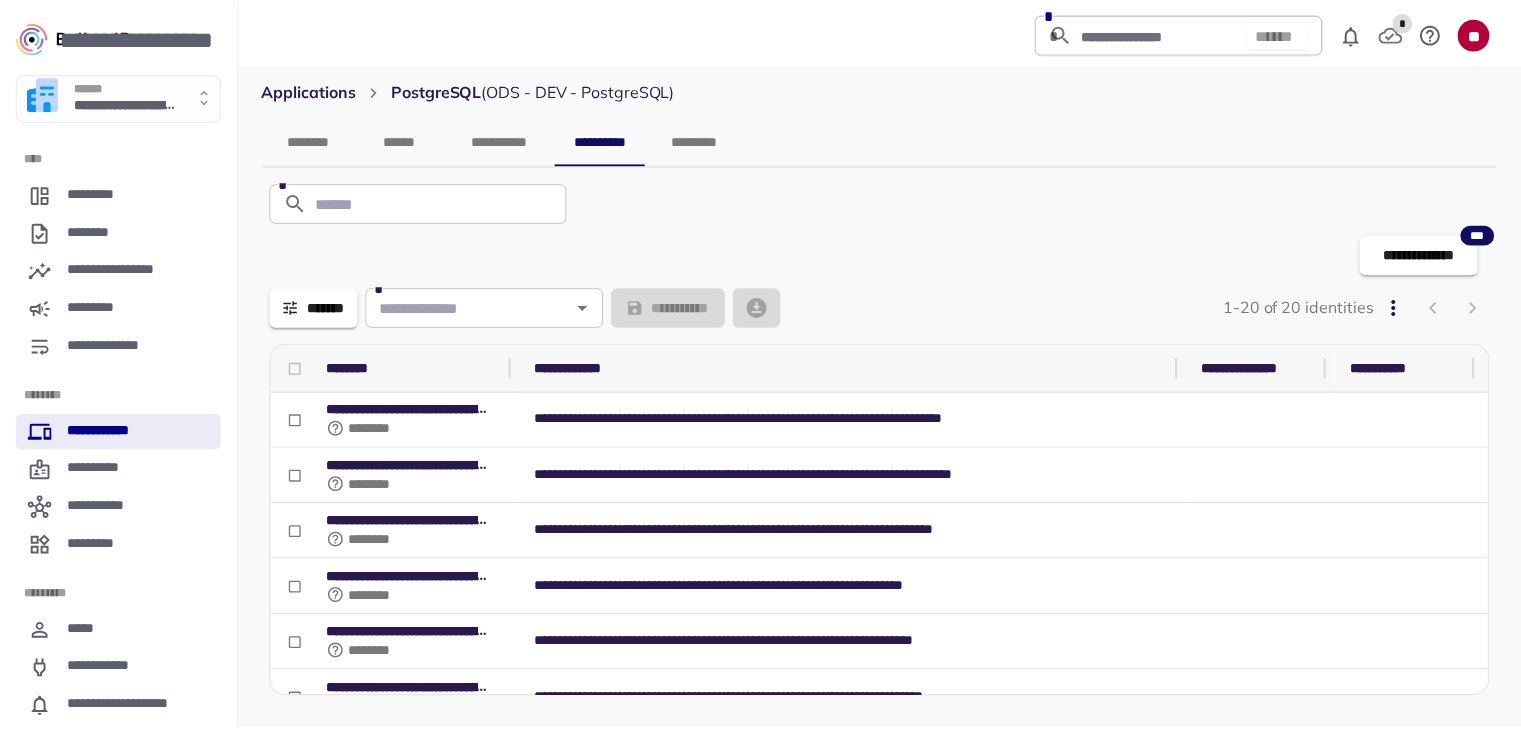 scroll, scrollTop: 1028, scrollLeft: 0, axis: vertical 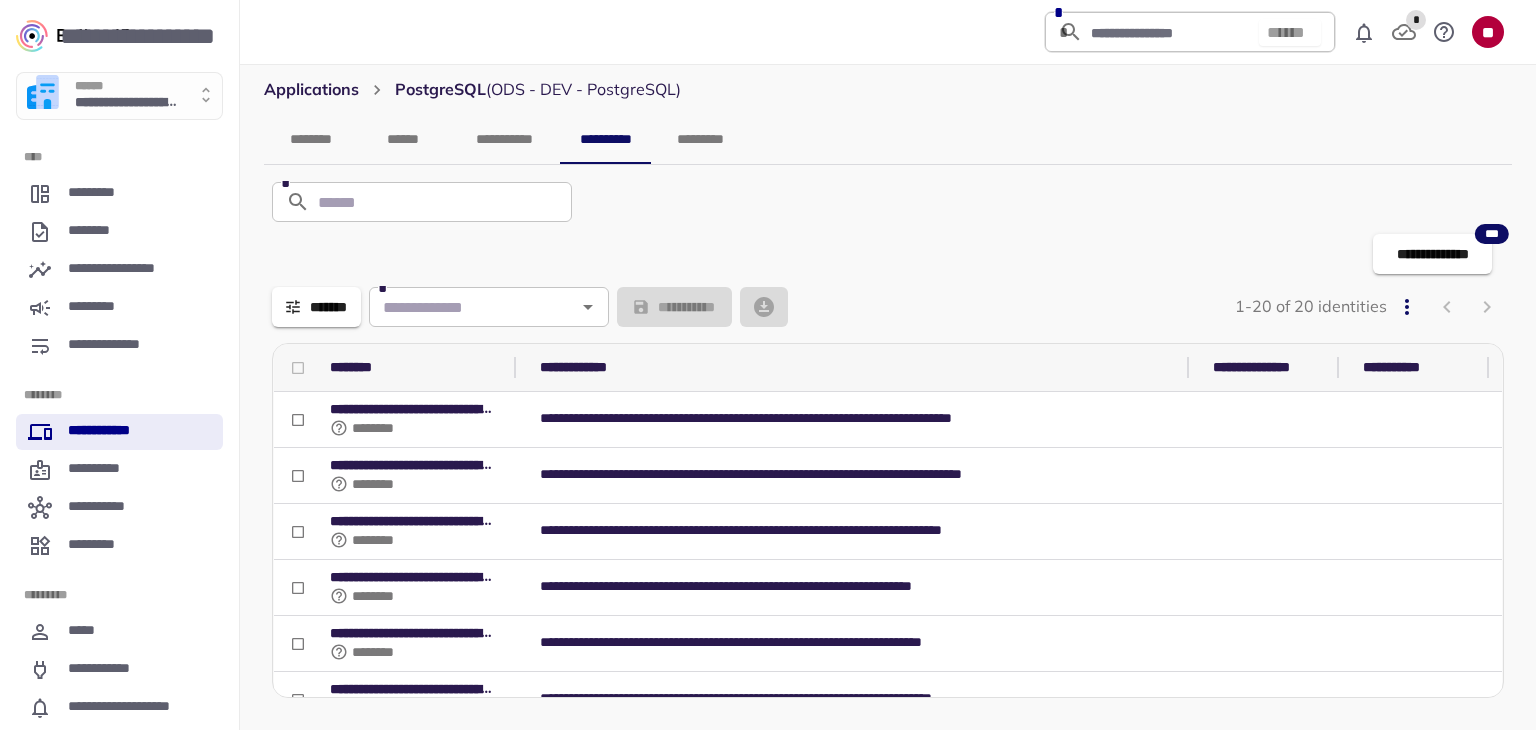 click on "**********" at bounding box center (888, 444) 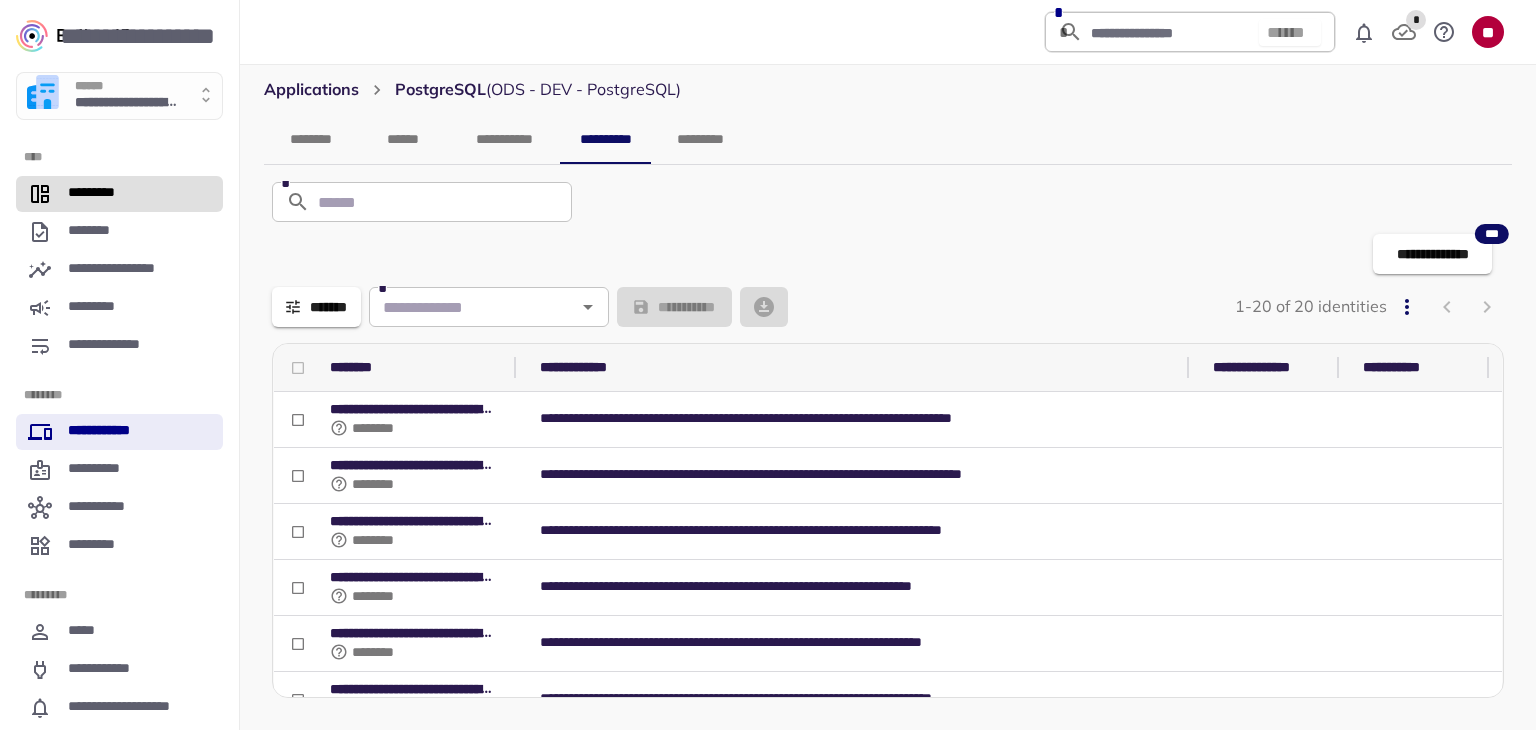click on "*********" at bounding box center [103, 194] 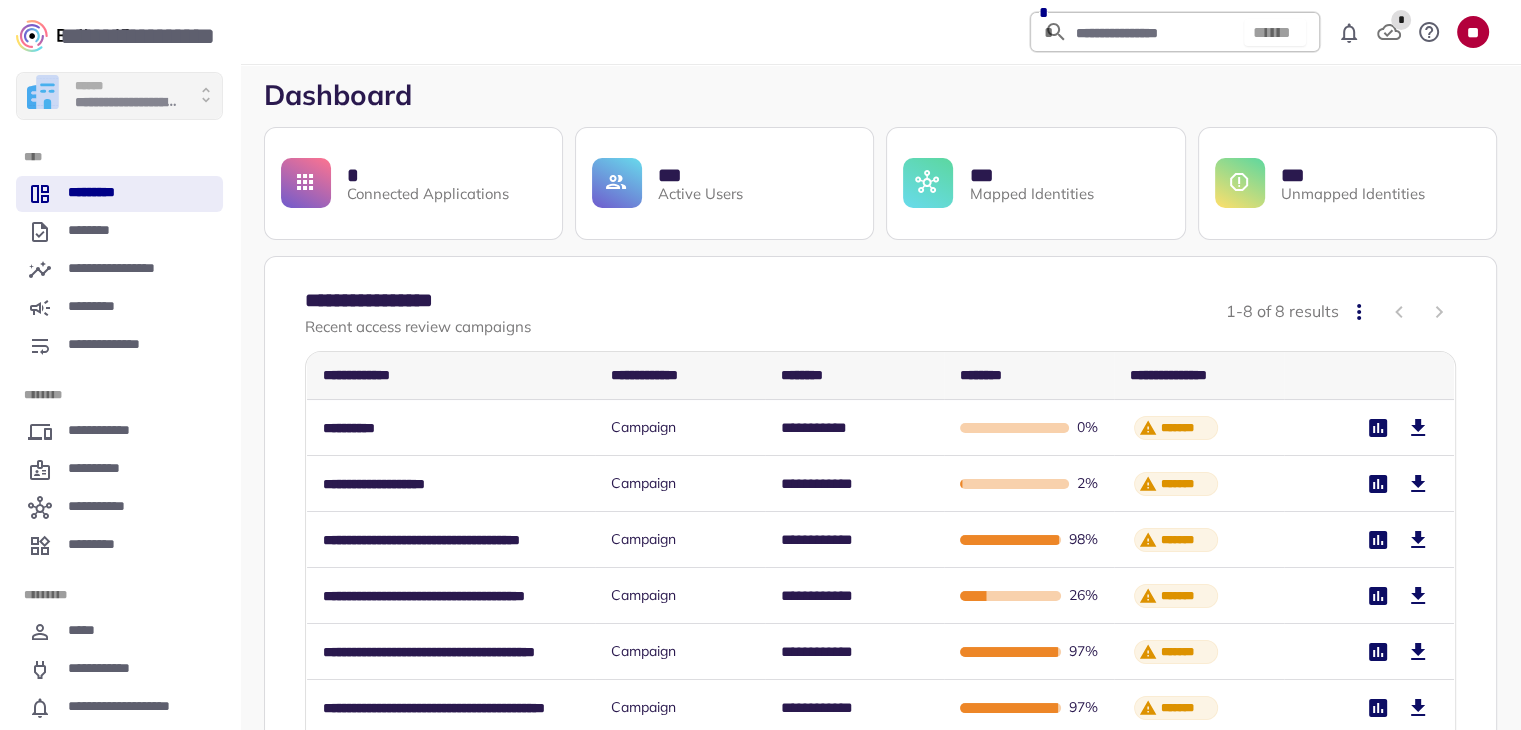 click on "**********" at bounding box center [127, 104] 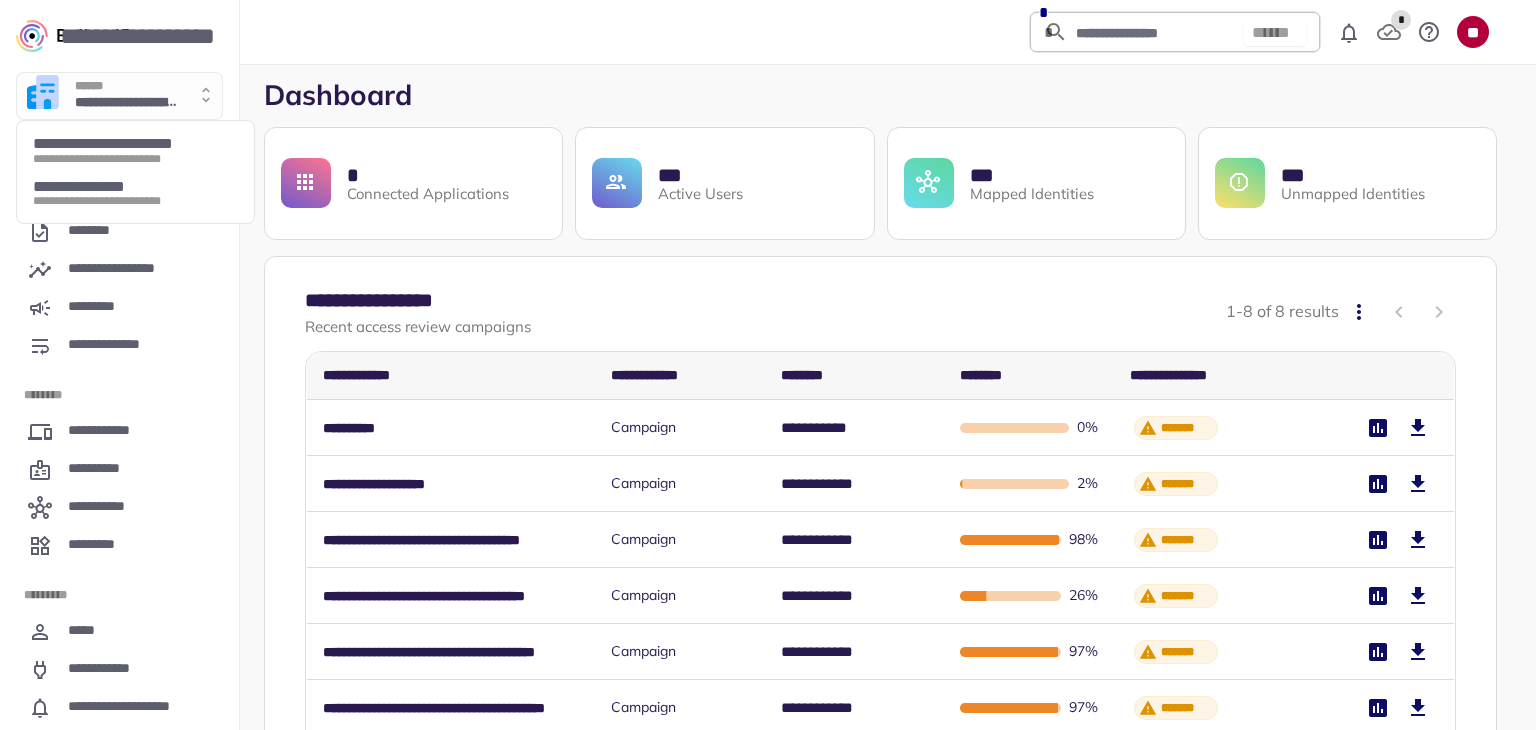 click on "**********" at bounding box center (135, 201) 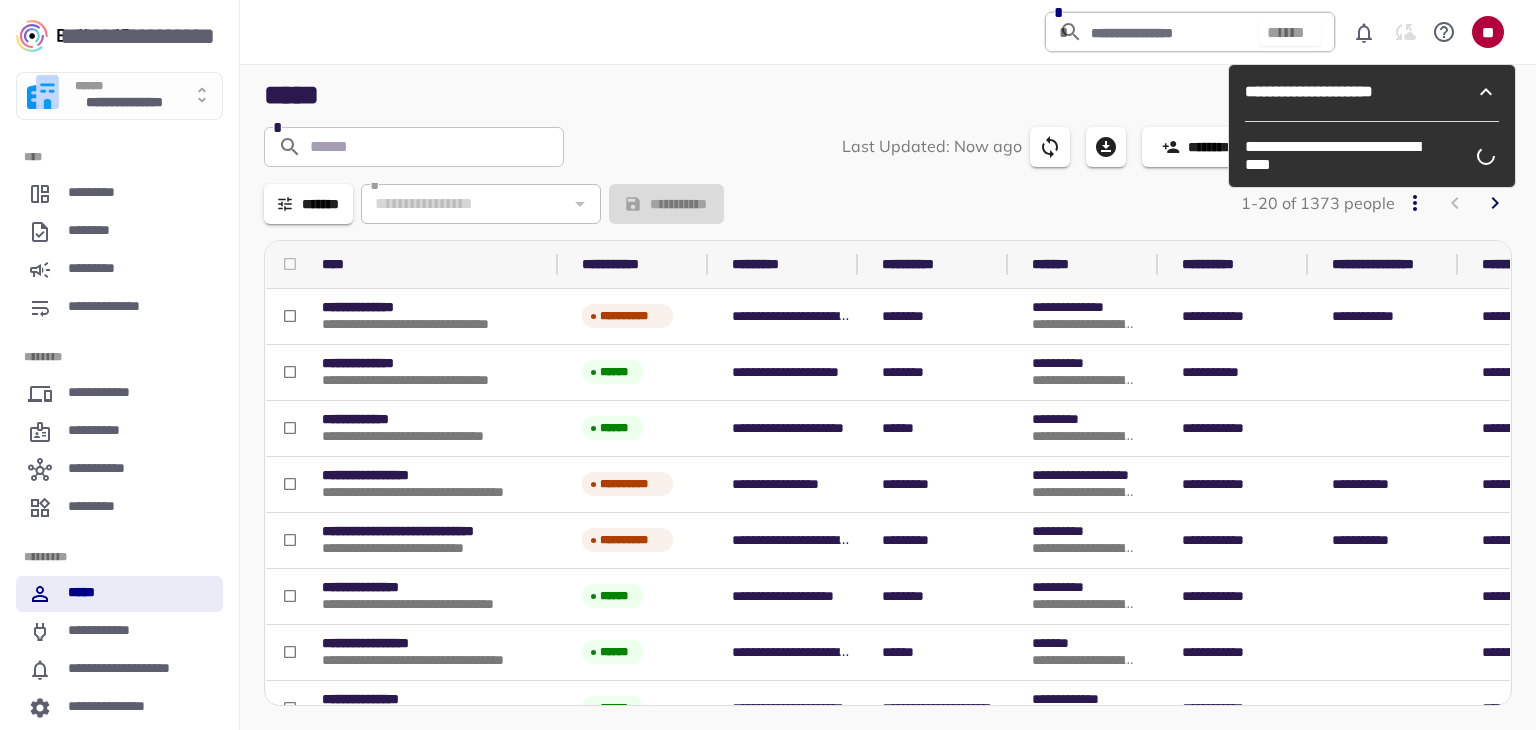 scroll, scrollTop: 0, scrollLeft: 0, axis: both 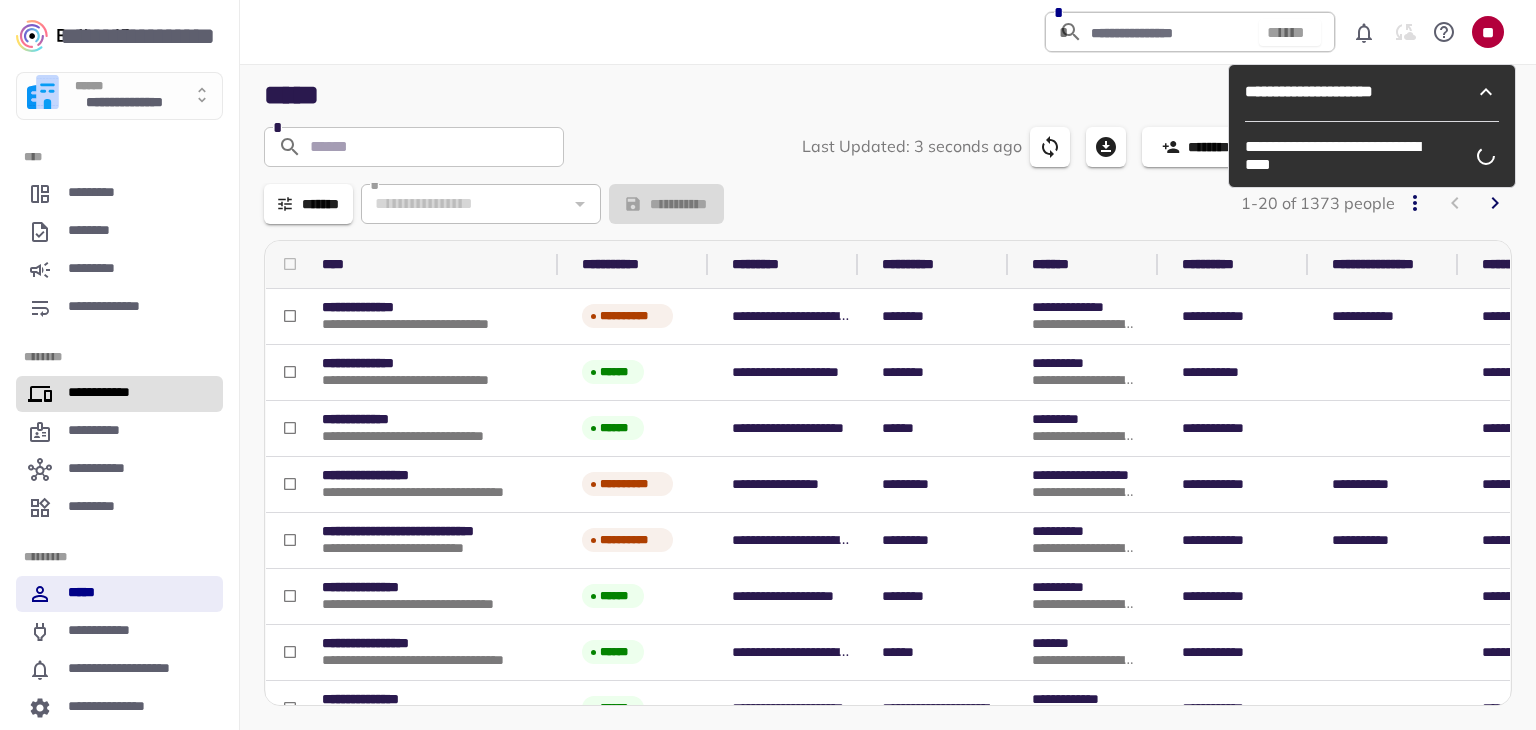 click on "**********" at bounding box center (107, 394) 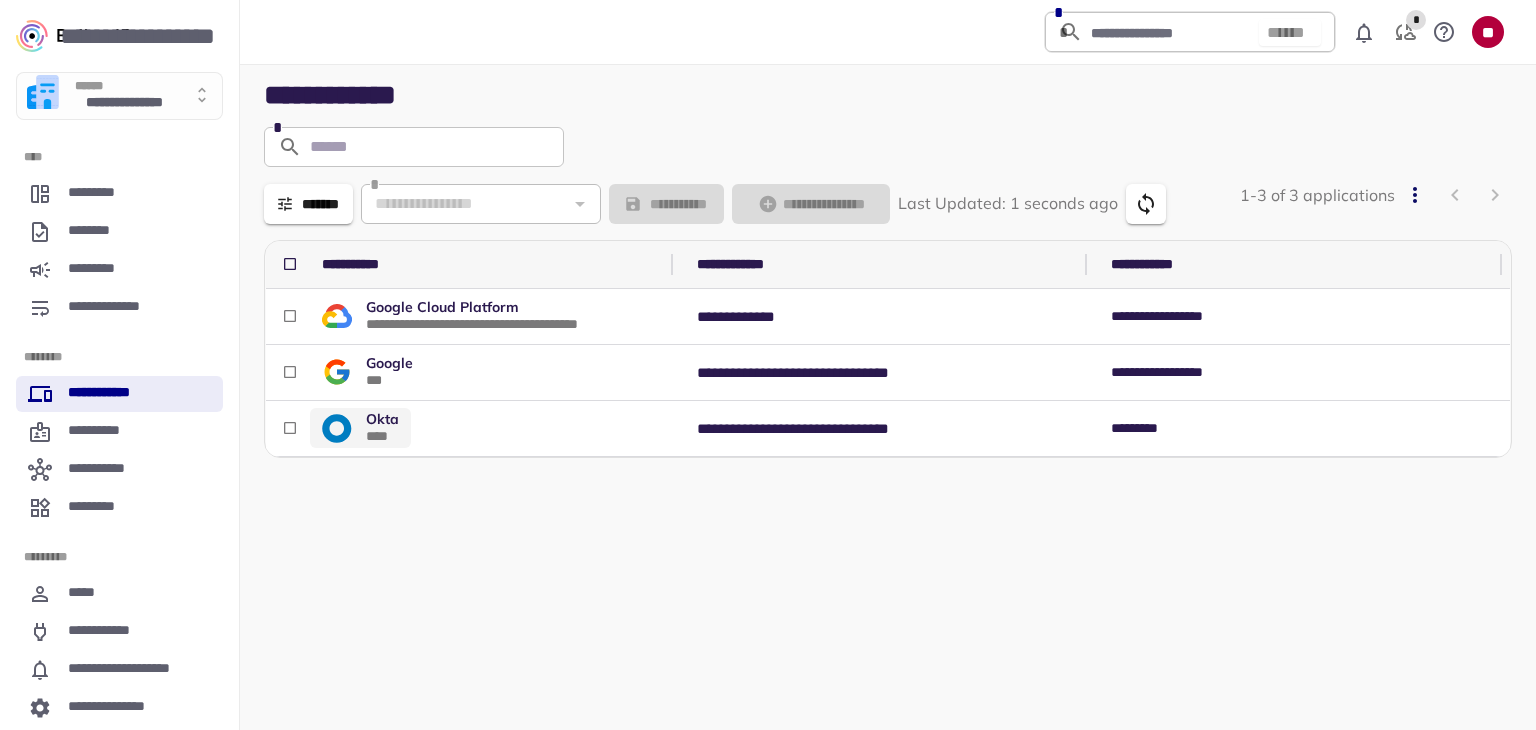 click on "Okta" at bounding box center (382, 419) 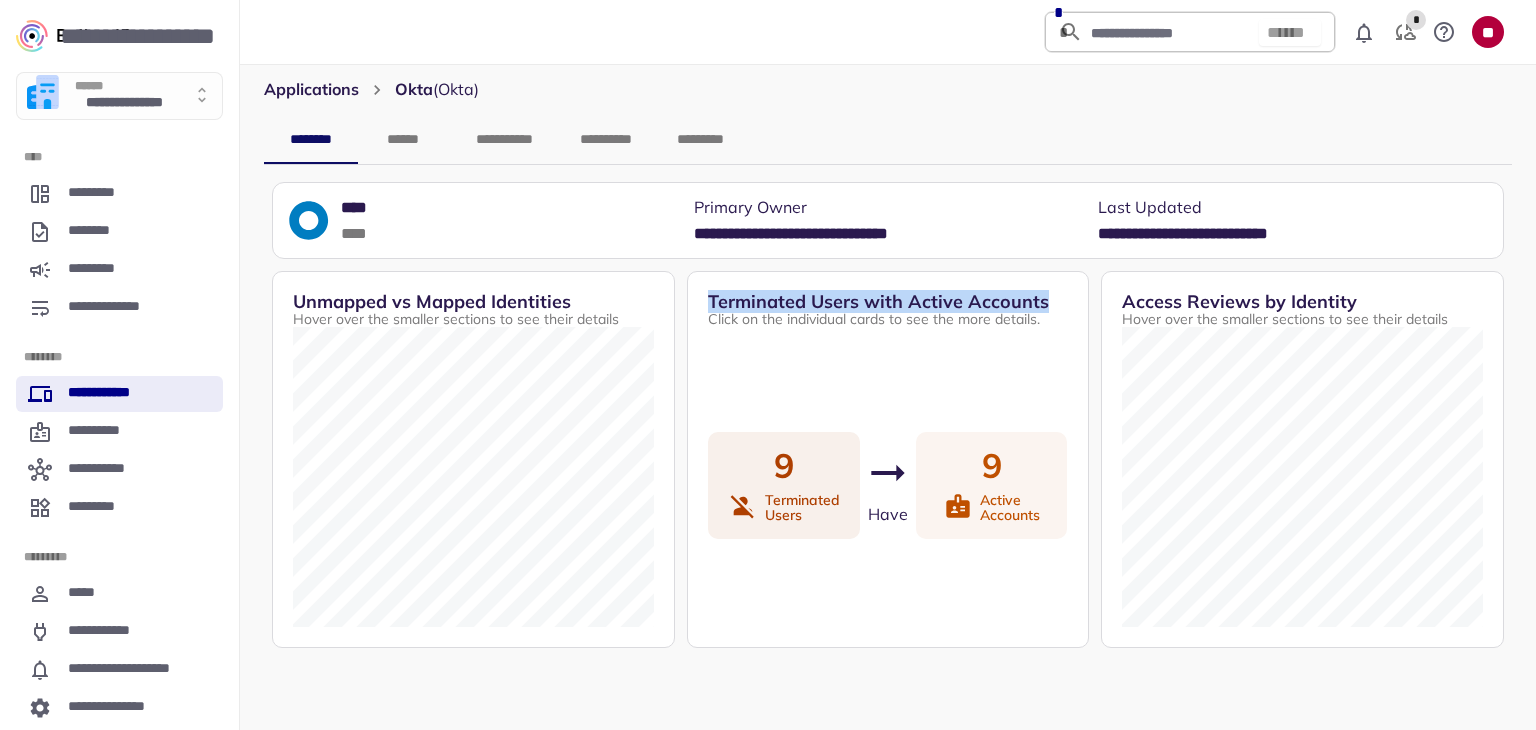 drag, startPoint x: 759, startPoint y: 299, endPoint x: 1081, endPoint y: 309, distance: 322.15524 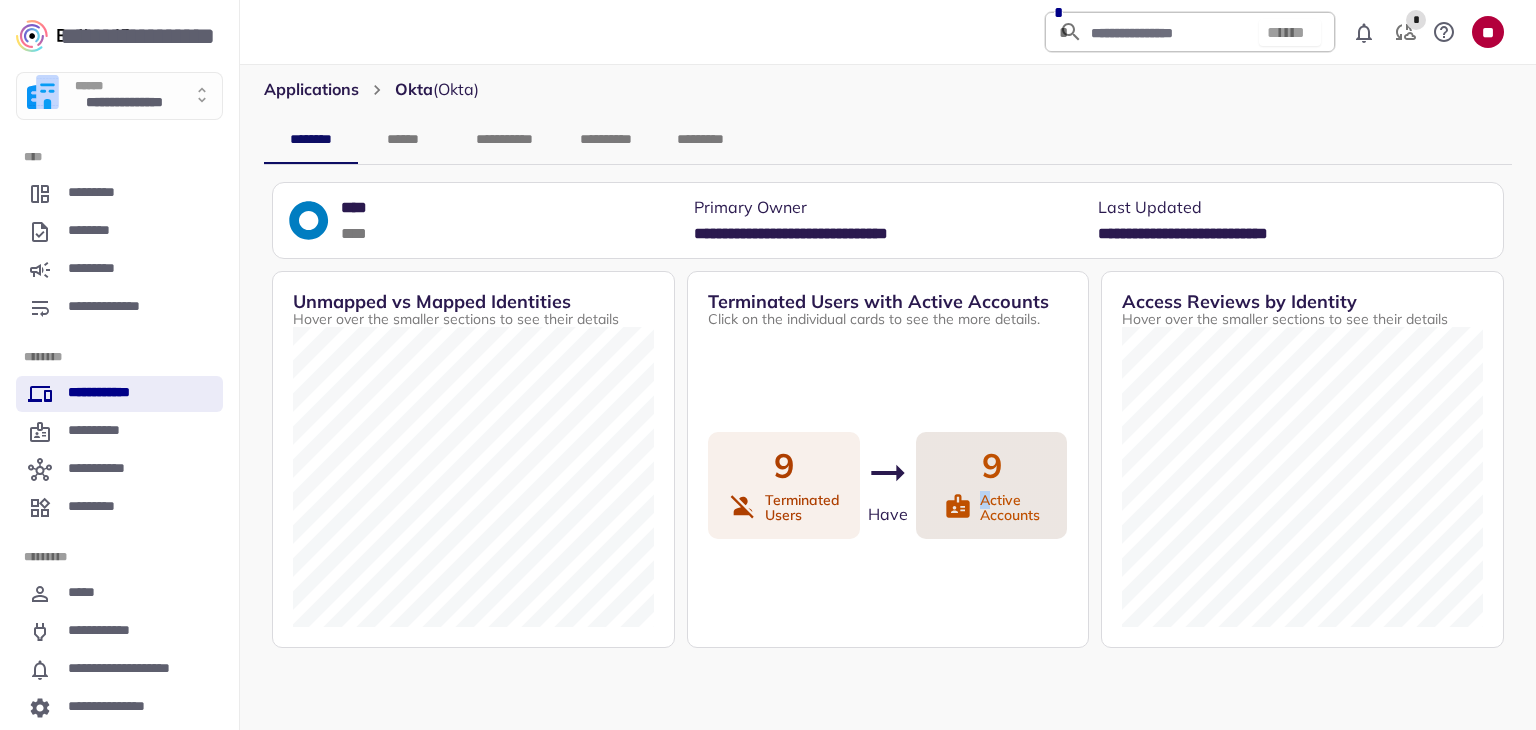 drag, startPoint x: 824, startPoint y: 477, endPoint x: 984, endPoint y: 506, distance: 162.60689 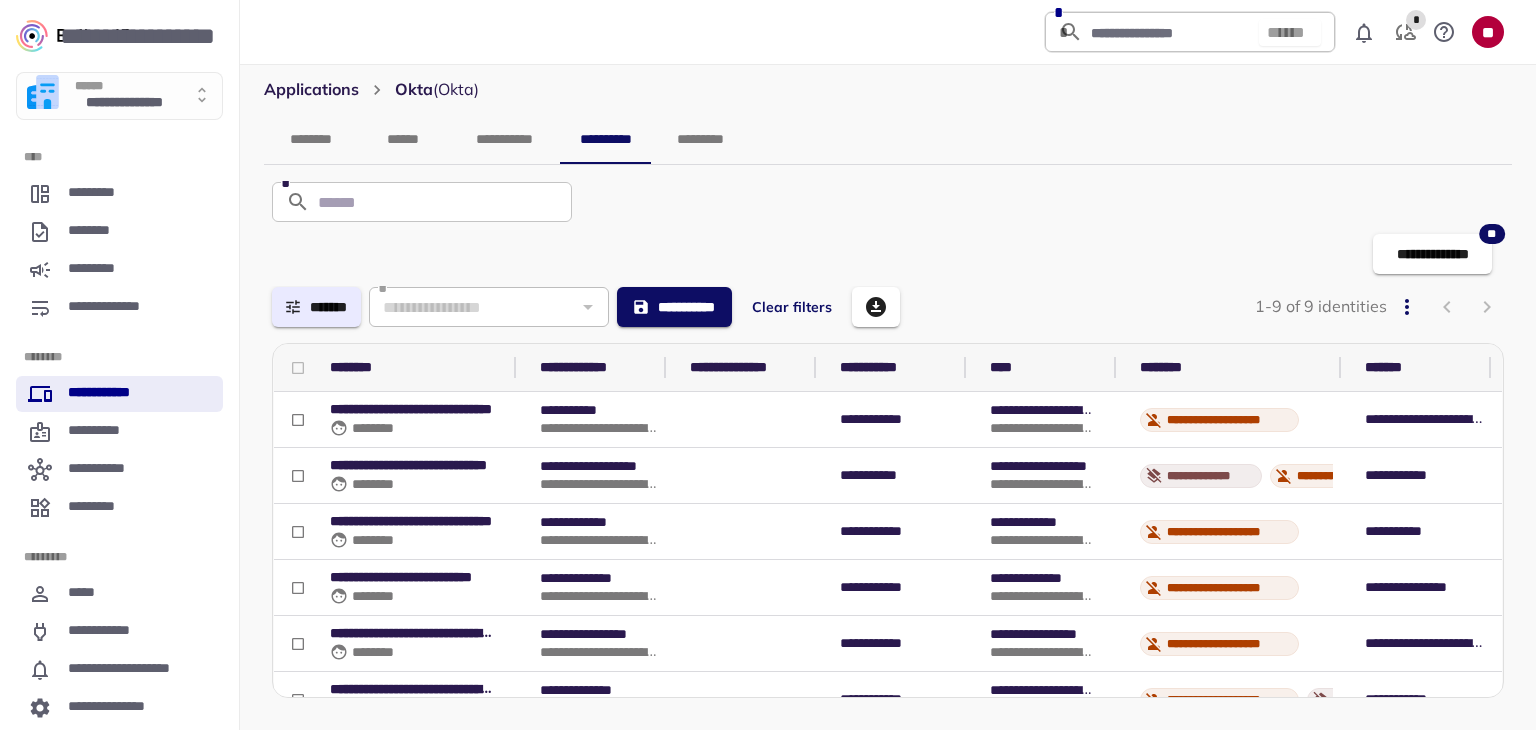 drag, startPoint x: 1267, startPoint y: 368, endPoint x: 1349, endPoint y: 377, distance: 82.492424 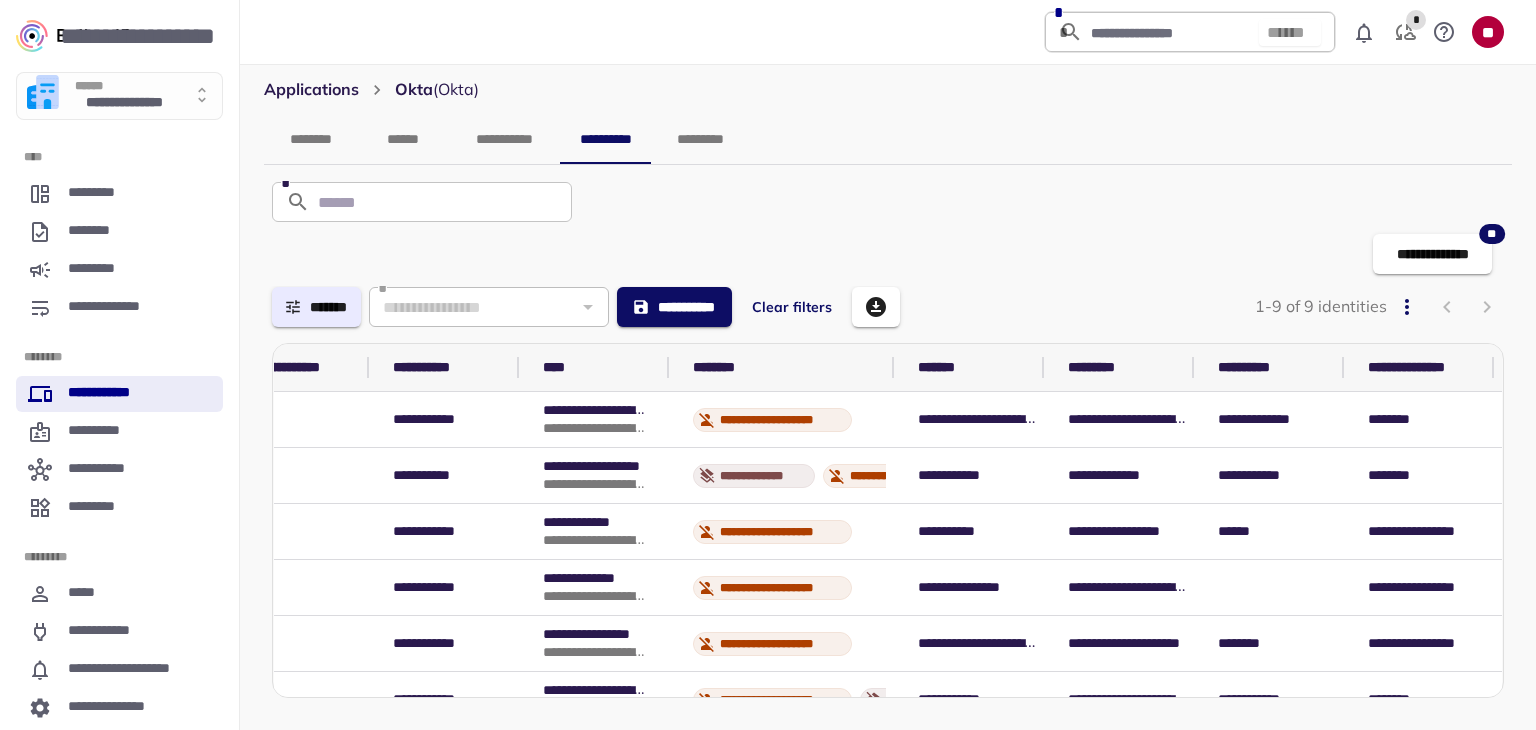 scroll, scrollTop: 0, scrollLeft: 0, axis: both 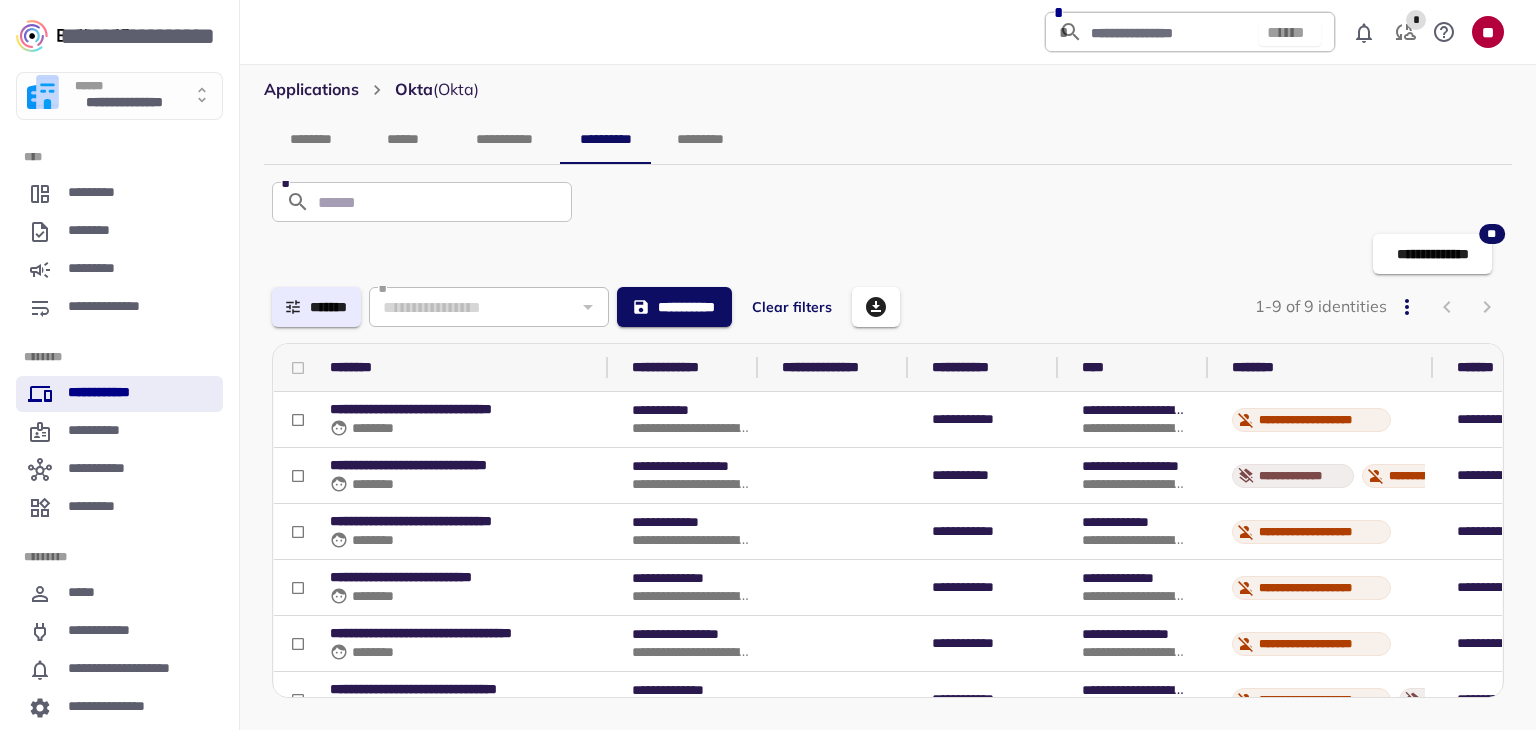 drag, startPoint x: 519, startPoint y: 369, endPoint x: 606, endPoint y: 380, distance: 87.69264 